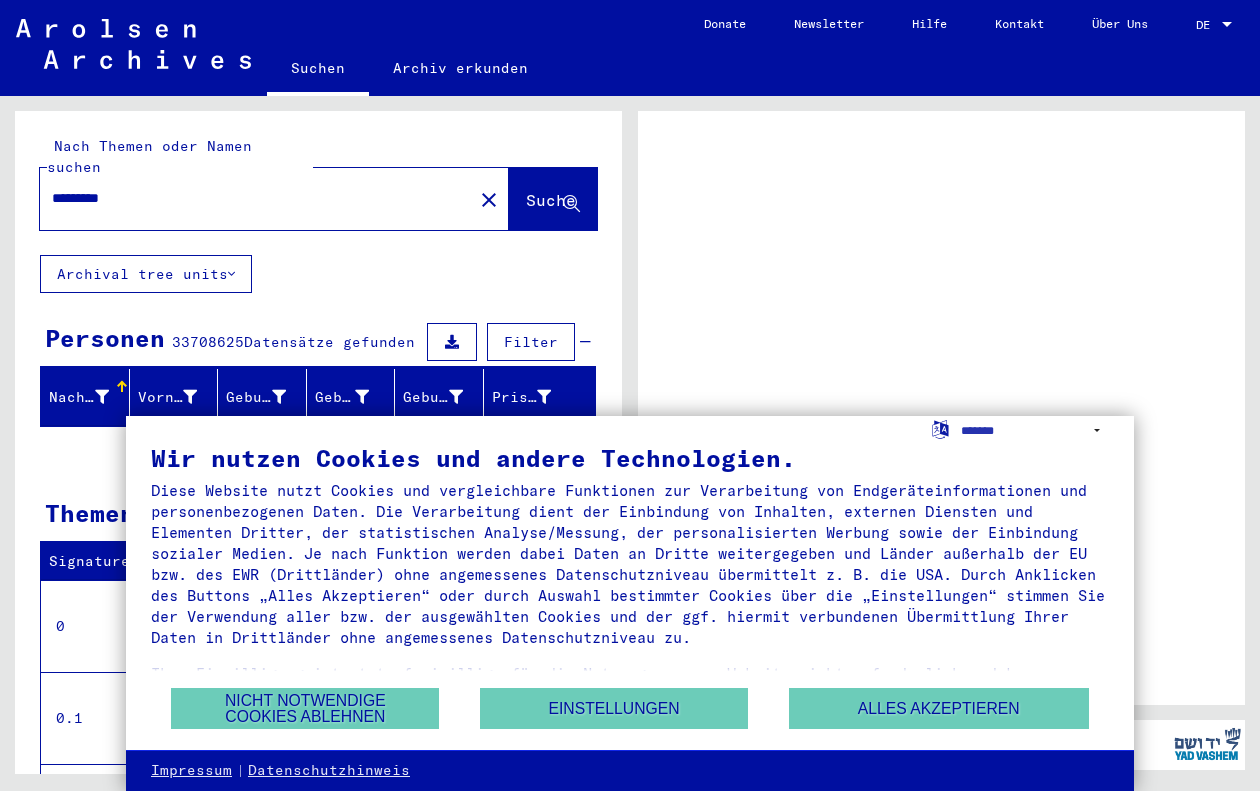 scroll, scrollTop: 0, scrollLeft: 0, axis: both 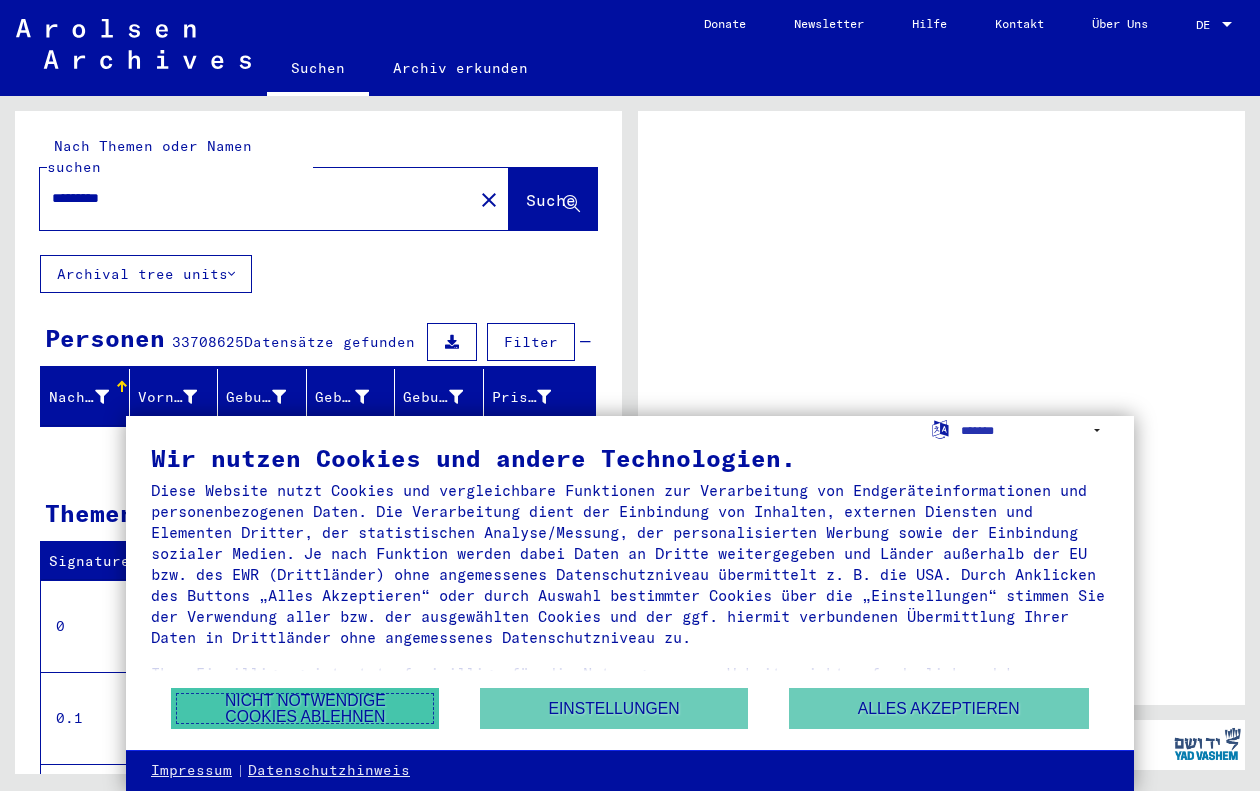 click on "Nicht notwendige Cookies ablehnen" at bounding box center [305, 708] 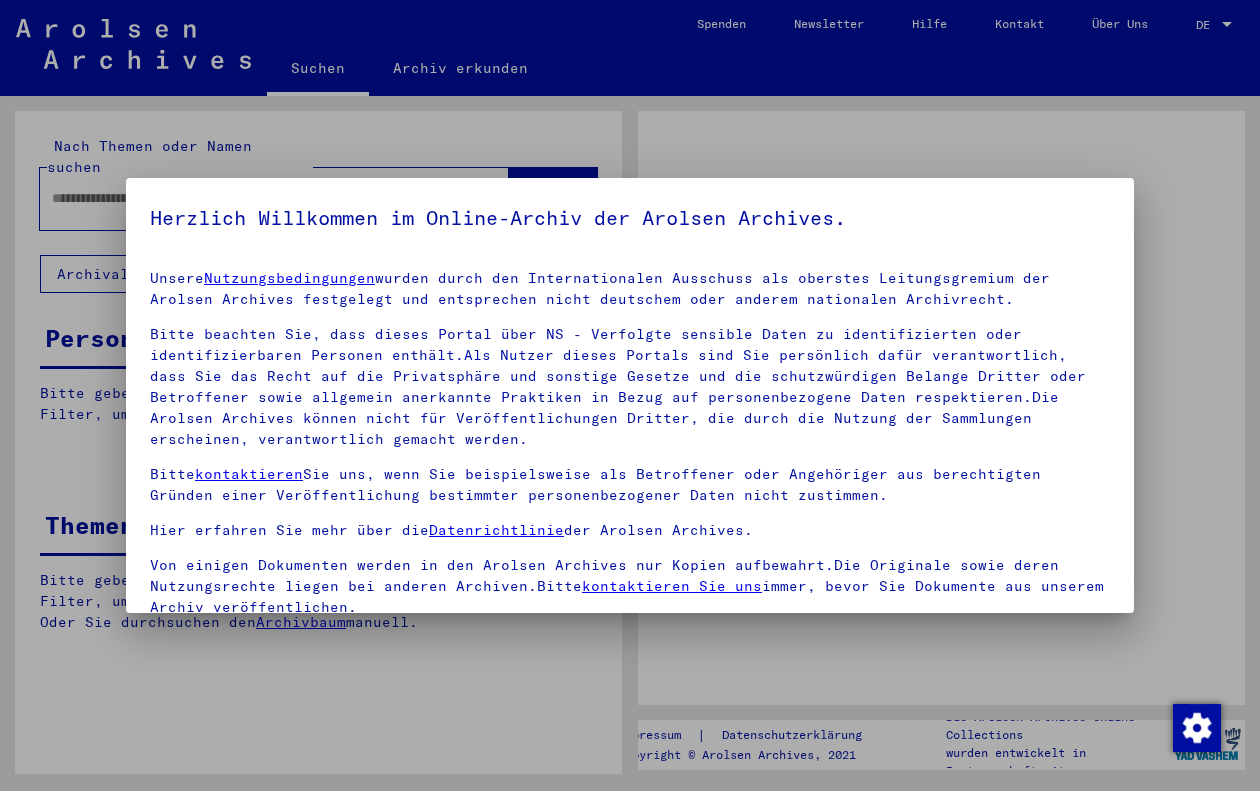 type on "*********" 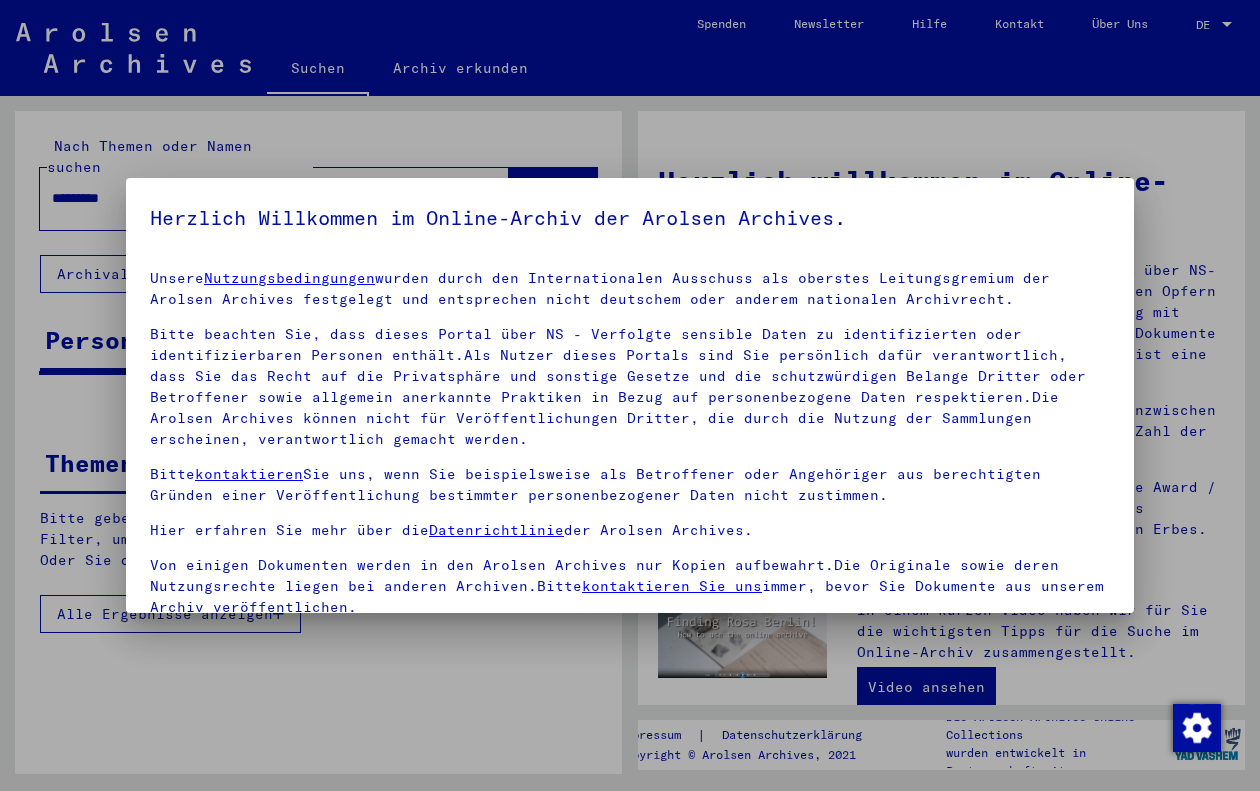 scroll, scrollTop: 9, scrollLeft: 0, axis: vertical 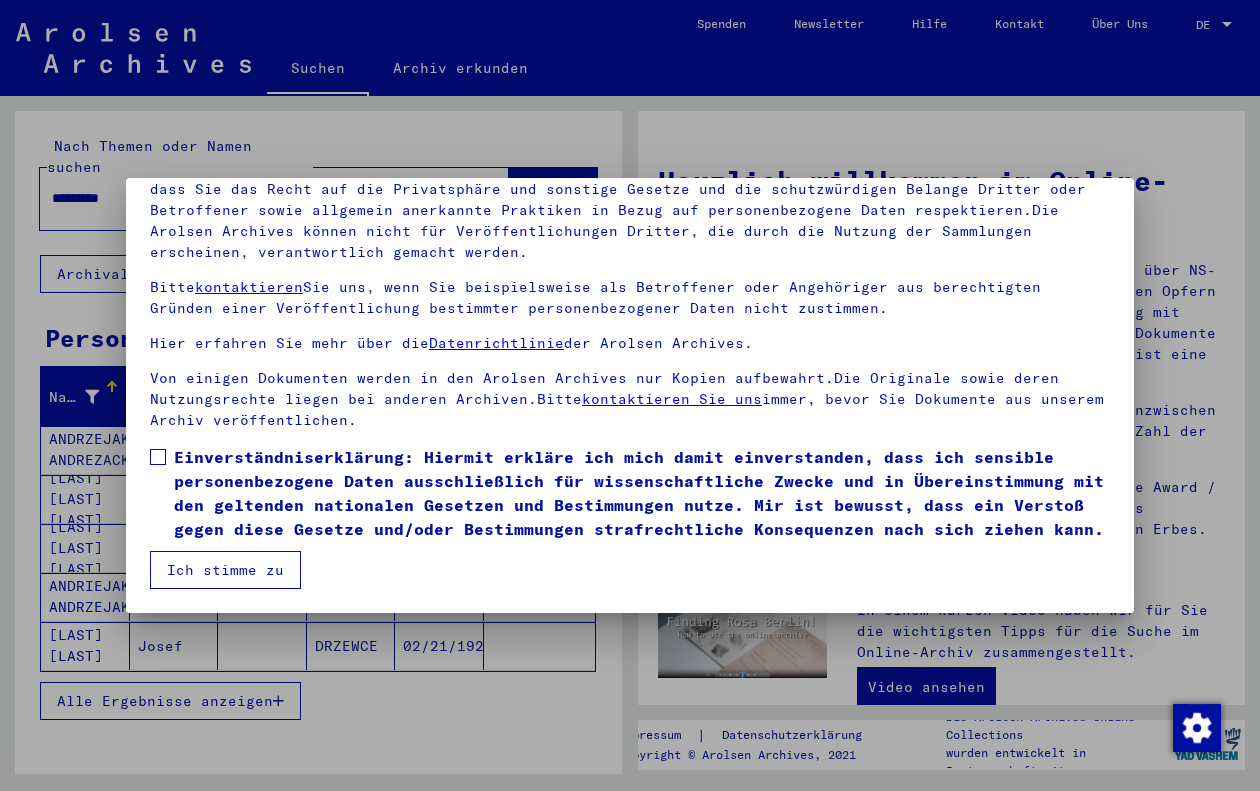 click at bounding box center [158, 457] 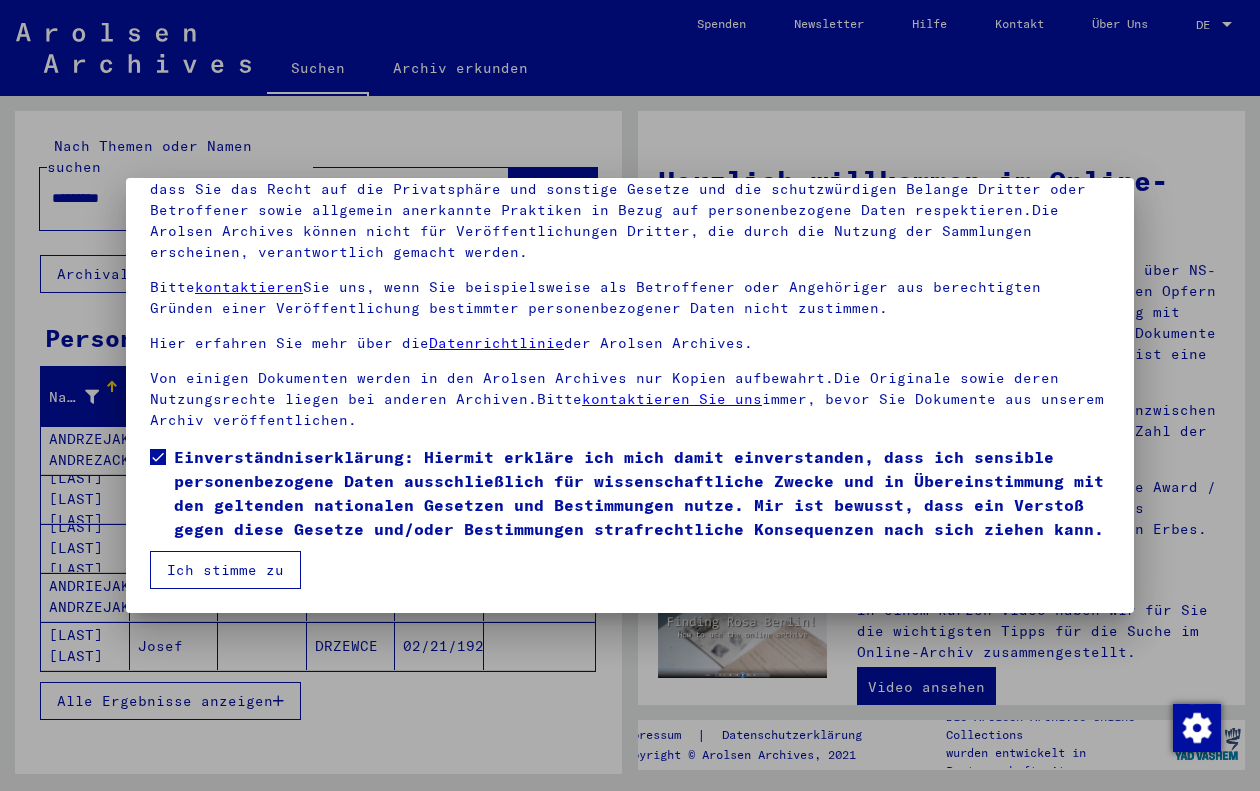 click on "Ich stimme zu" at bounding box center [225, 570] 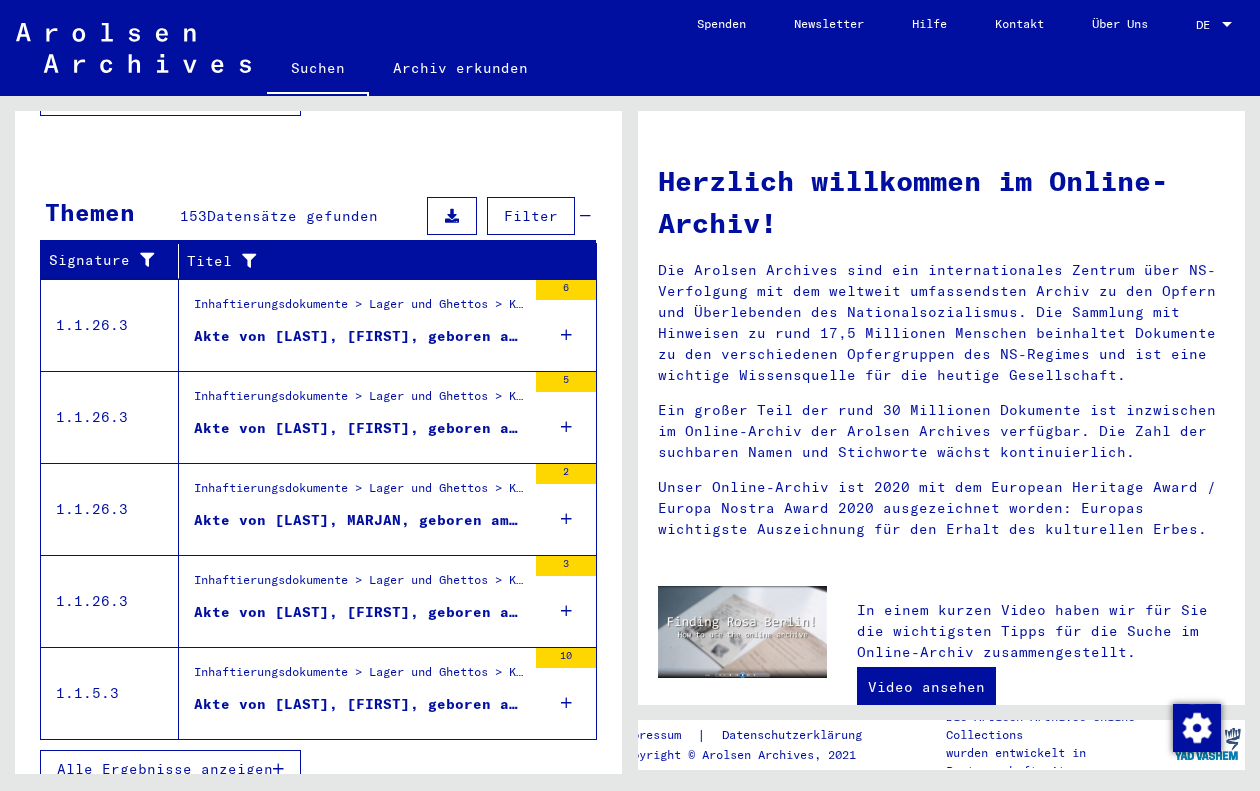 scroll, scrollTop: 608, scrollLeft: 0, axis: vertical 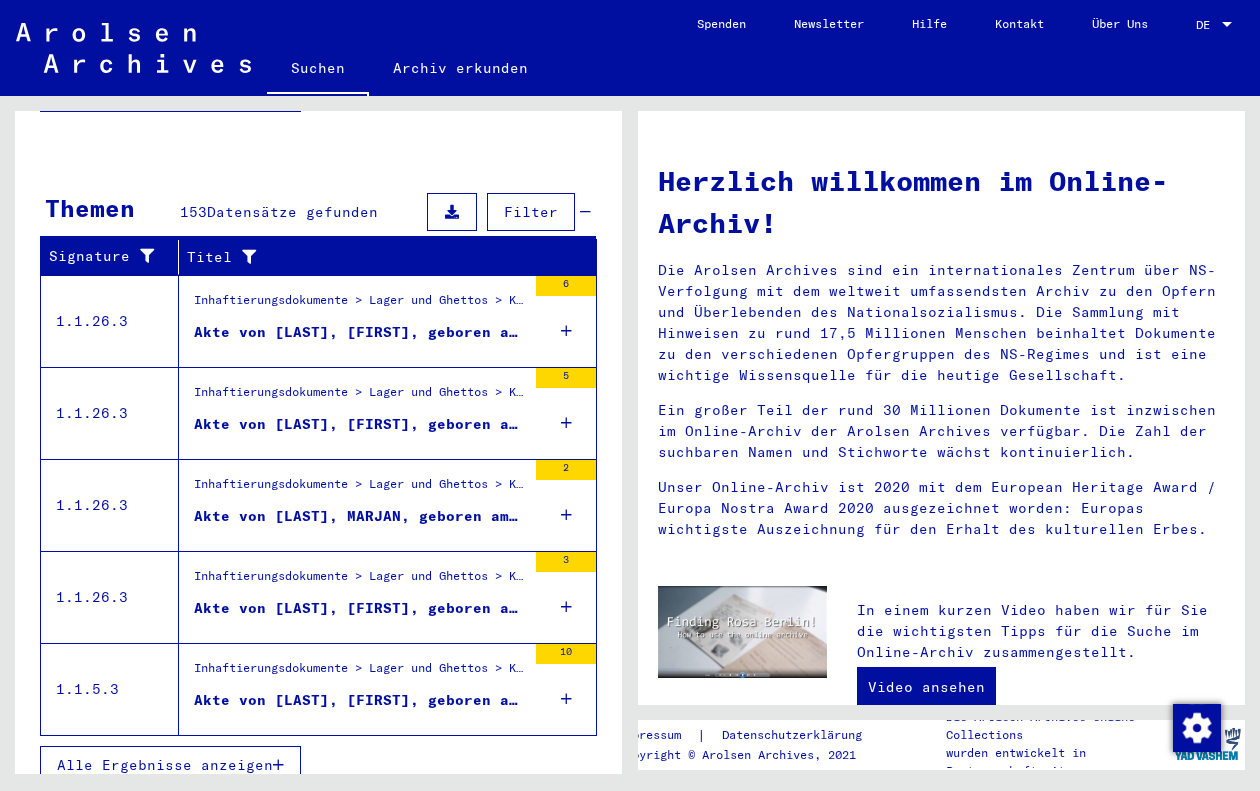 click on "Akte von [LAST], [FIRST], geboren am [DATE]" at bounding box center [360, 608] 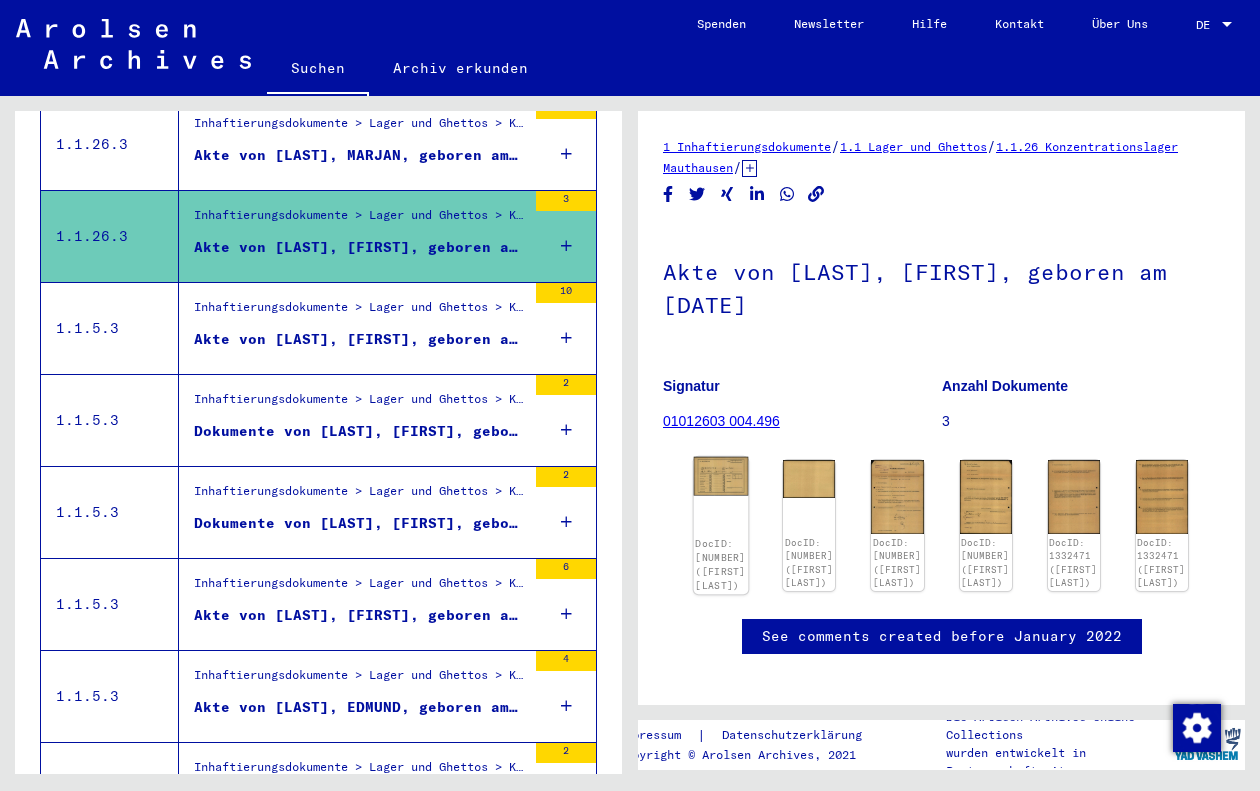 click 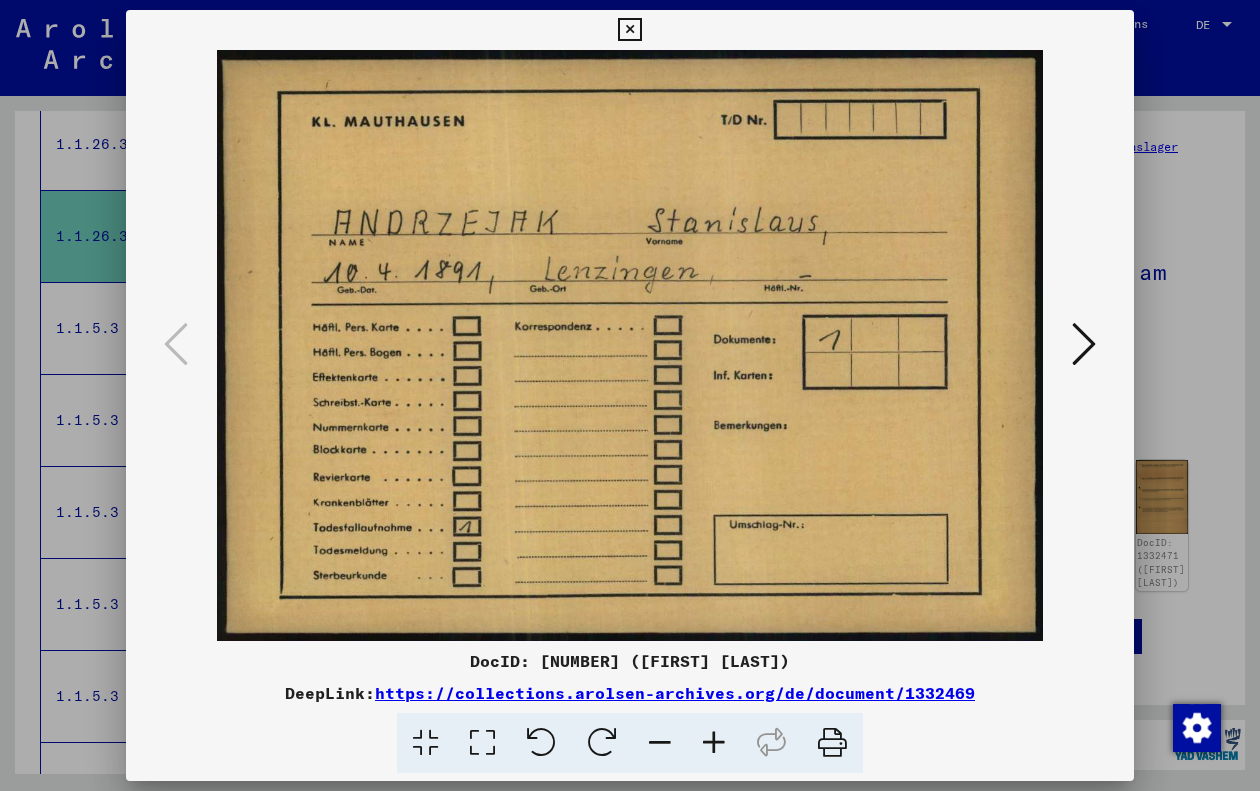 click at bounding box center [1084, 344] 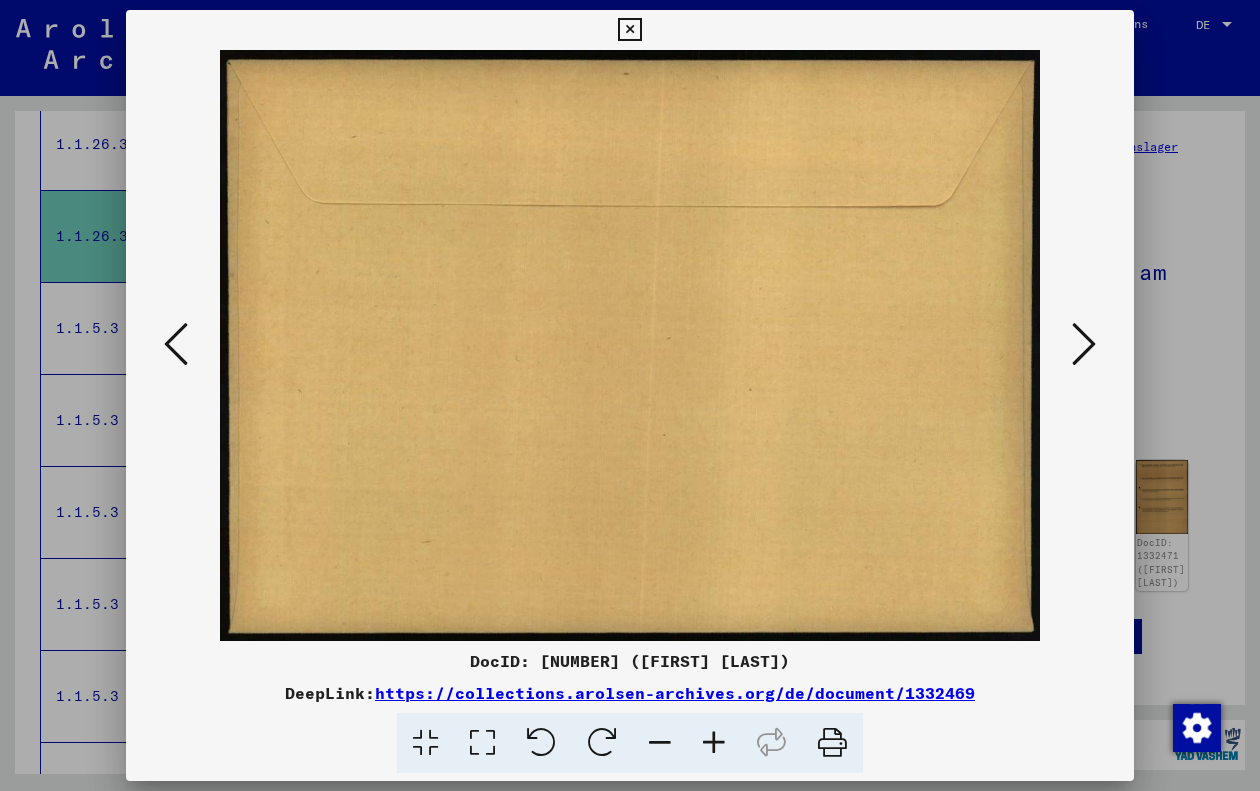 click at bounding box center (1084, 344) 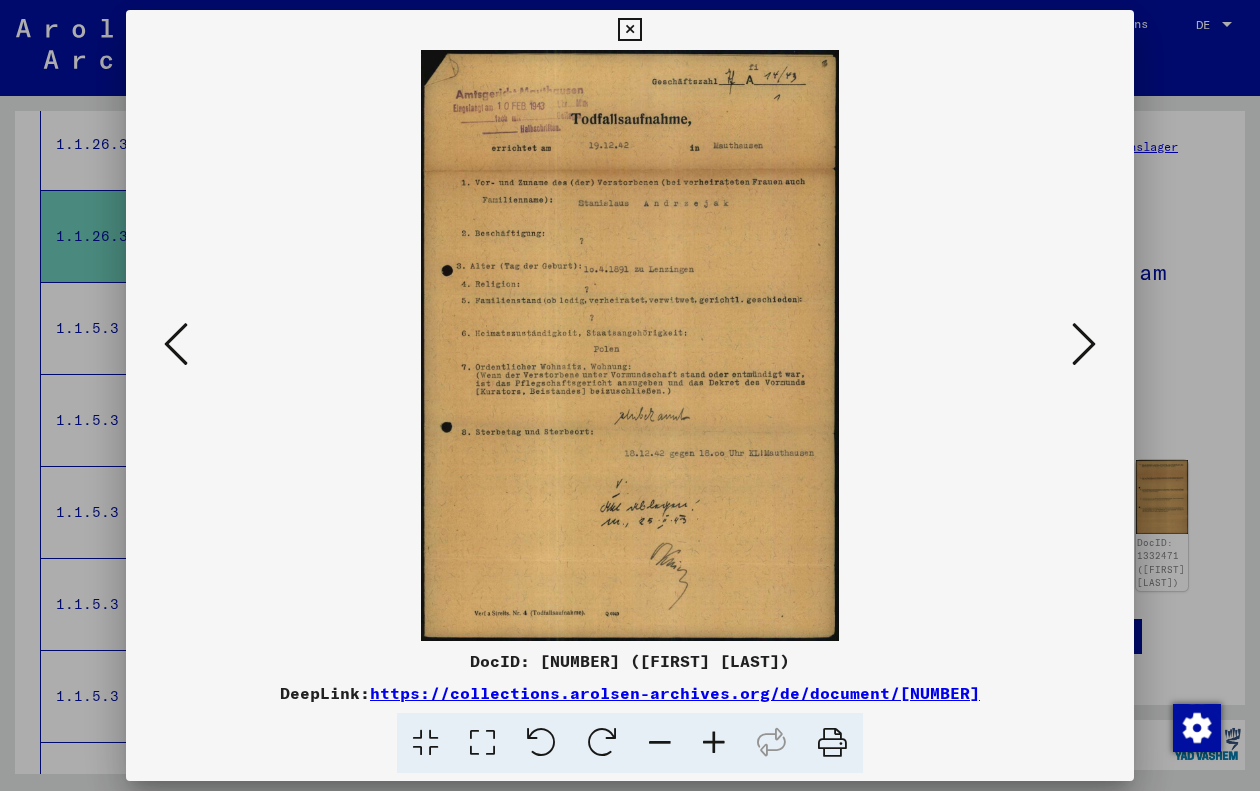 click at bounding box center [1084, 345] 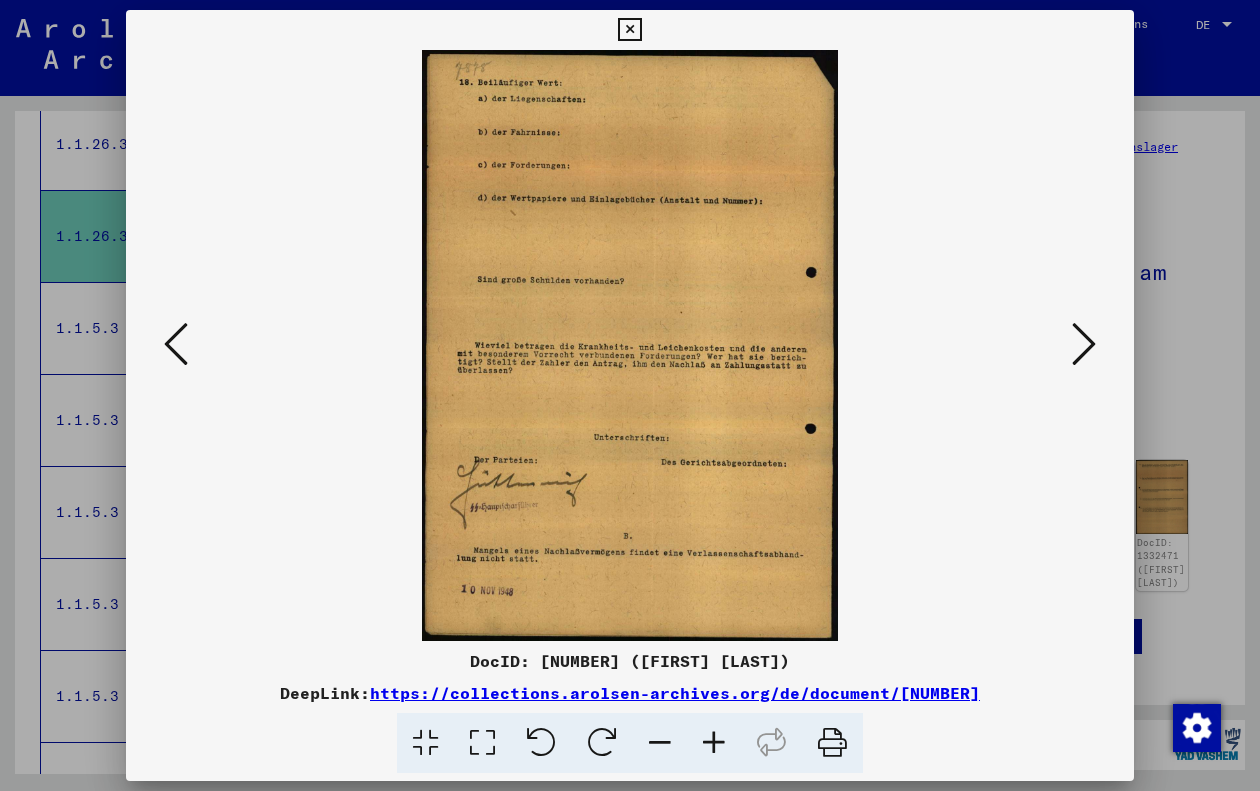 click at bounding box center [1084, 345] 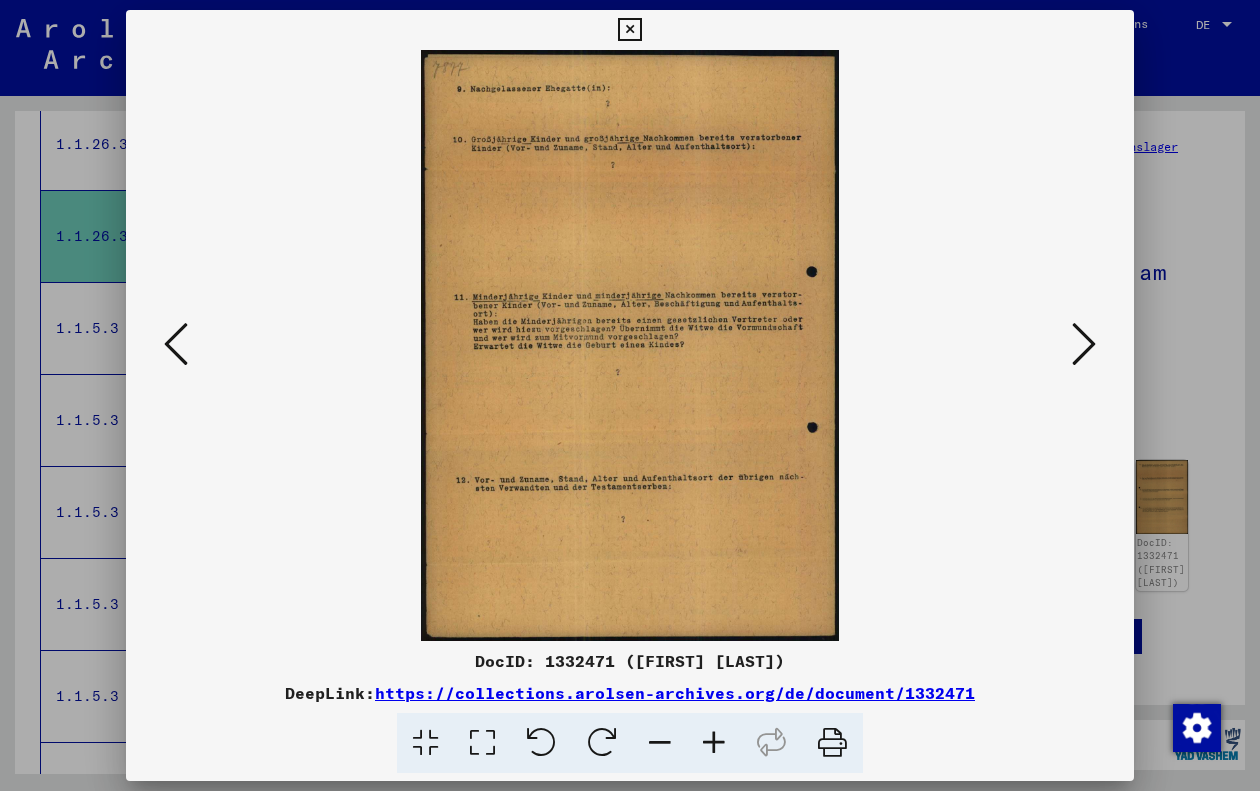 click at bounding box center (629, 30) 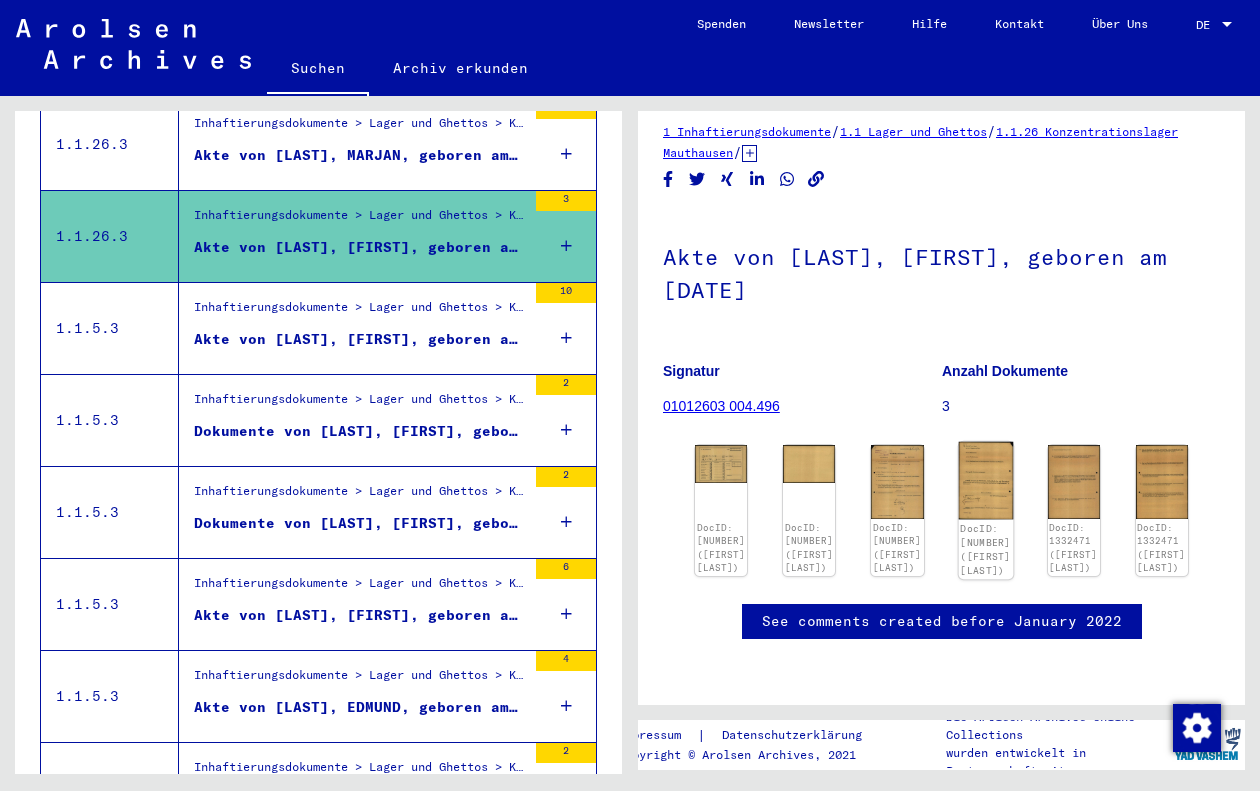 scroll, scrollTop: 0, scrollLeft: 17, axis: horizontal 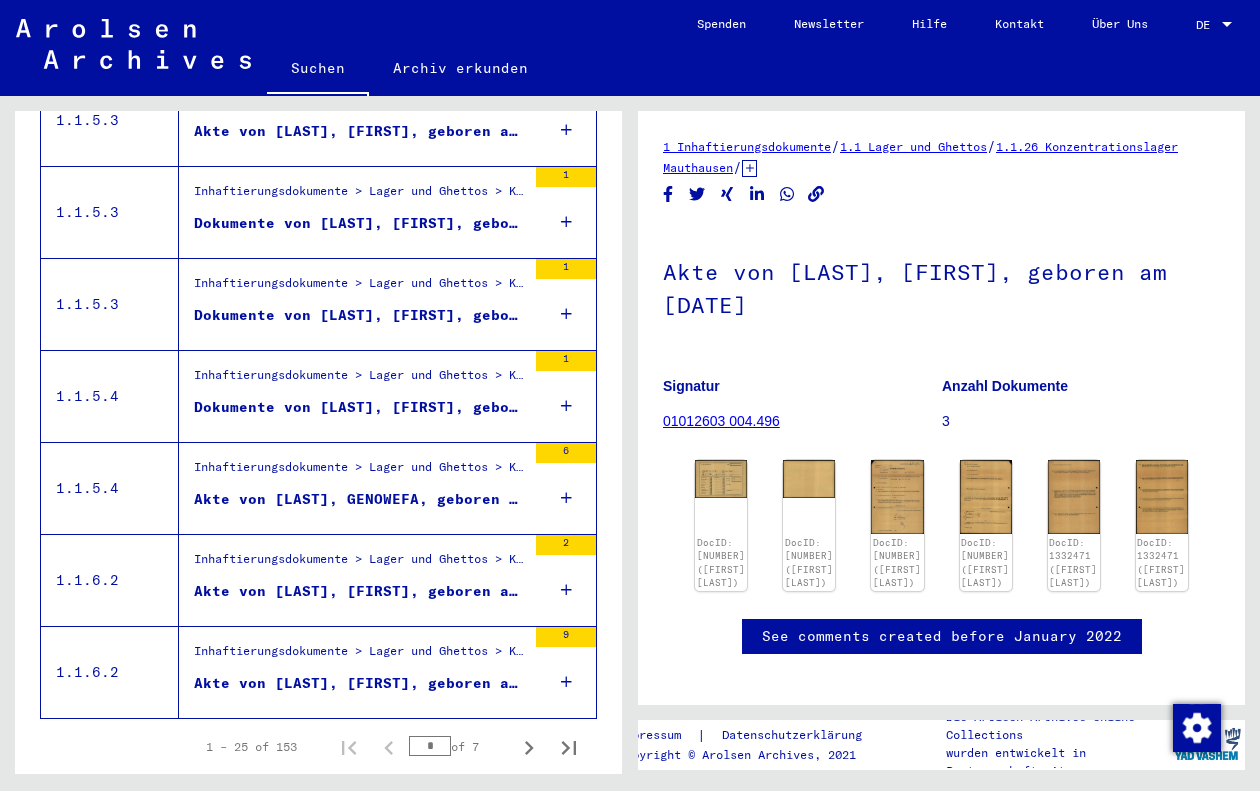 click on "Akte von [LAST], [FIRST], geboren am [DATE]" at bounding box center [360, 683] 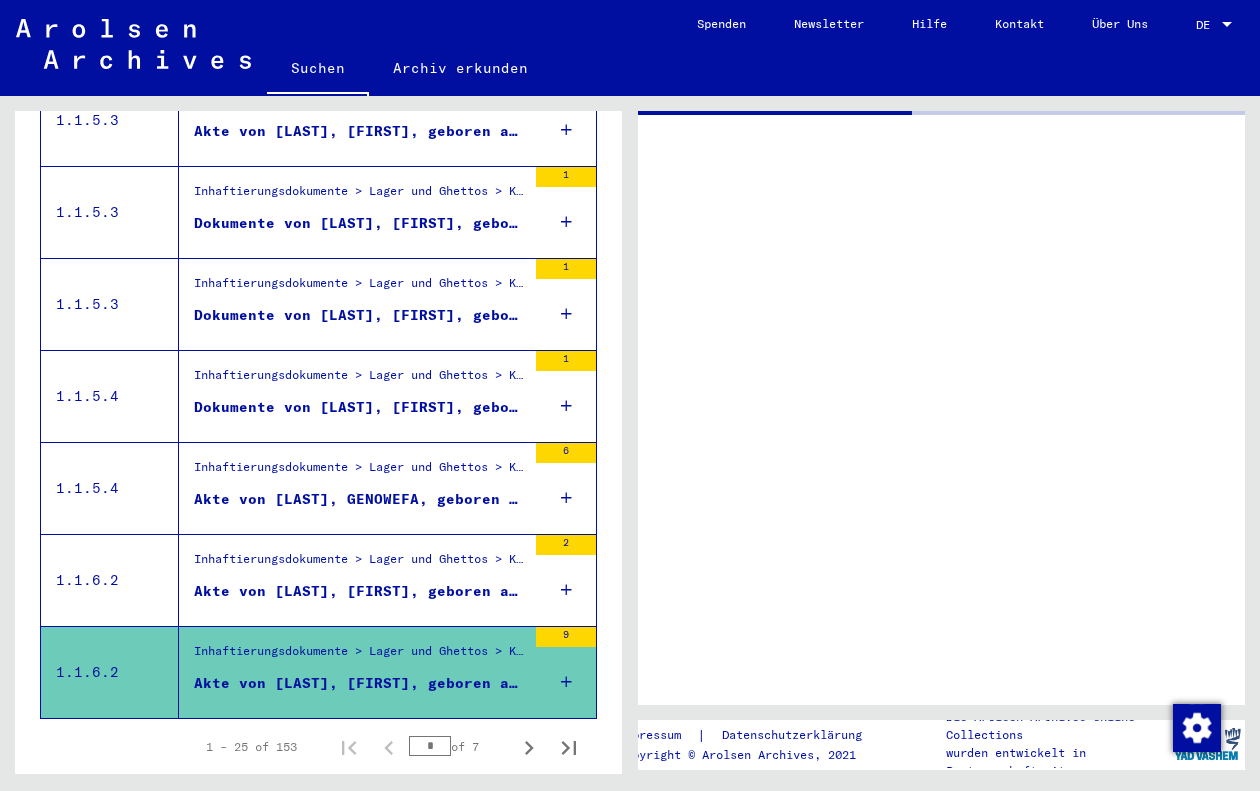 scroll, scrollTop: 0, scrollLeft: 0, axis: both 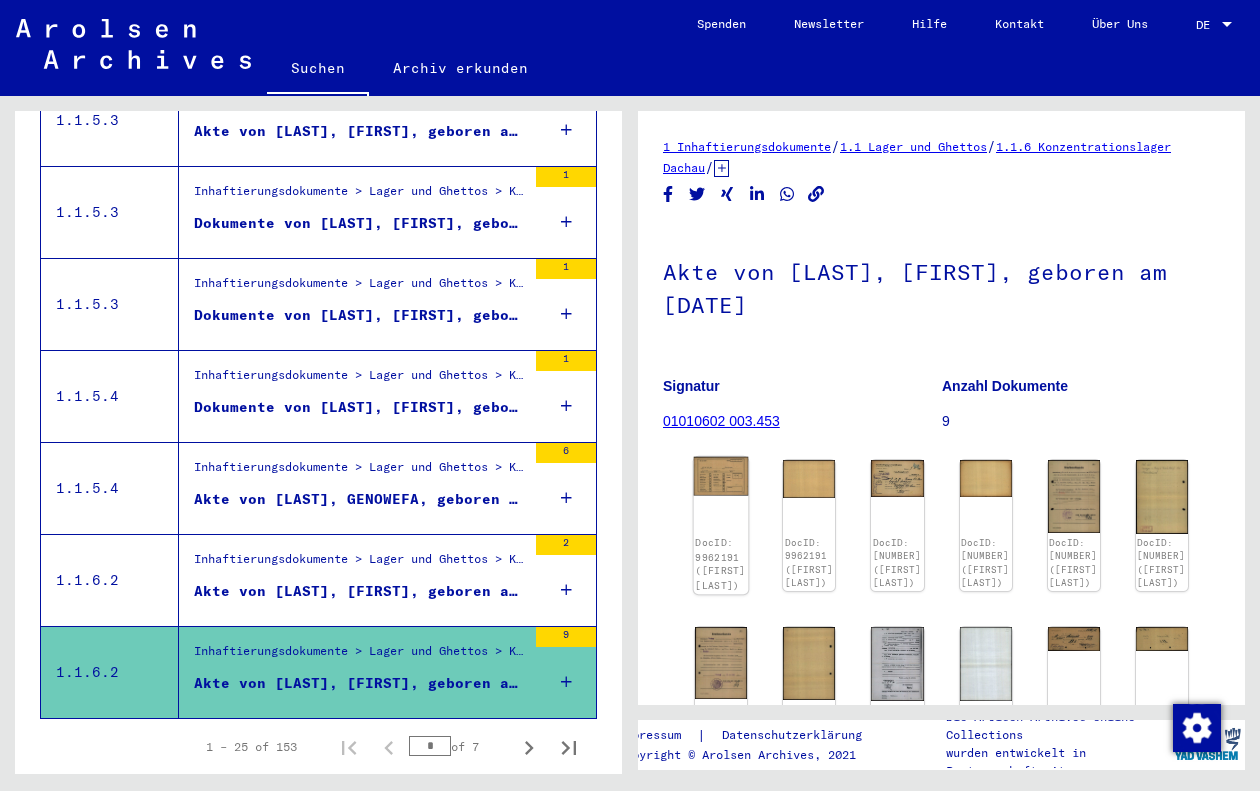 click 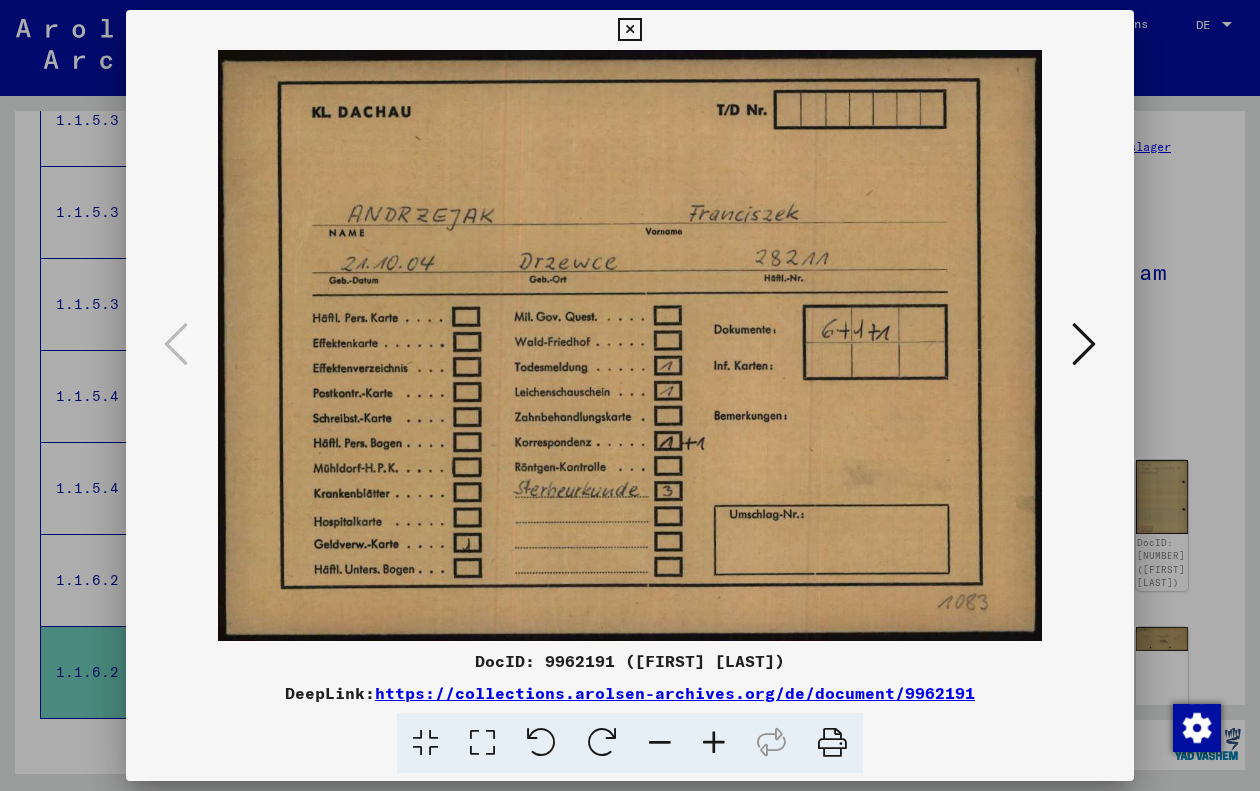 click at bounding box center (1084, 344) 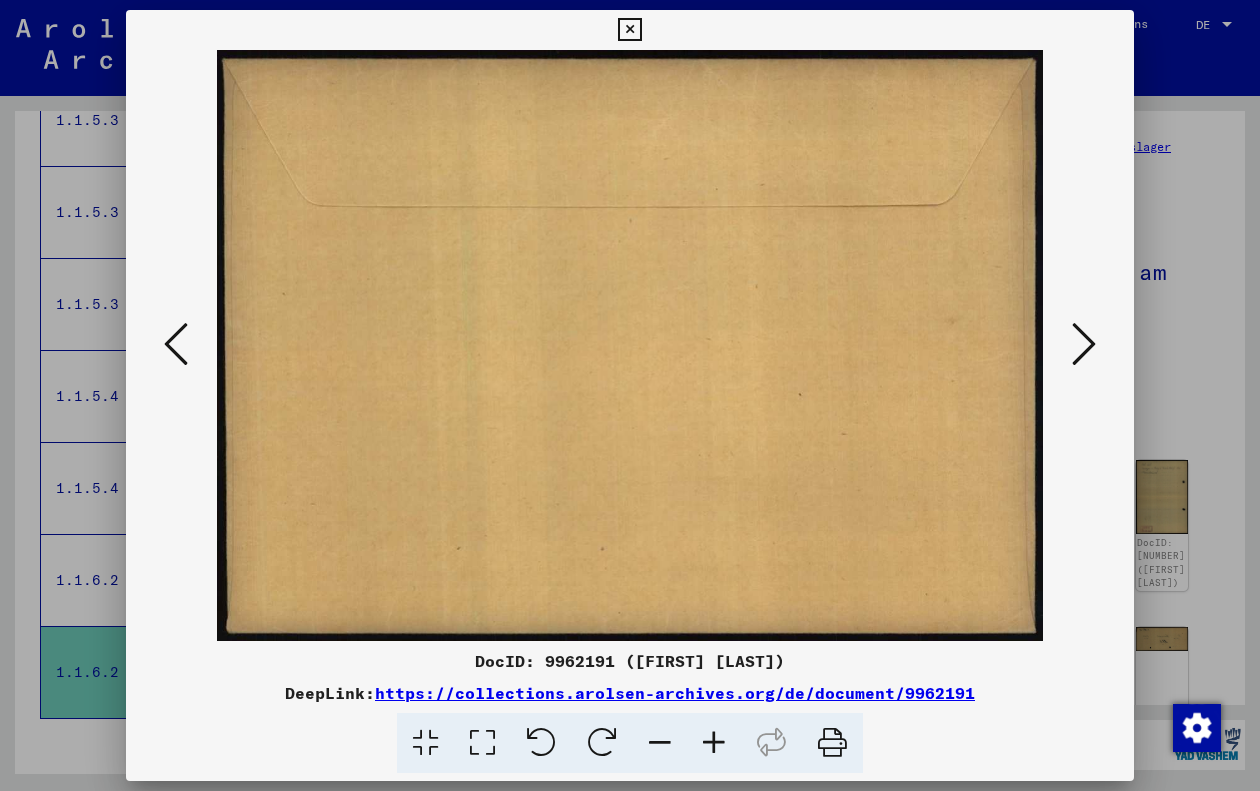 click at bounding box center (1084, 344) 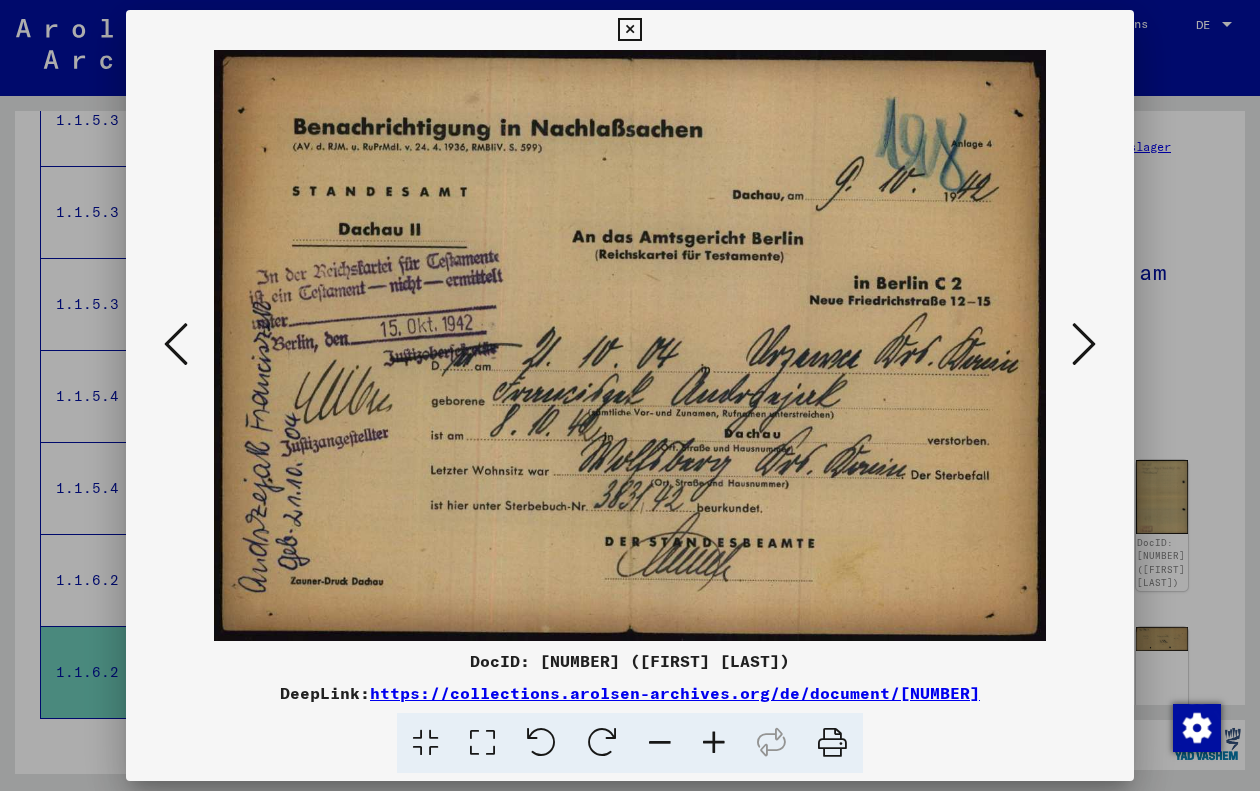 click at bounding box center [1084, 344] 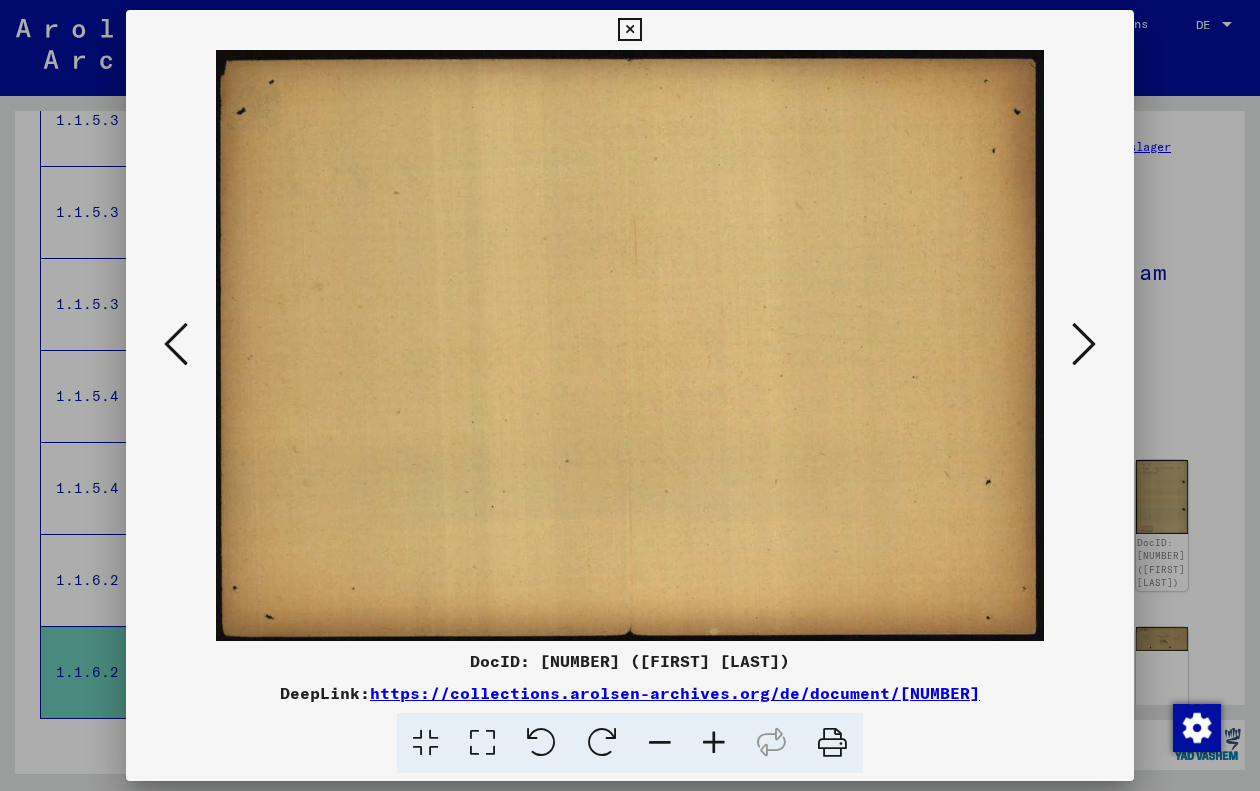 click at bounding box center (1084, 344) 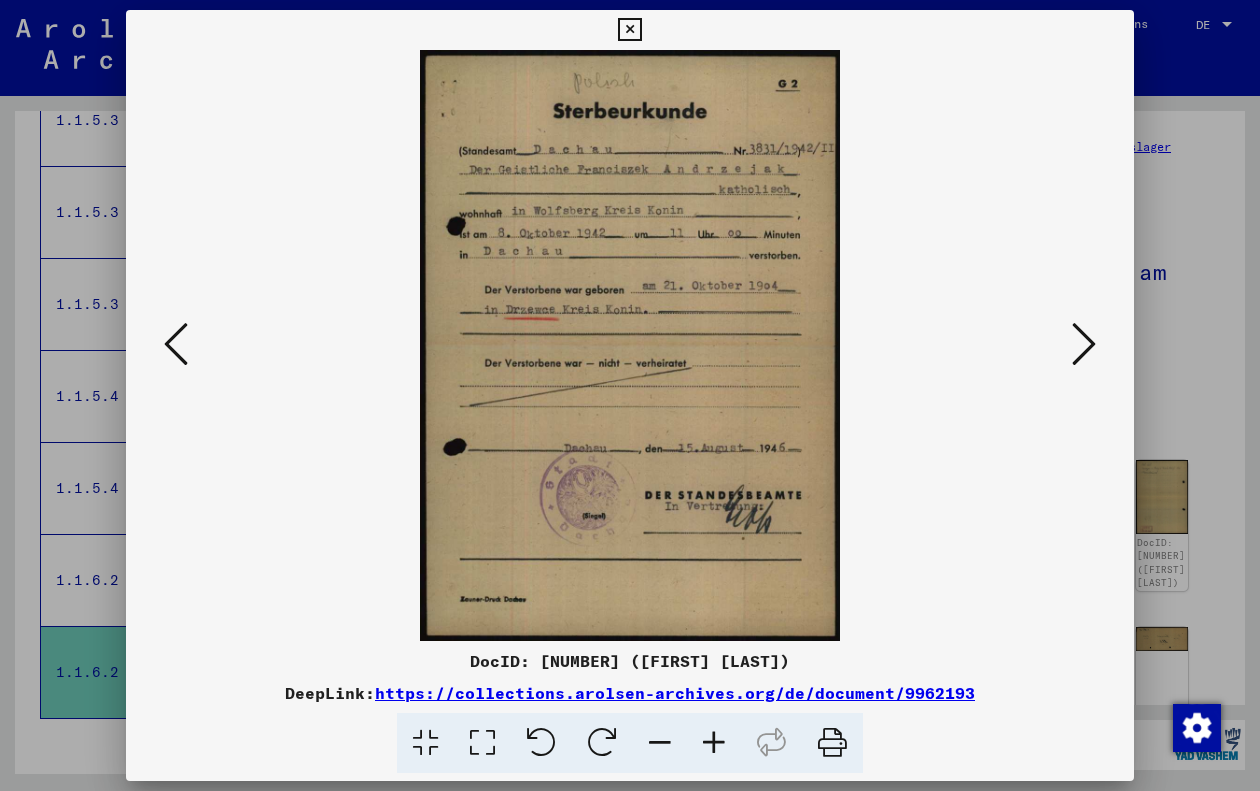 click at bounding box center [1084, 344] 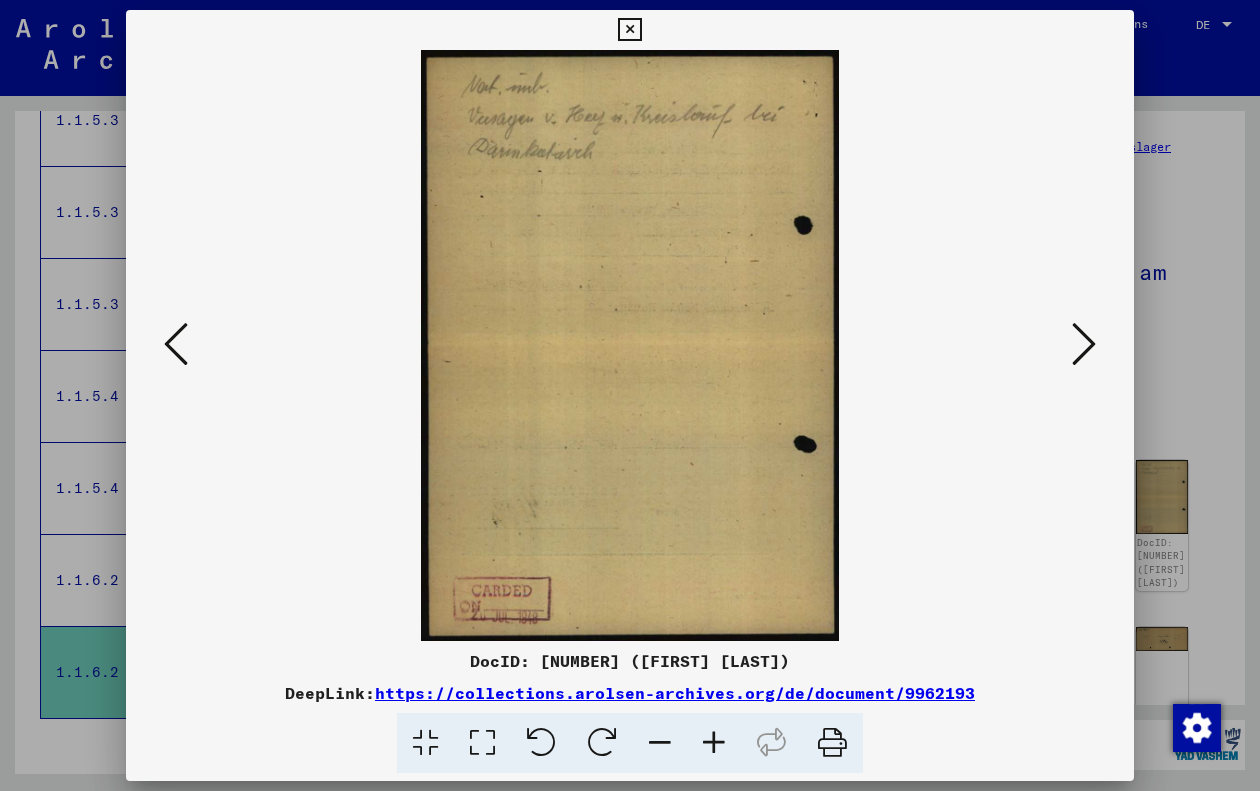 click at bounding box center [1084, 344] 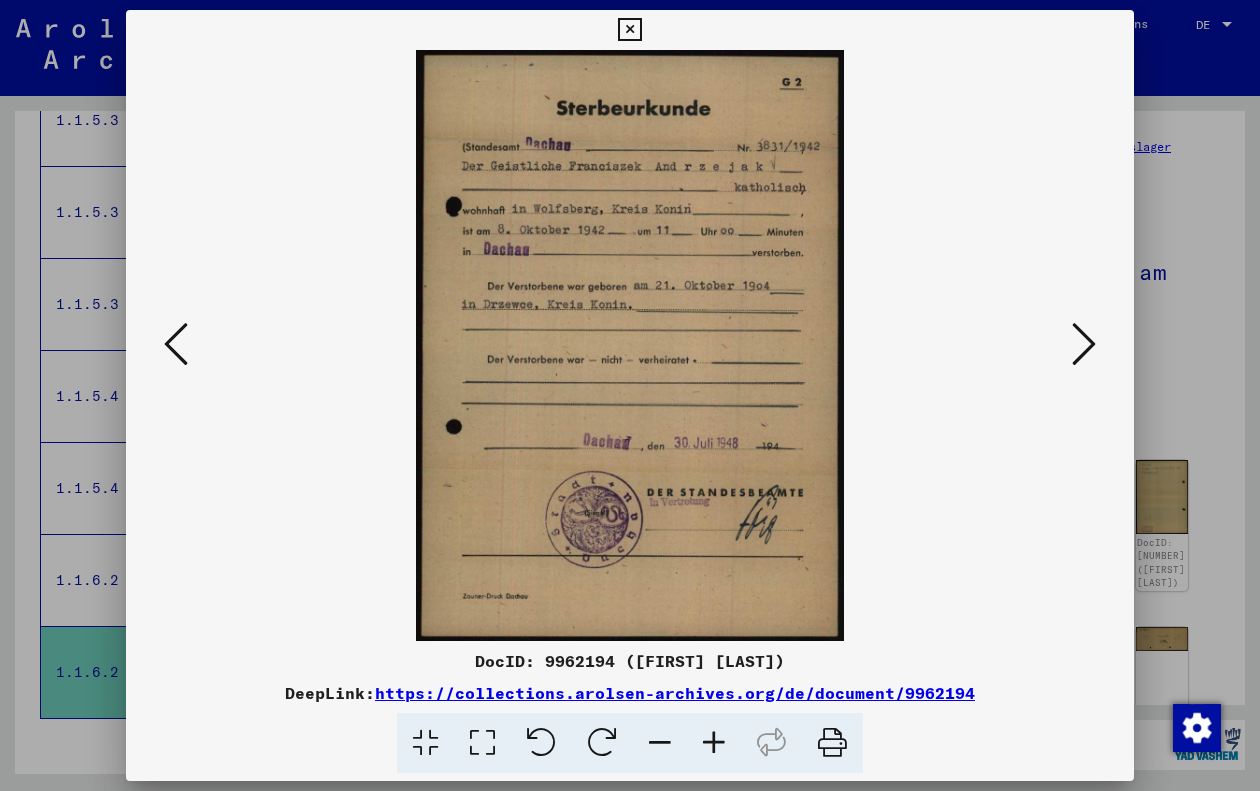 click at bounding box center [176, 344] 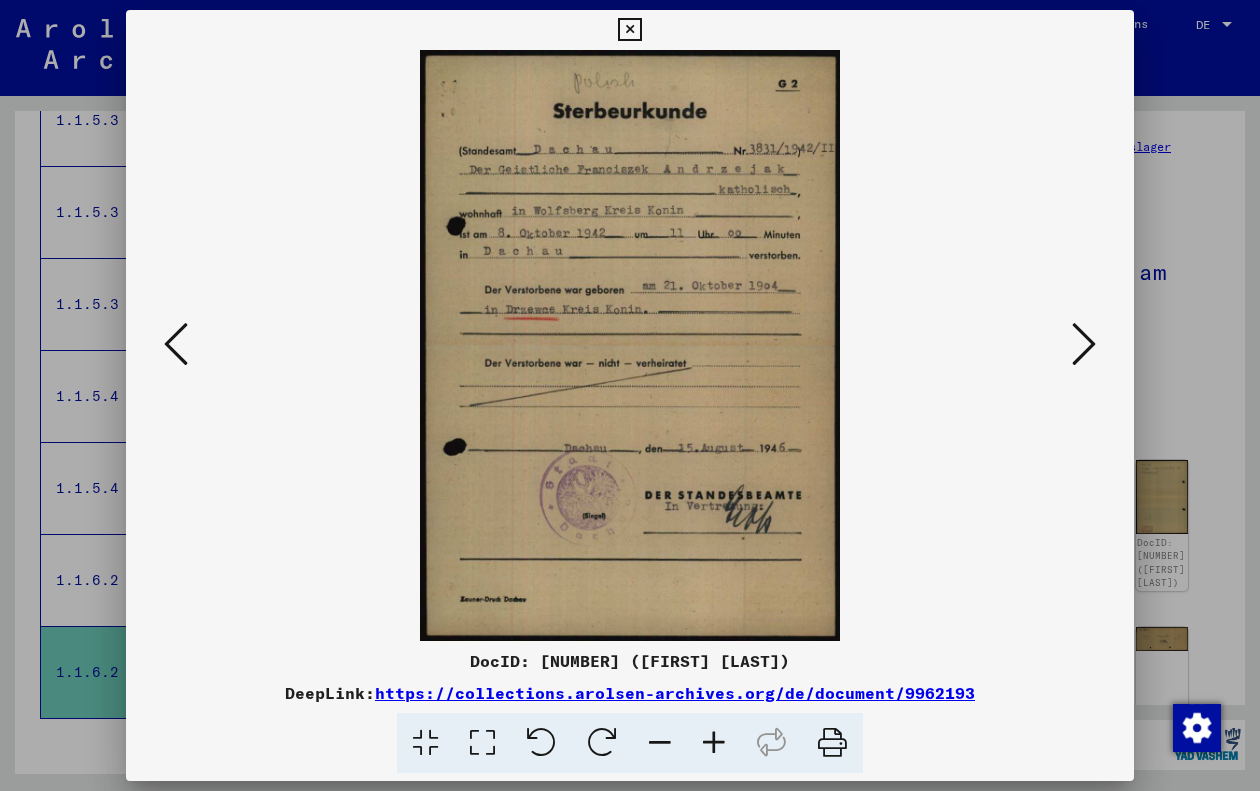 click at bounding box center [1084, 345] 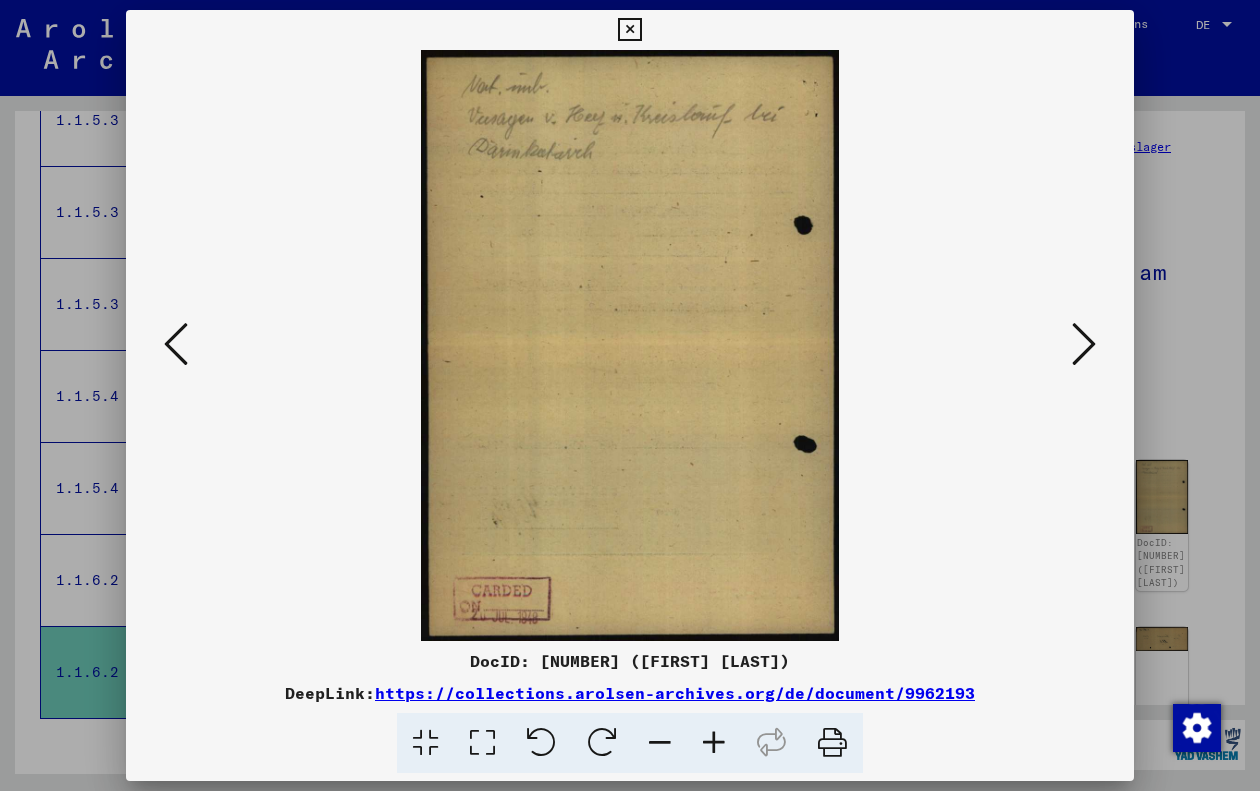 click at bounding box center [1084, 345] 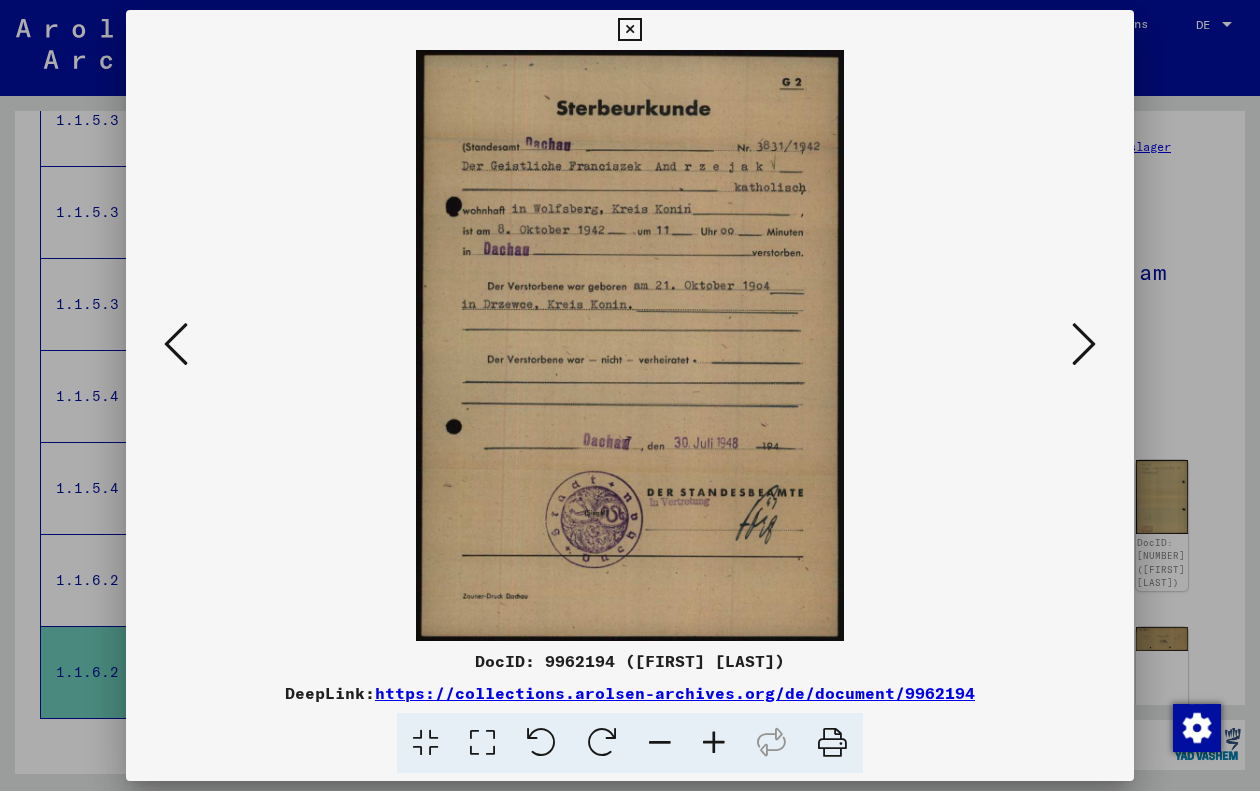 click at bounding box center (1084, 345) 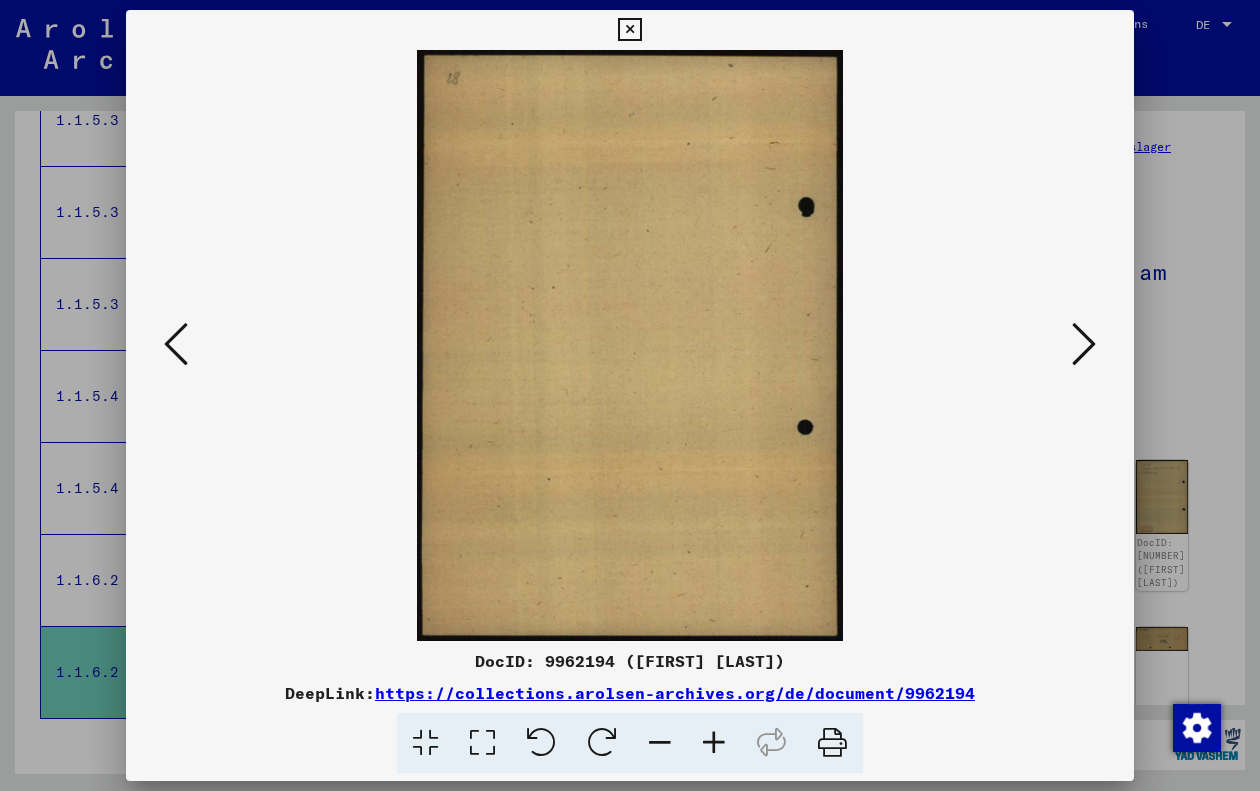 click at bounding box center [1084, 345] 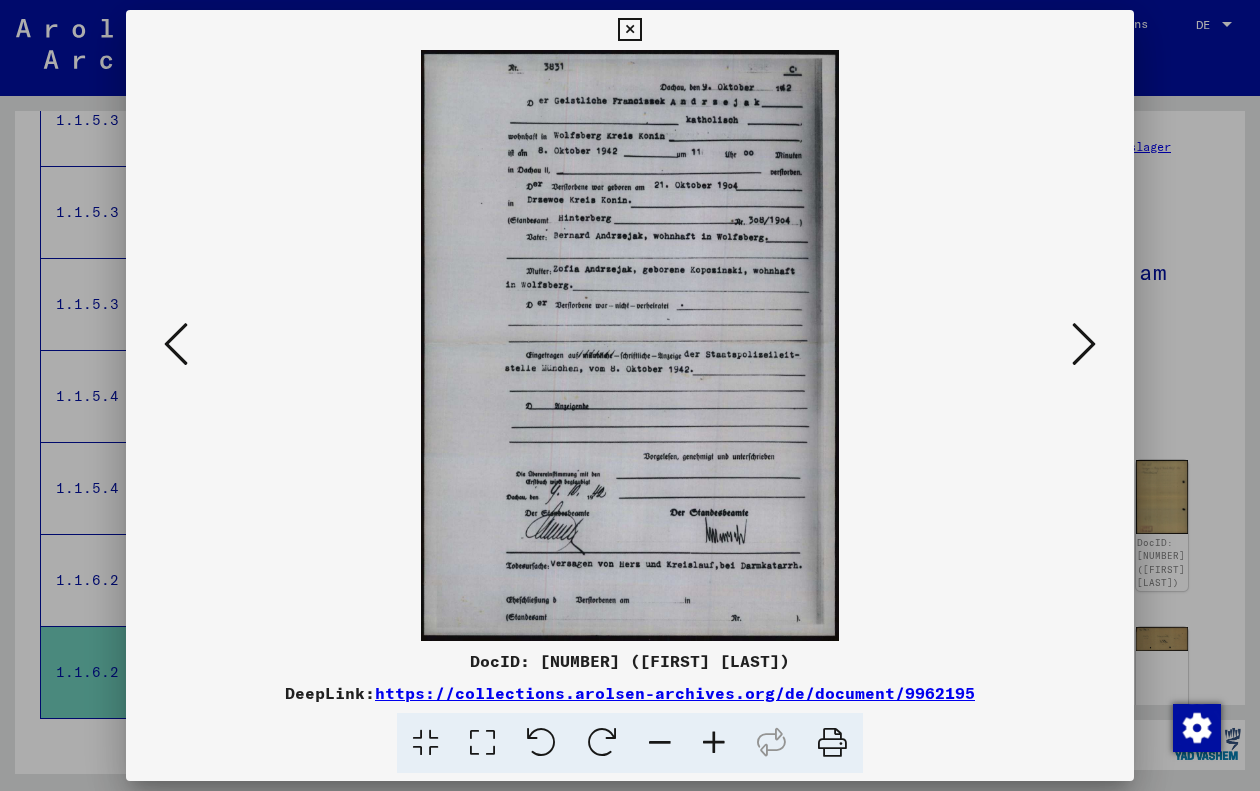 click at bounding box center [629, 30] 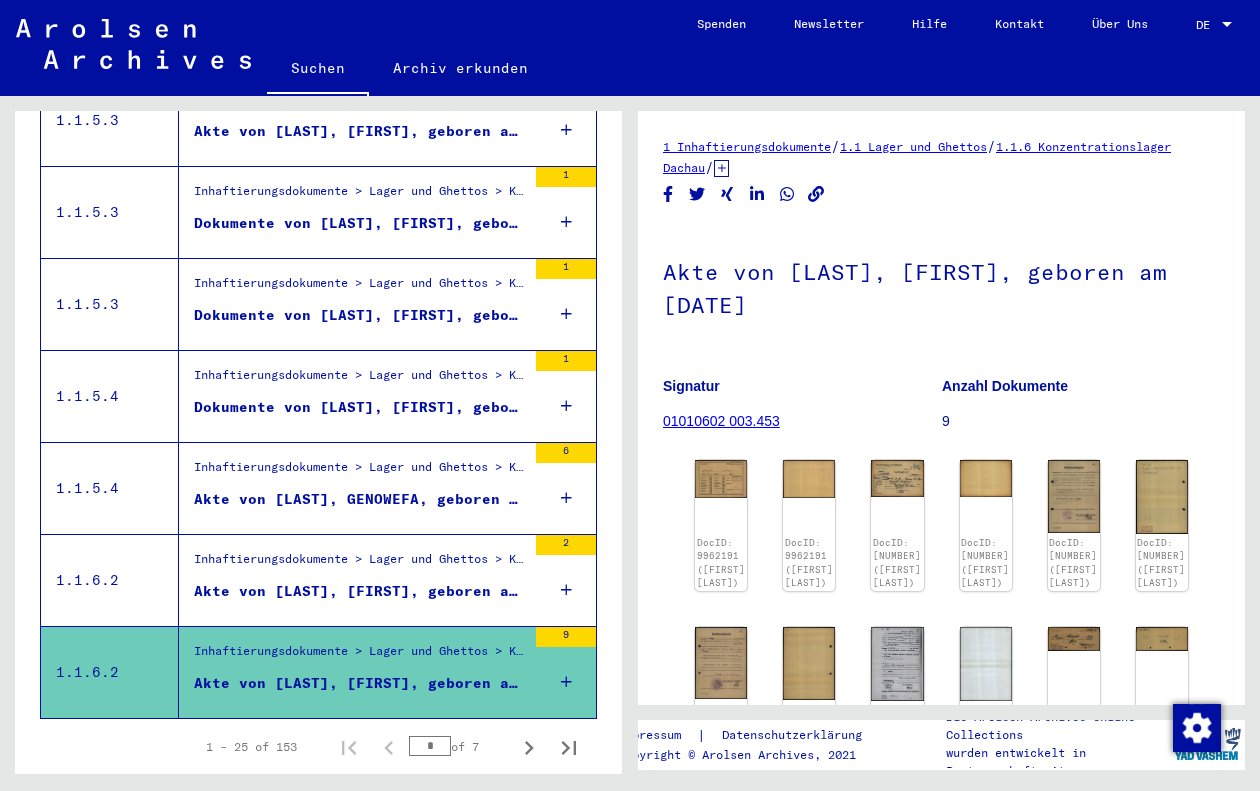 scroll, scrollTop: 2143, scrollLeft: 0, axis: vertical 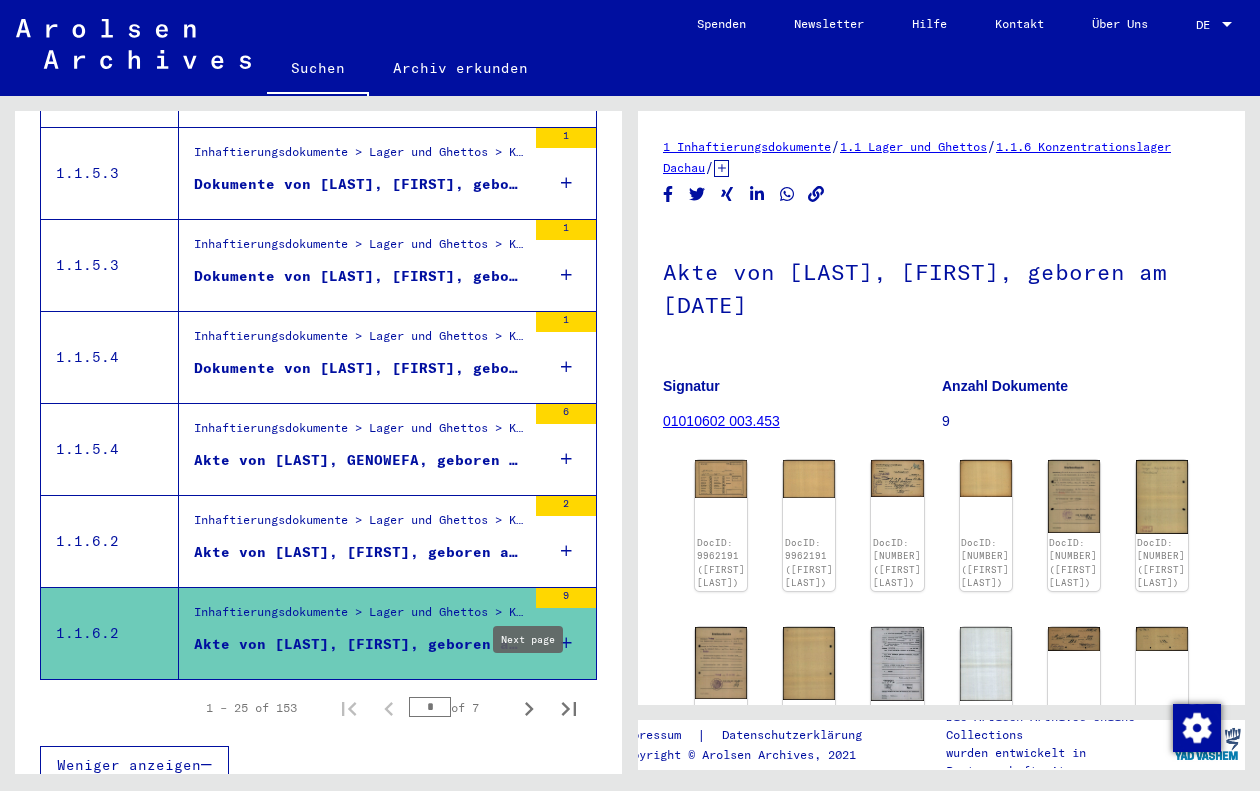 click 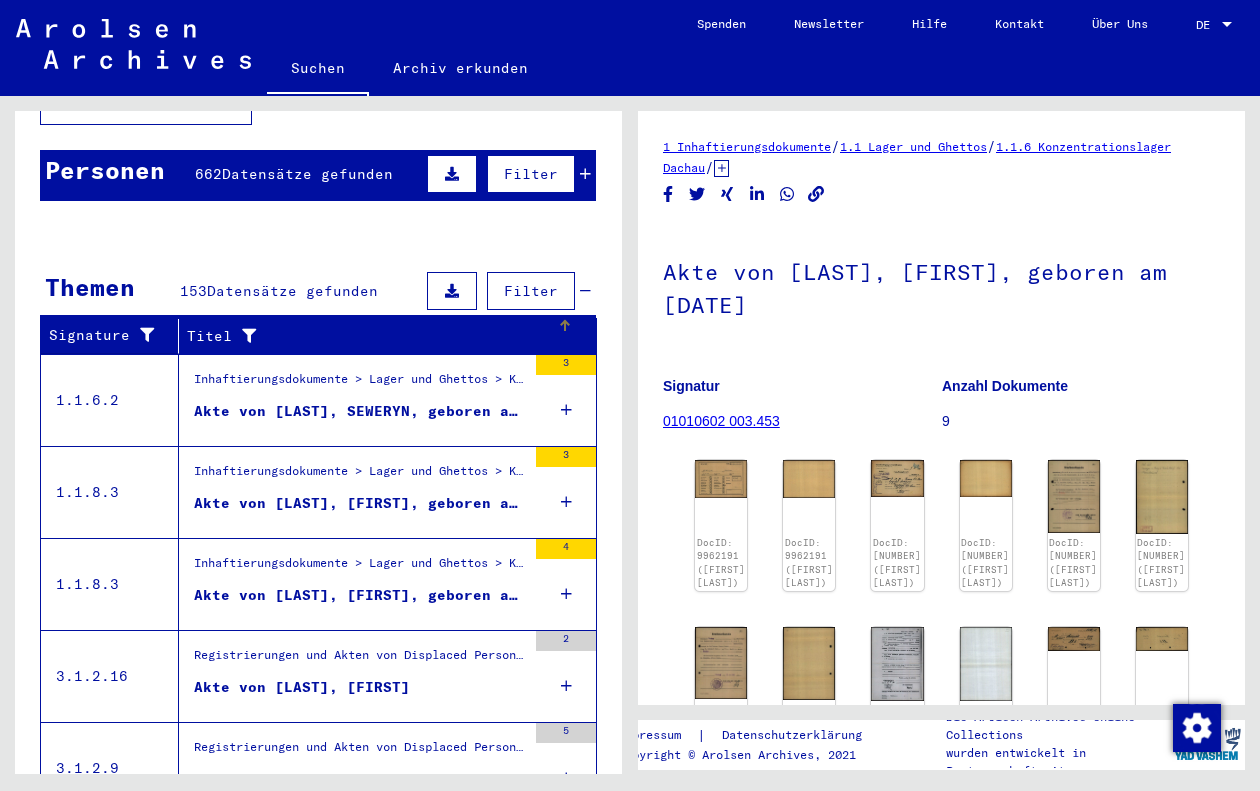 scroll, scrollTop: 177, scrollLeft: 0, axis: vertical 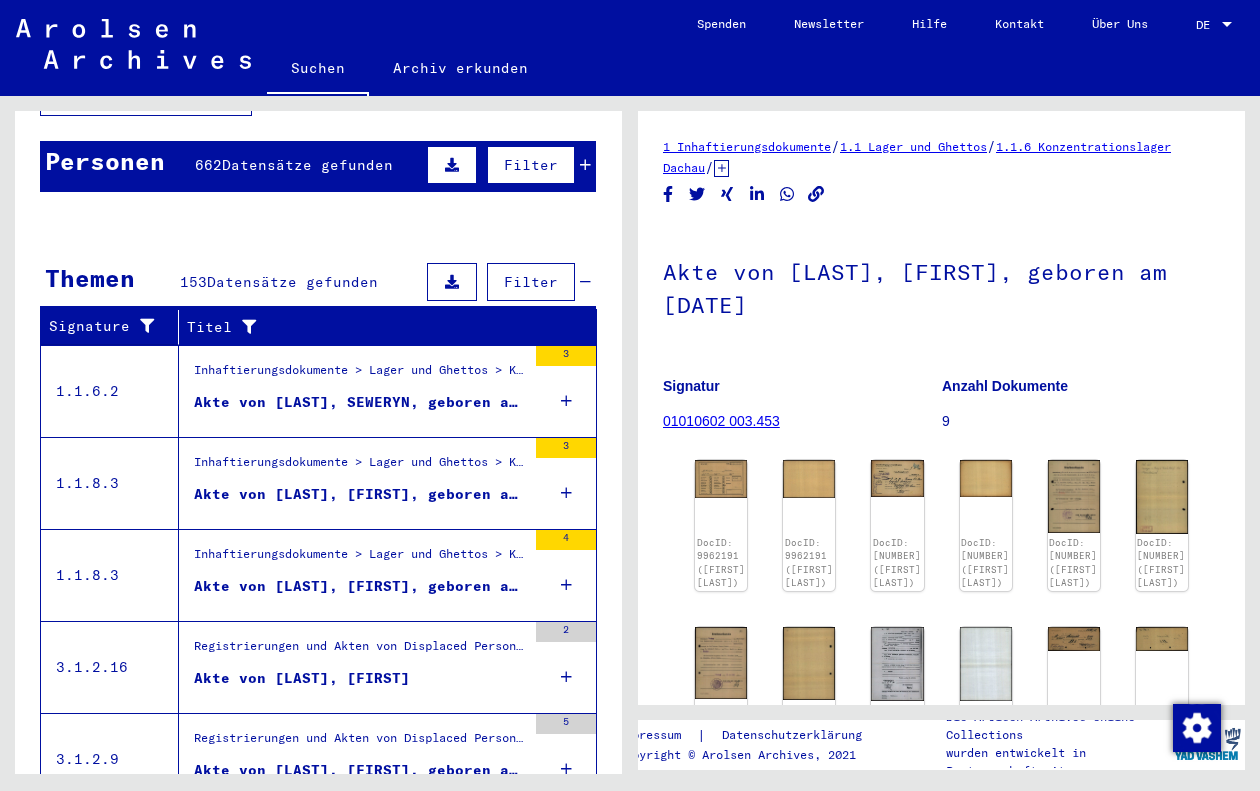 click at bounding box center [540, 473] 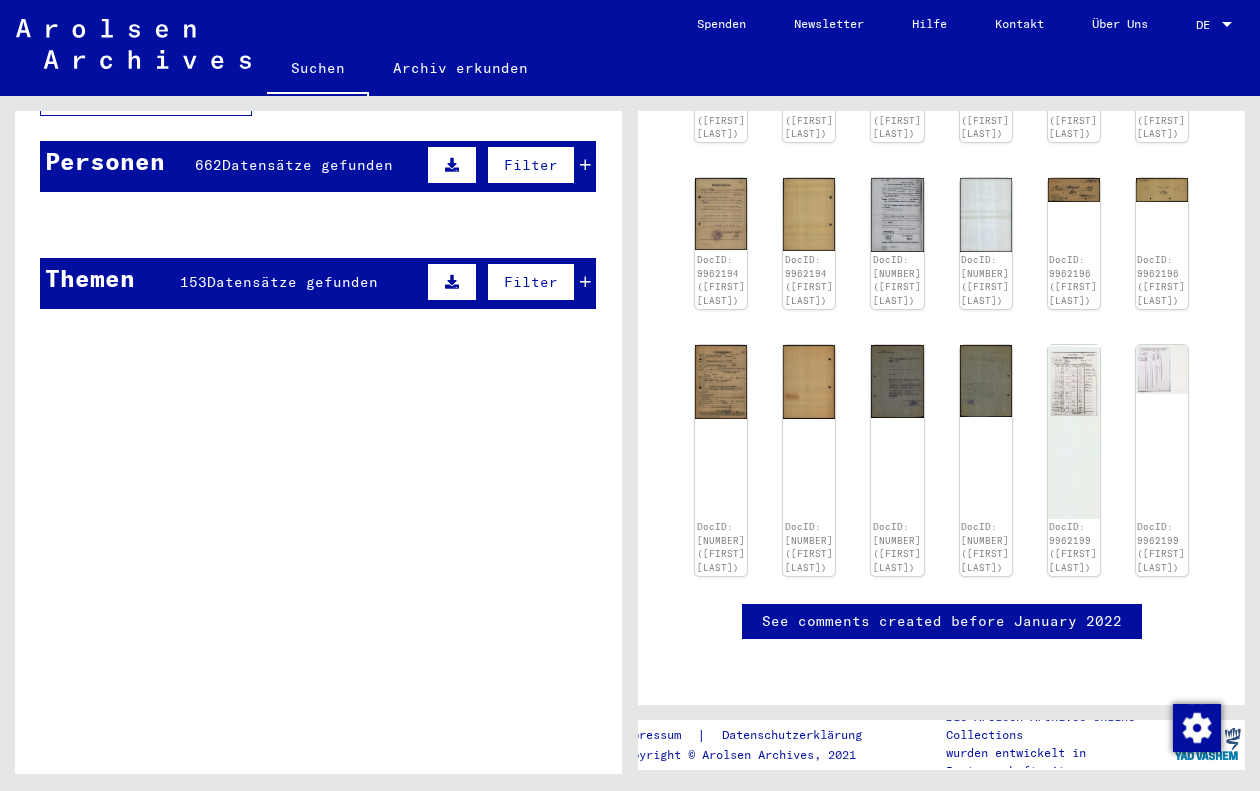 scroll, scrollTop: 0, scrollLeft: 0, axis: both 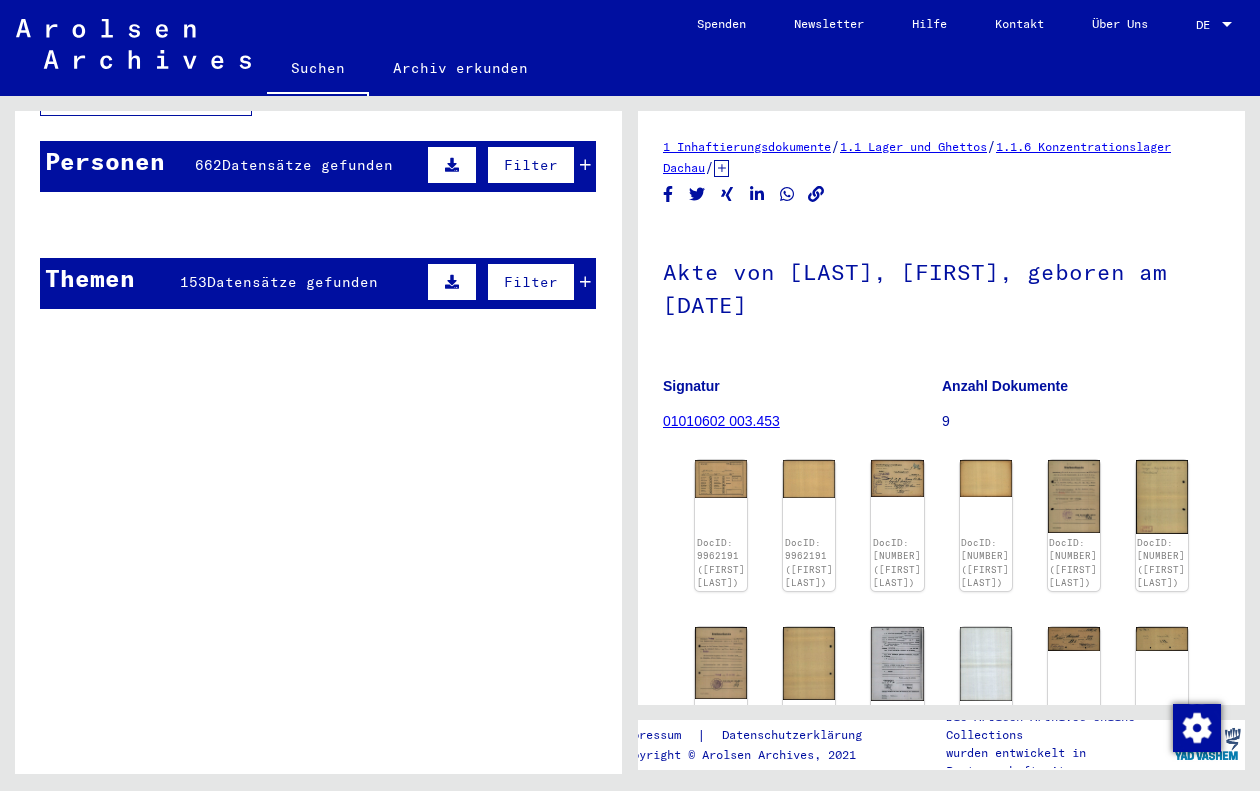 click at bounding box center [351, 323] 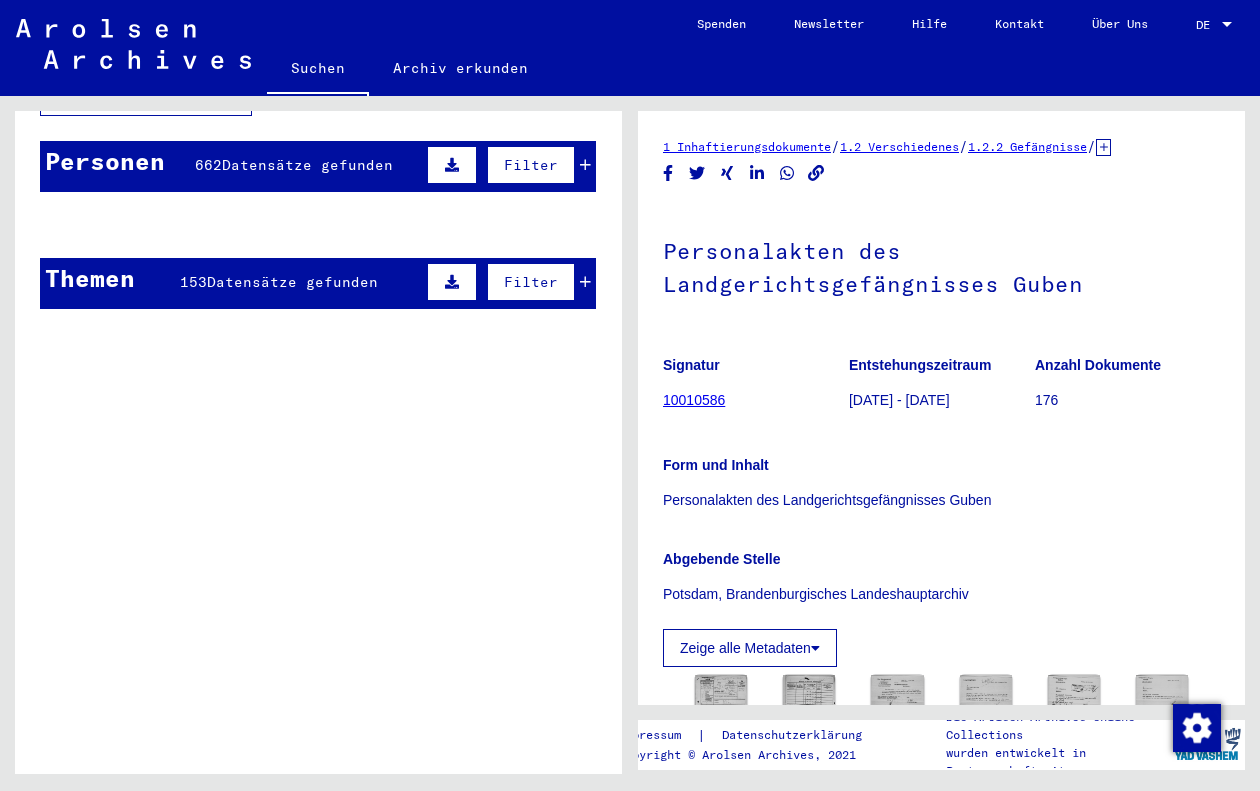 click on "Personen 662  Datensätze gefunden  Filter" at bounding box center (318, 166) 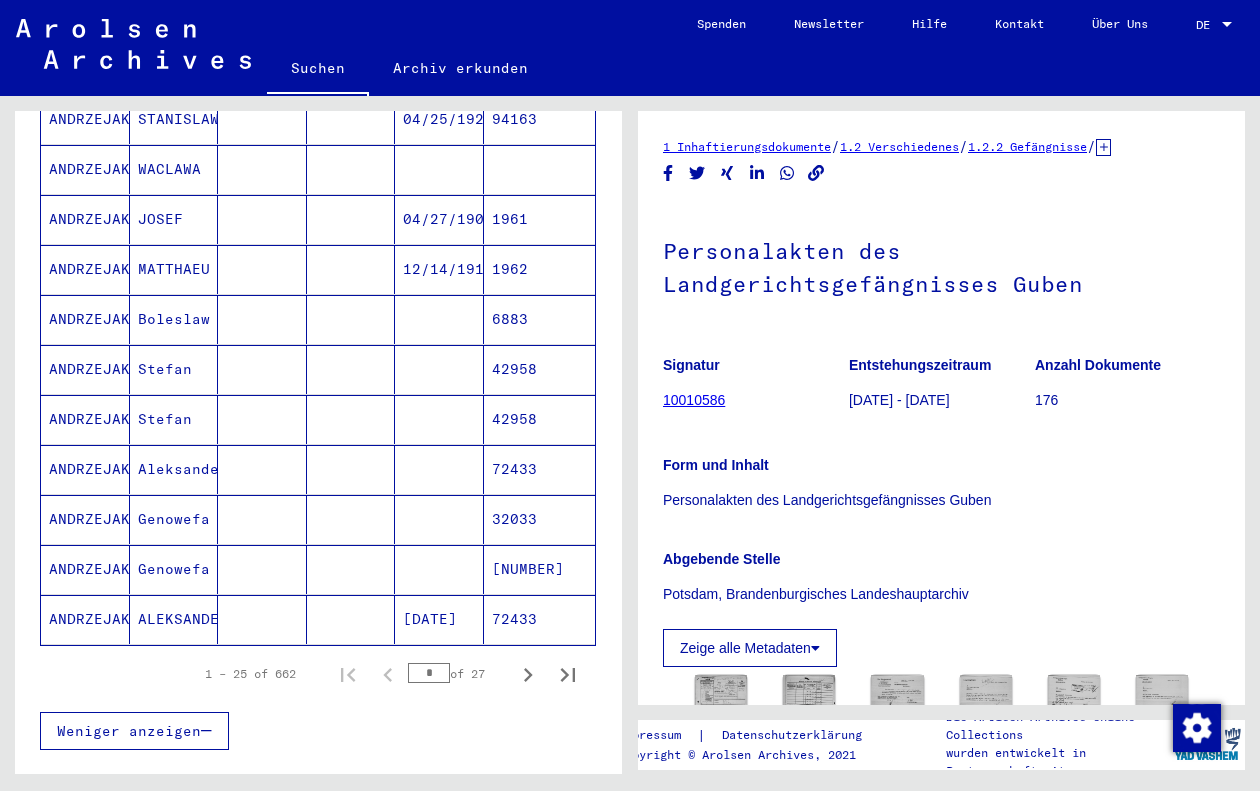 scroll, scrollTop: 1040, scrollLeft: 0, axis: vertical 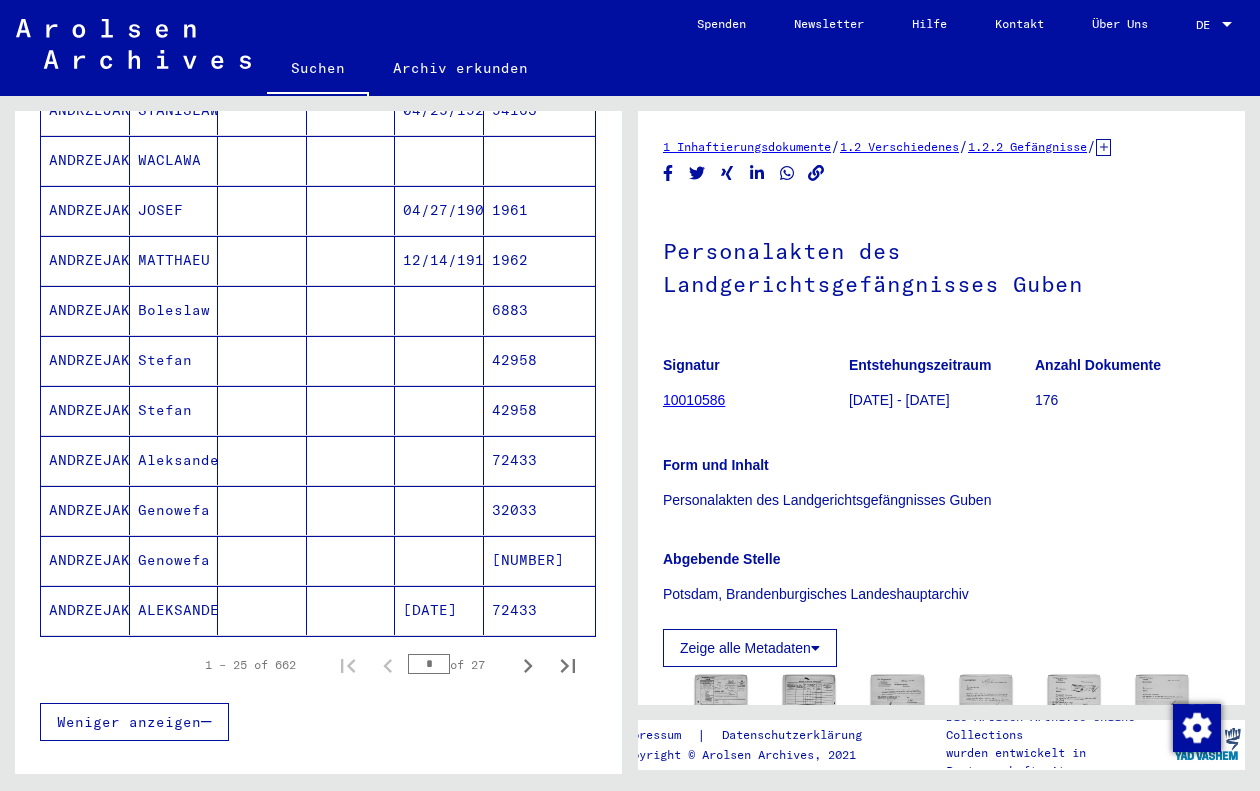 click on "Boleslaw" at bounding box center (174, 360) 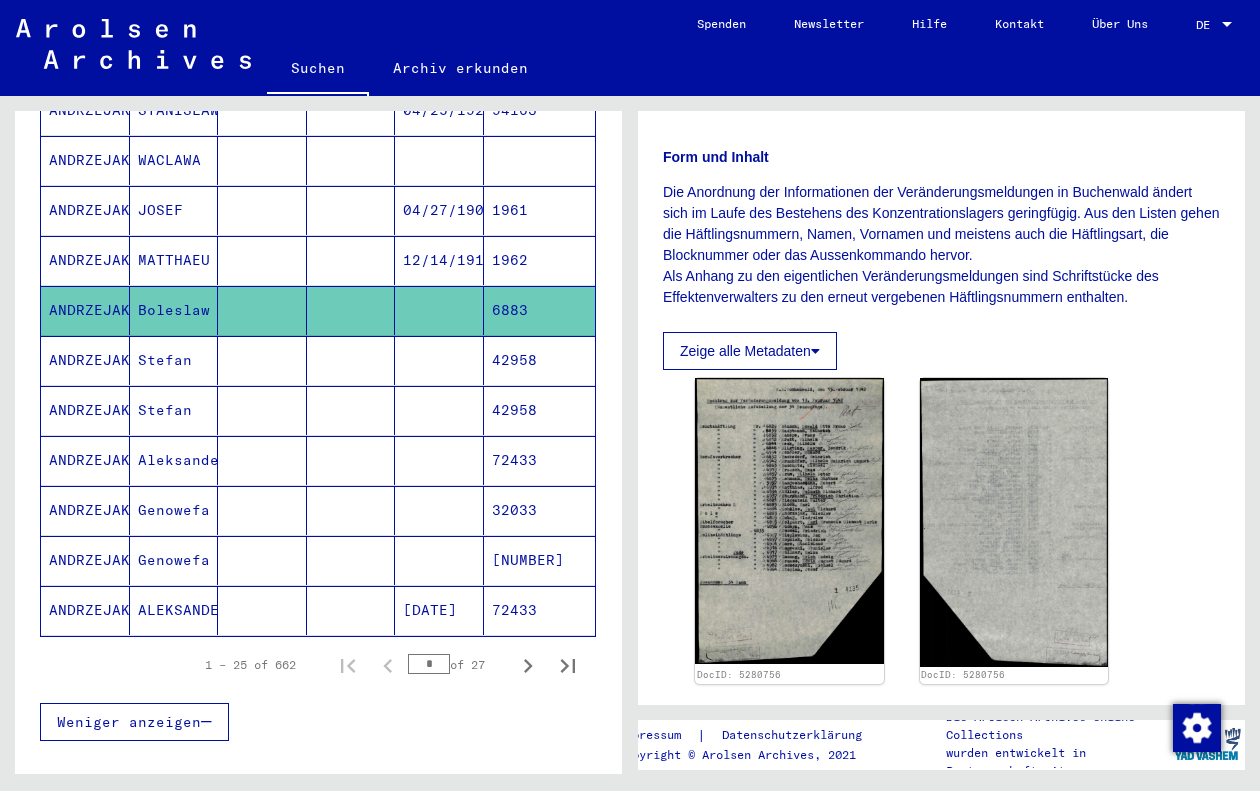 scroll, scrollTop: 310, scrollLeft: 0, axis: vertical 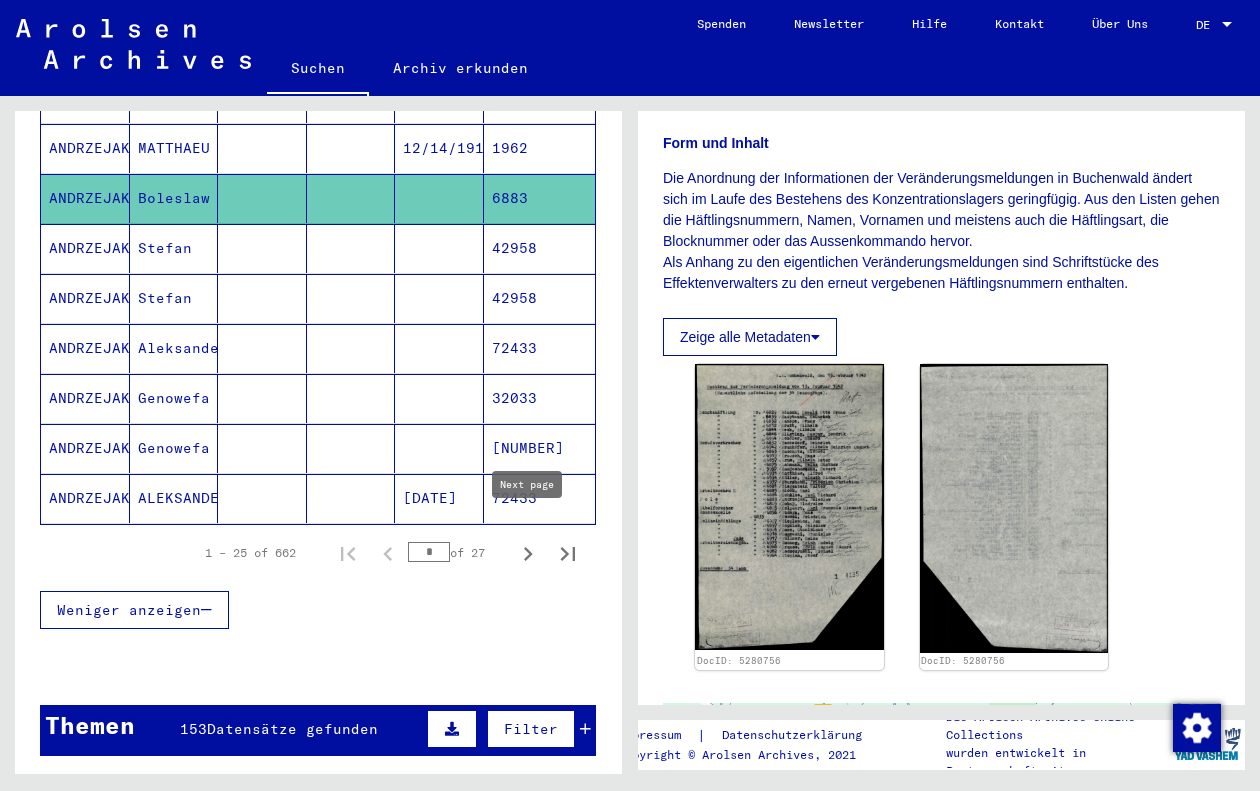 click 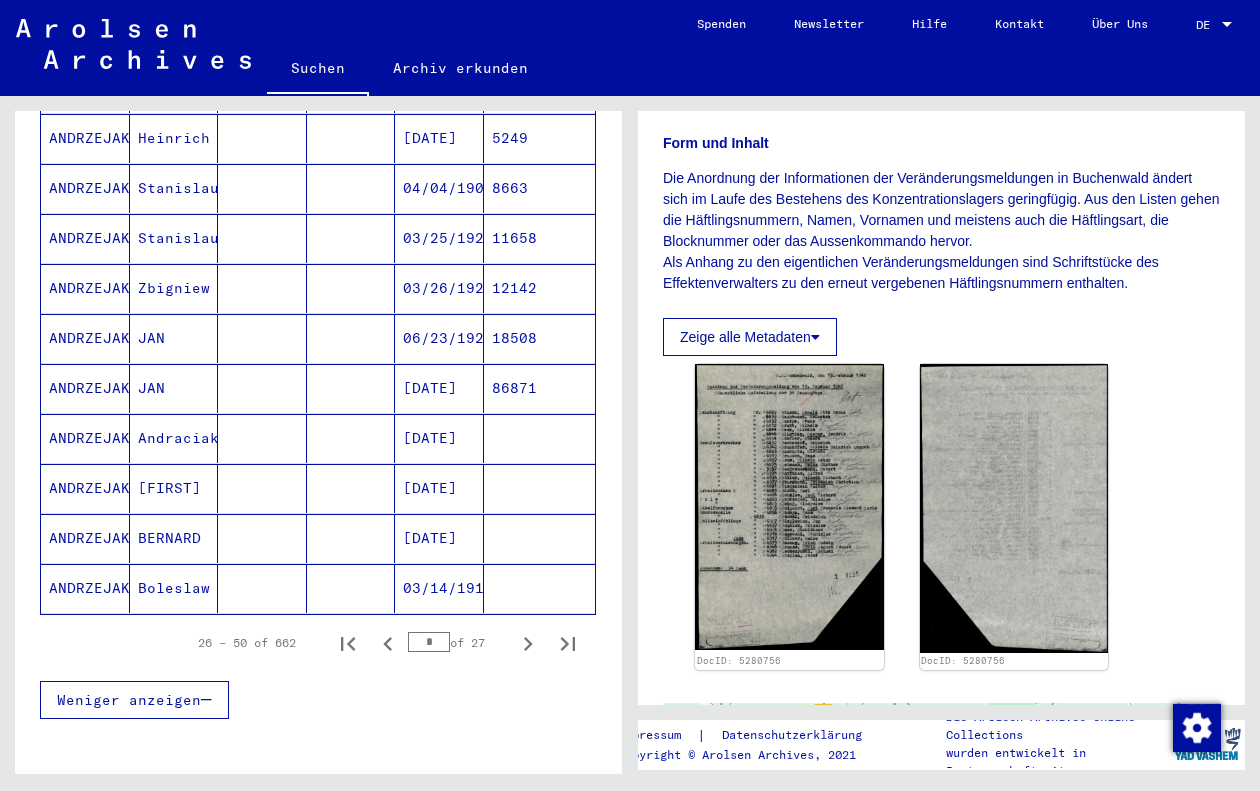 scroll, scrollTop: 1102, scrollLeft: 0, axis: vertical 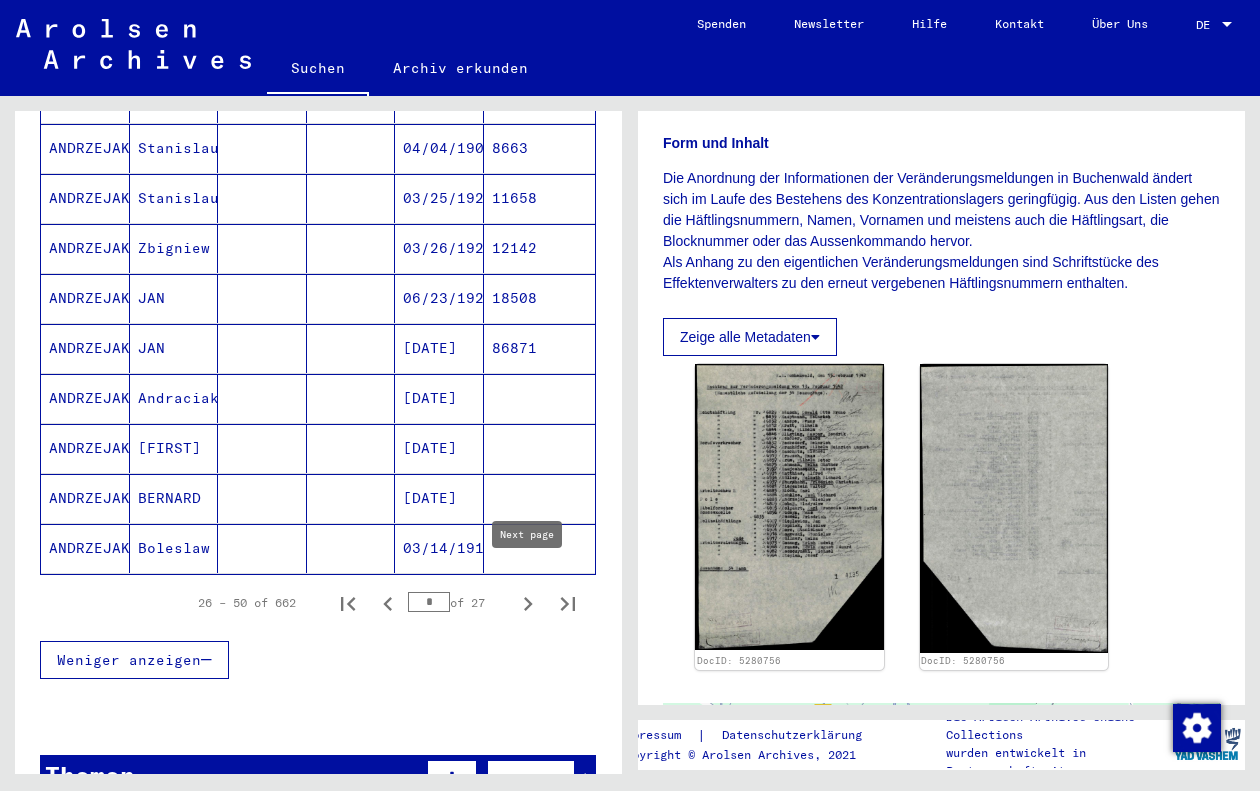 click 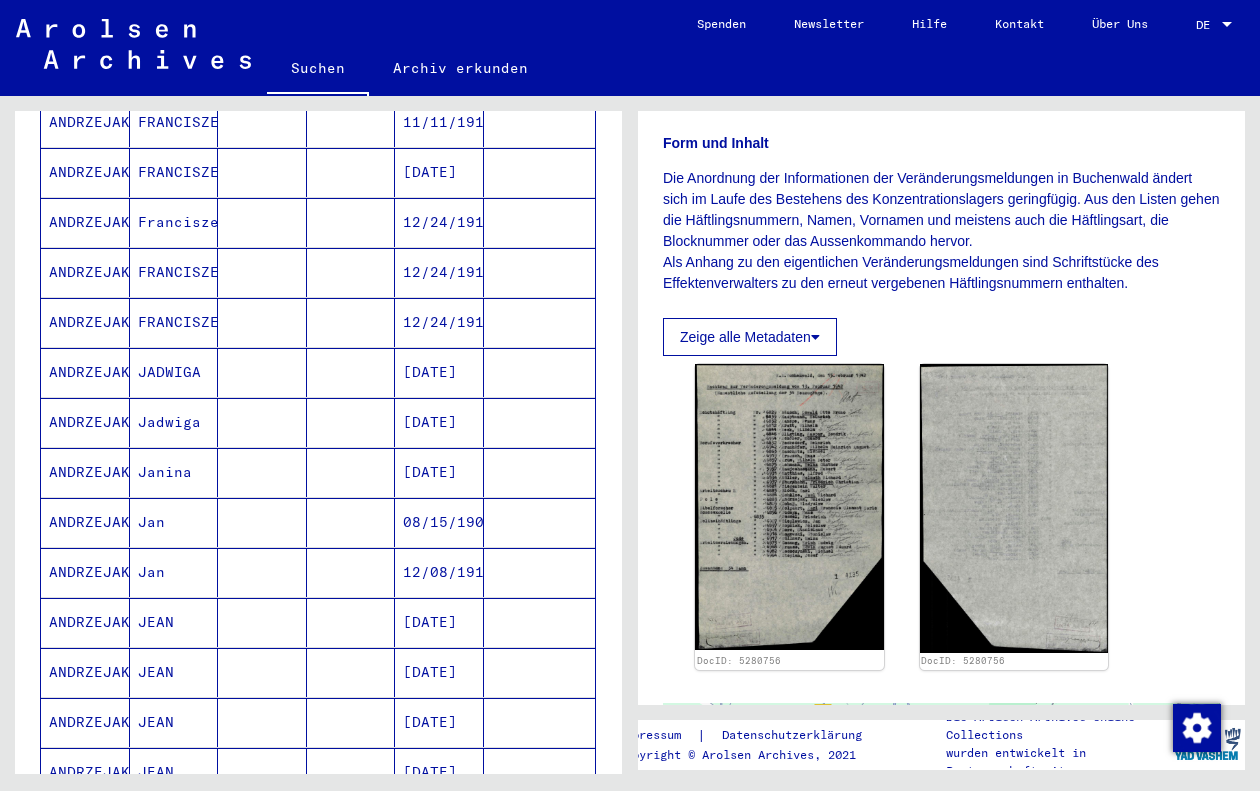 scroll, scrollTop: 314, scrollLeft: 0, axis: vertical 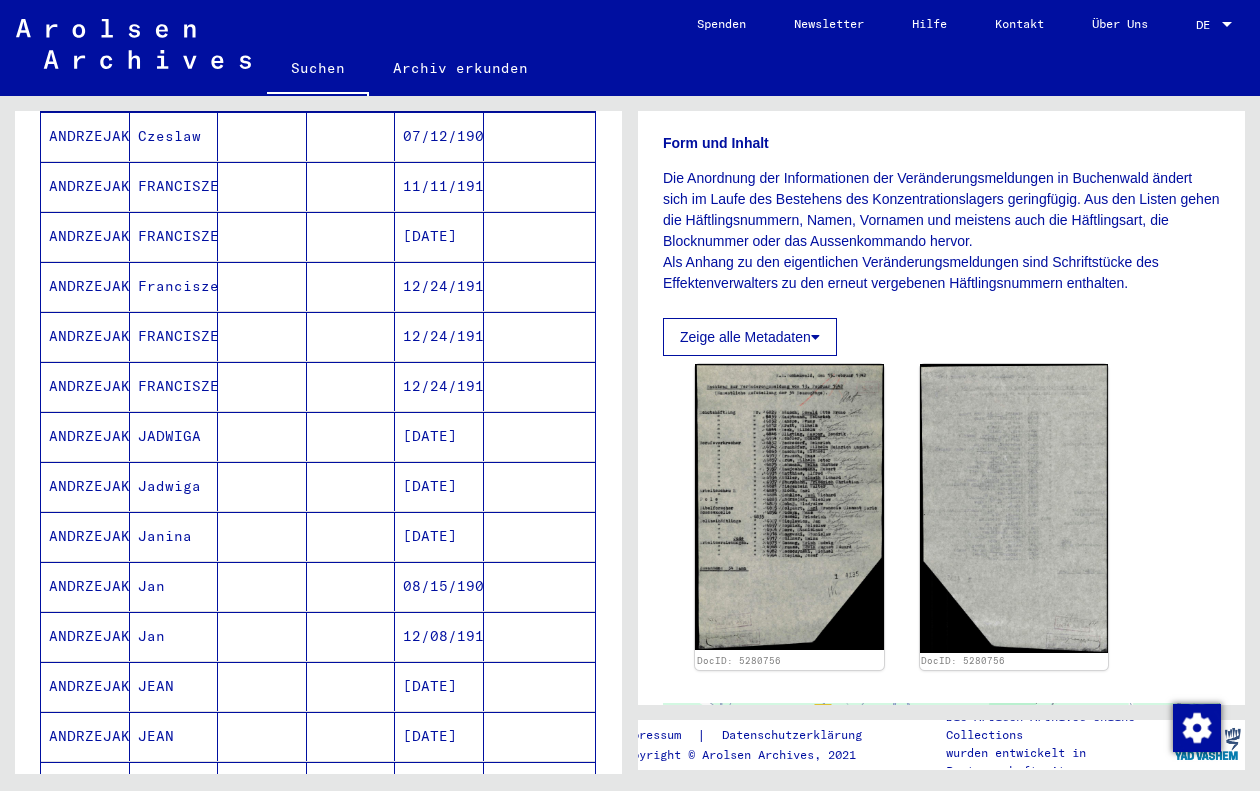 click on "JADWIGA" at bounding box center [174, 486] 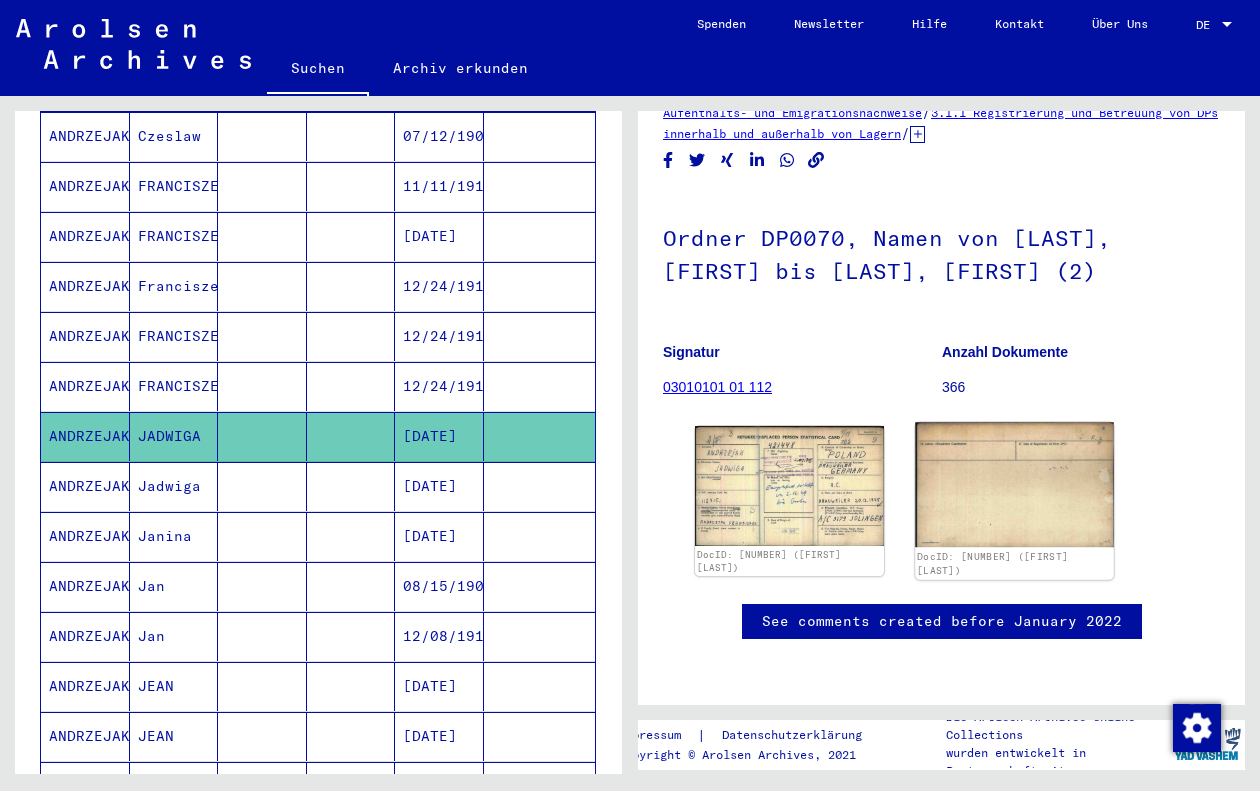 scroll, scrollTop: 194, scrollLeft: 0, axis: vertical 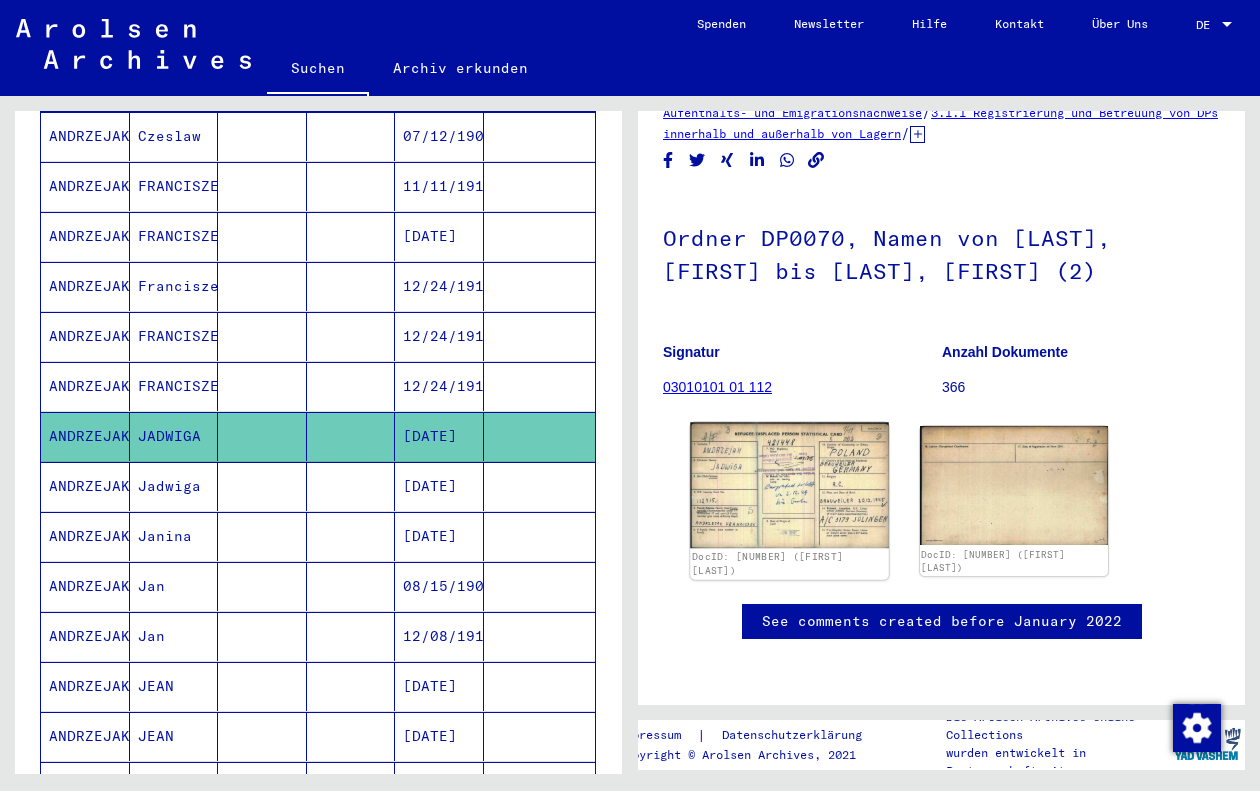 click 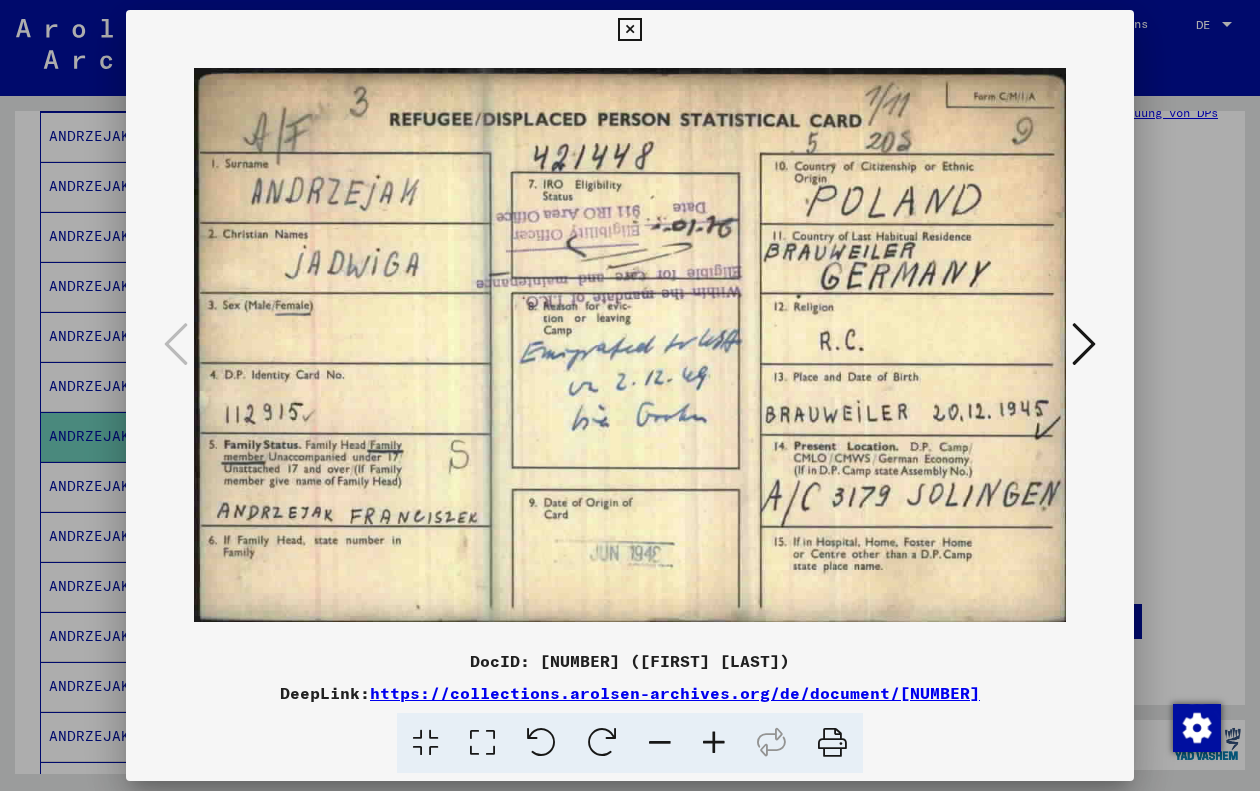 click at bounding box center [1084, 344] 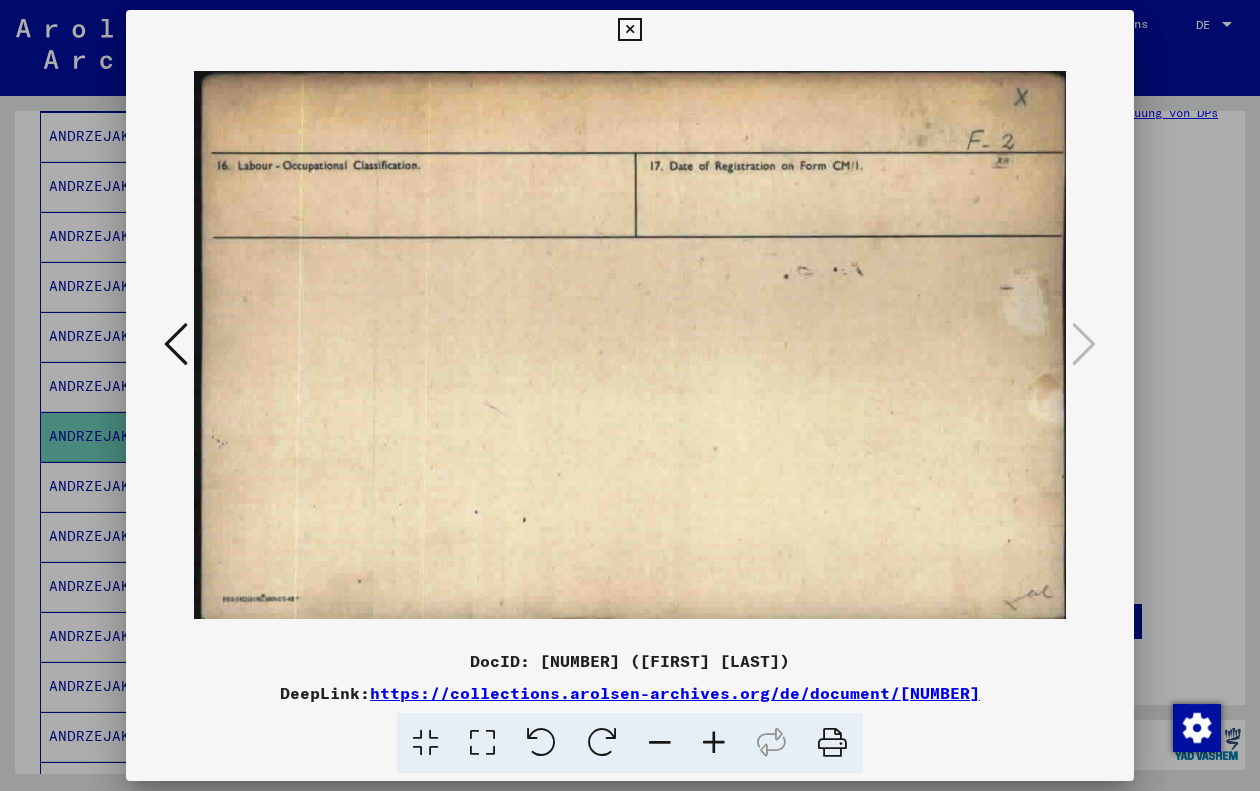 click at bounding box center [176, 344] 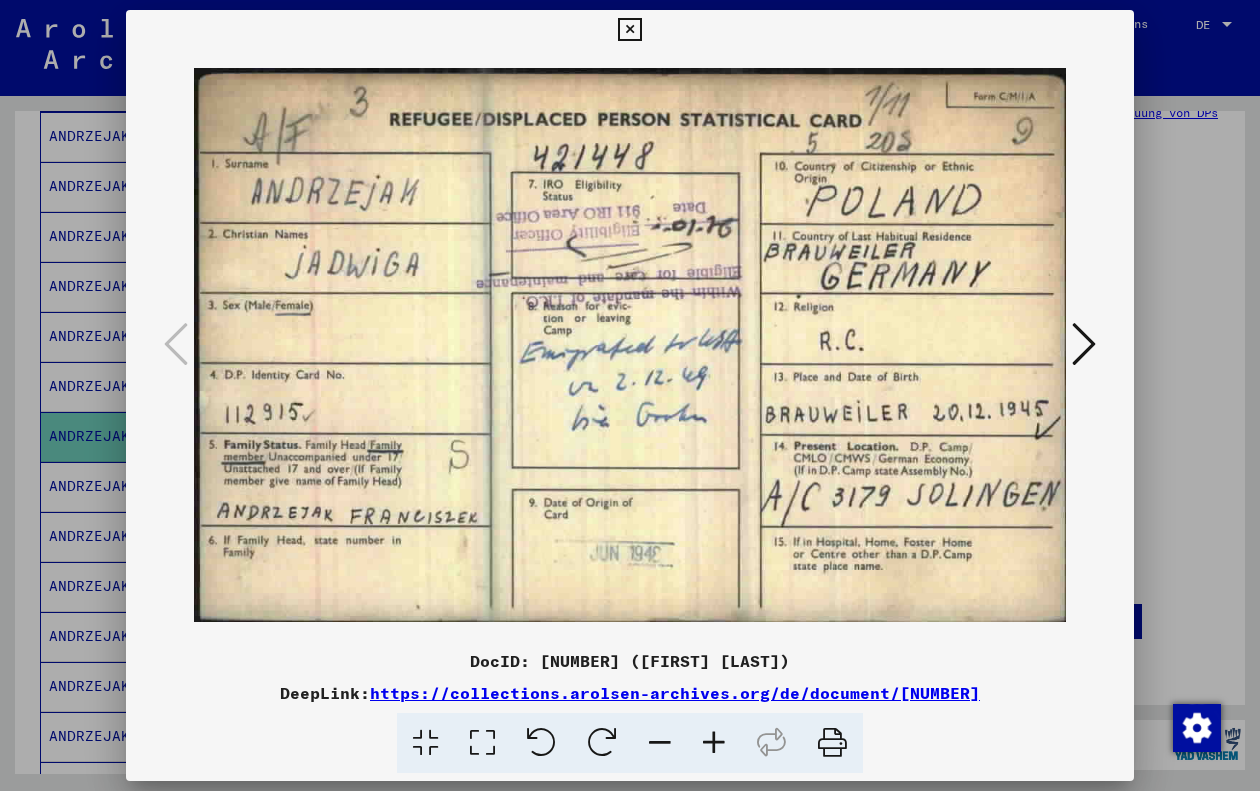 click at bounding box center (629, 30) 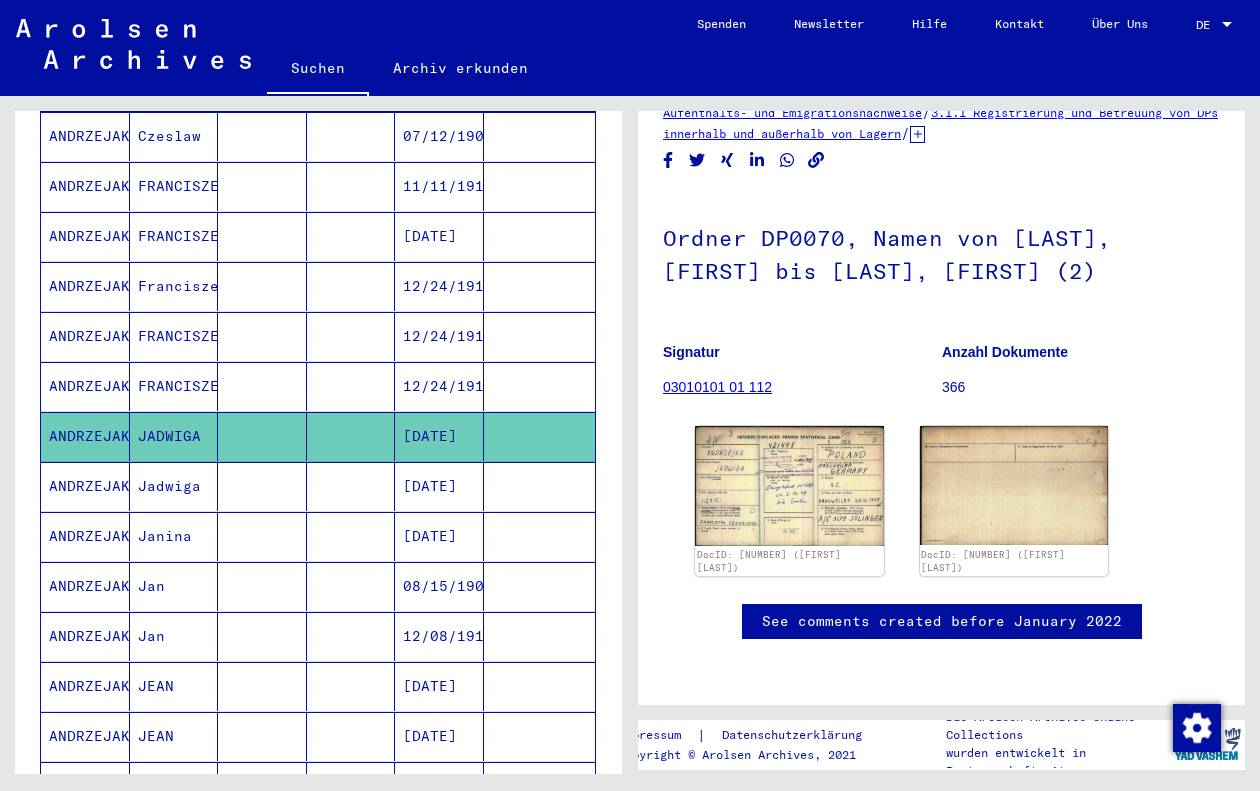 click on "Jadwiga" at bounding box center (174, 536) 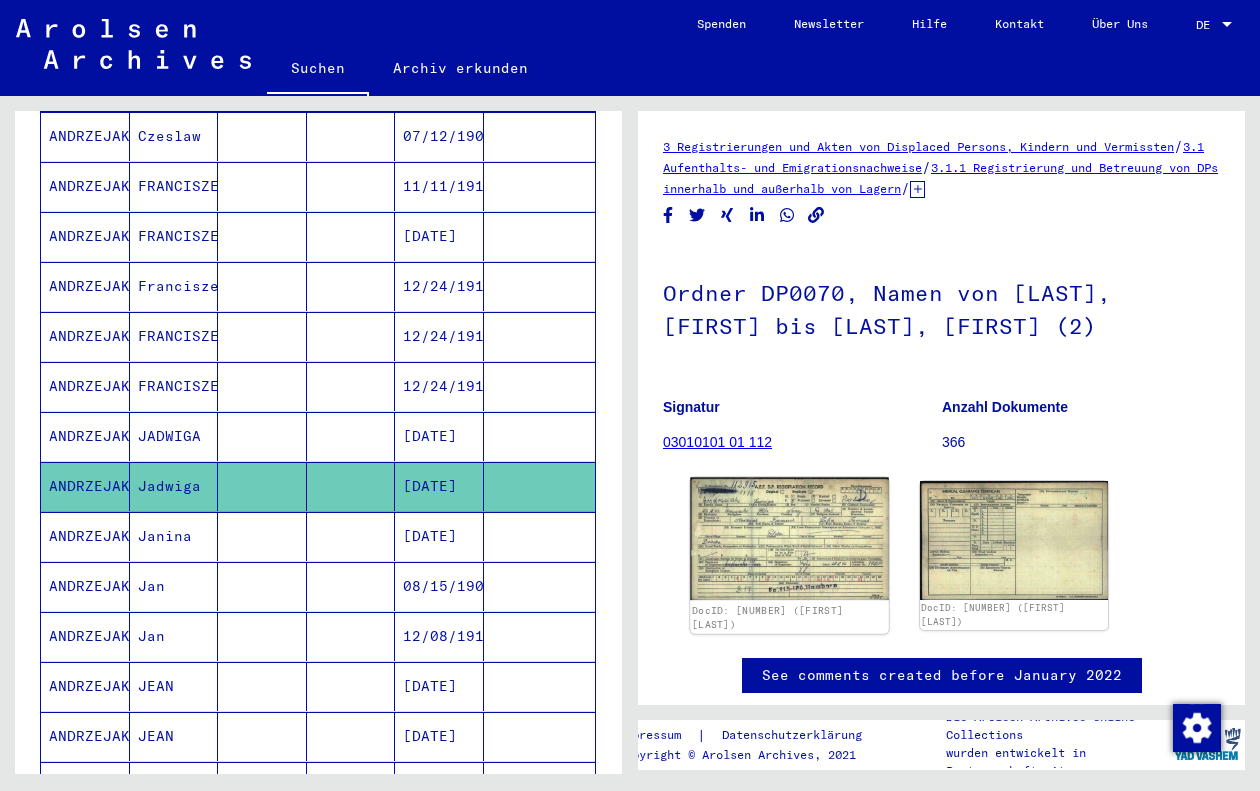 click 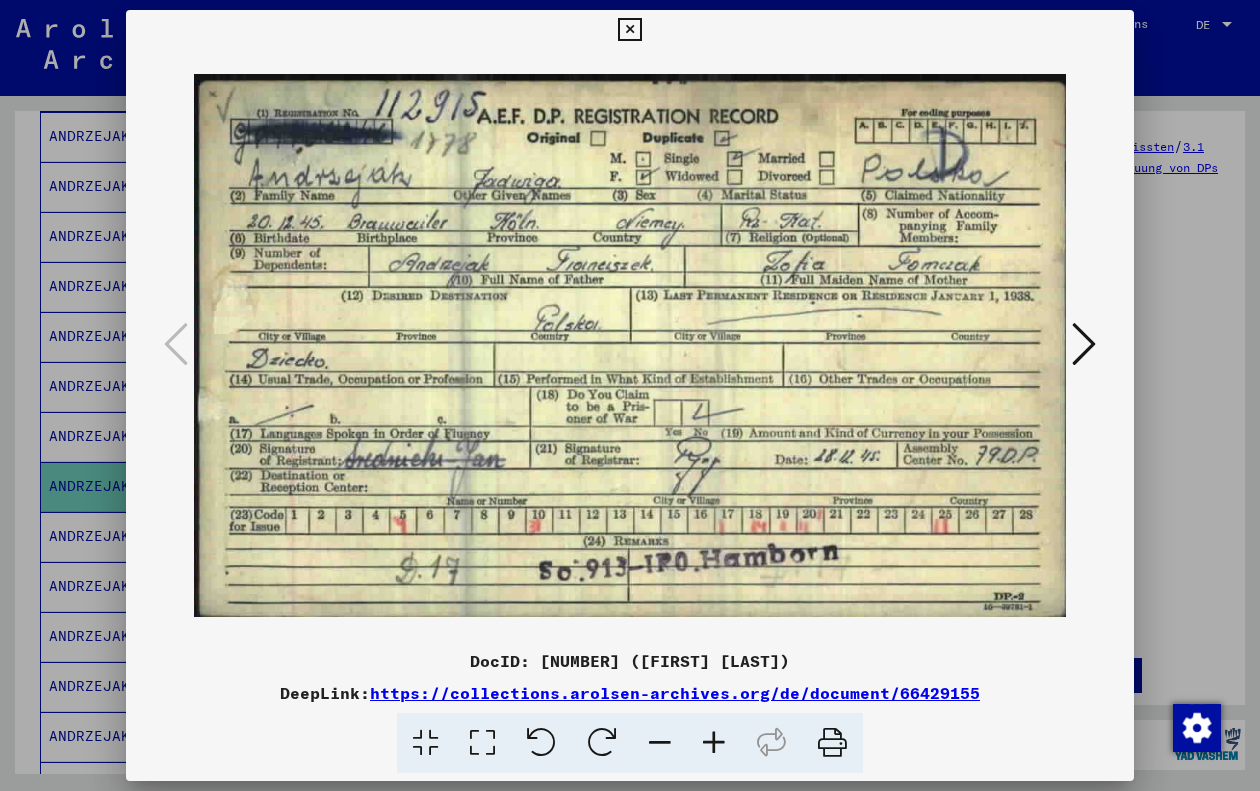 click at bounding box center (629, 30) 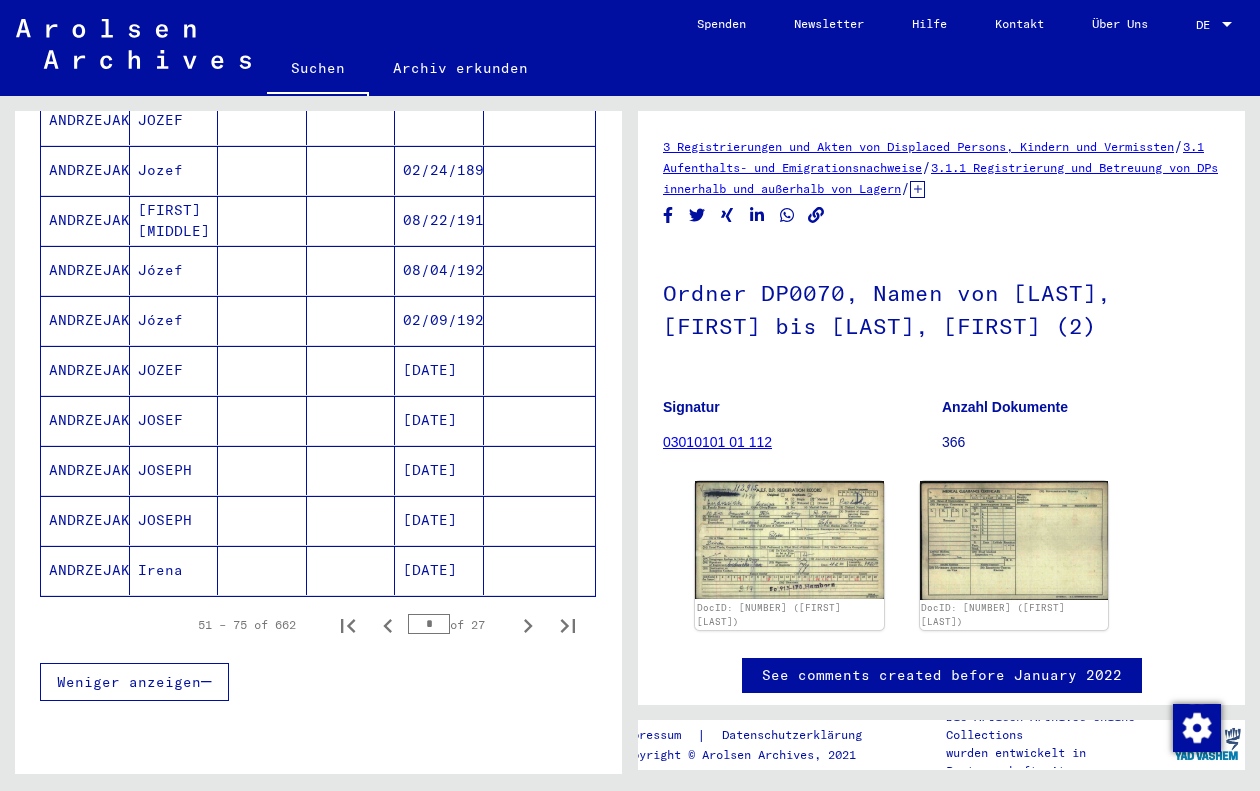 scroll, scrollTop: 1081, scrollLeft: 0, axis: vertical 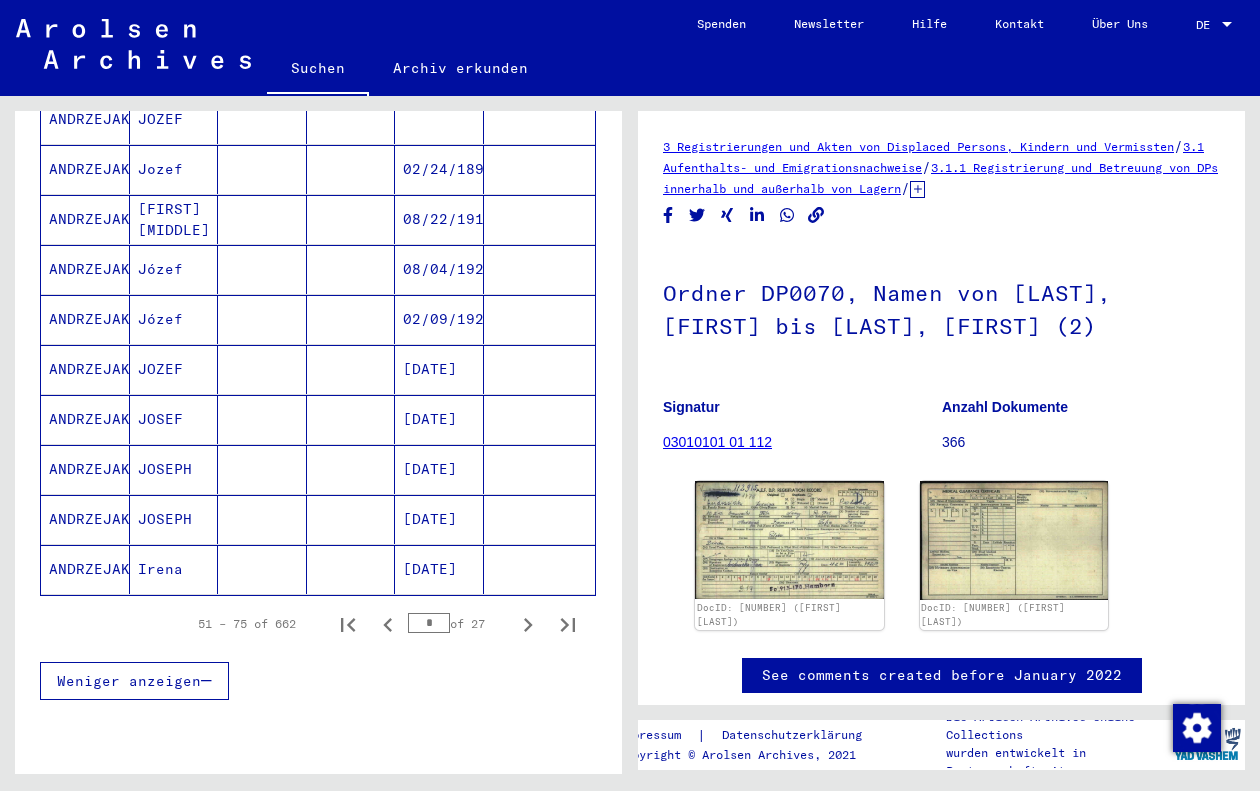 click on "Irena" 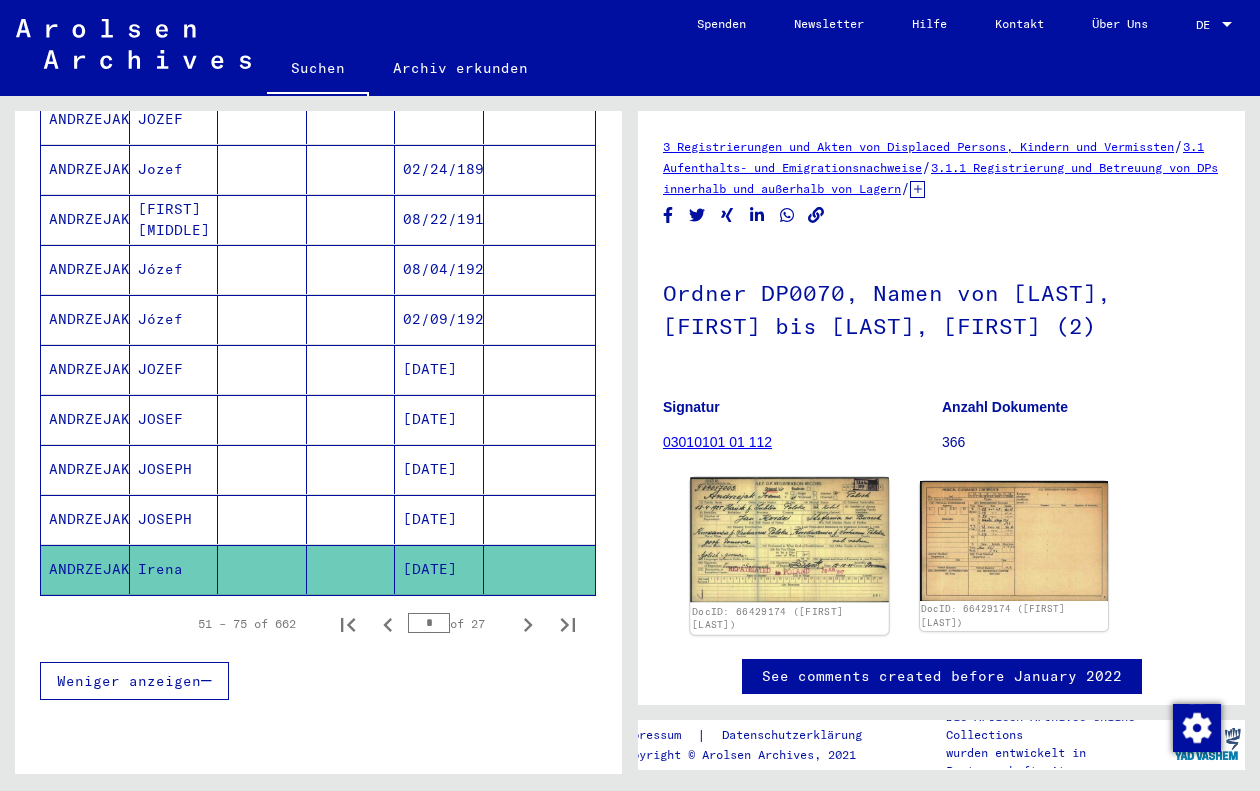 click 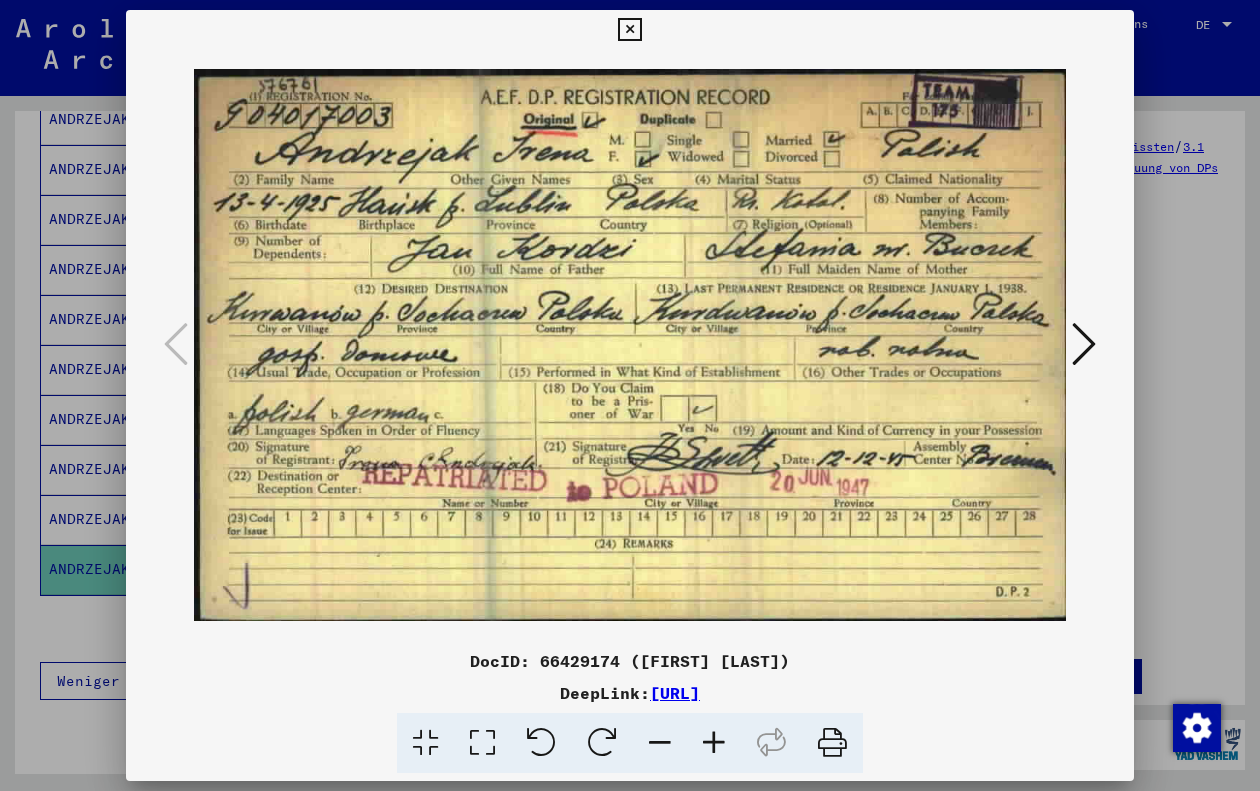 click at bounding box center [629, 30] 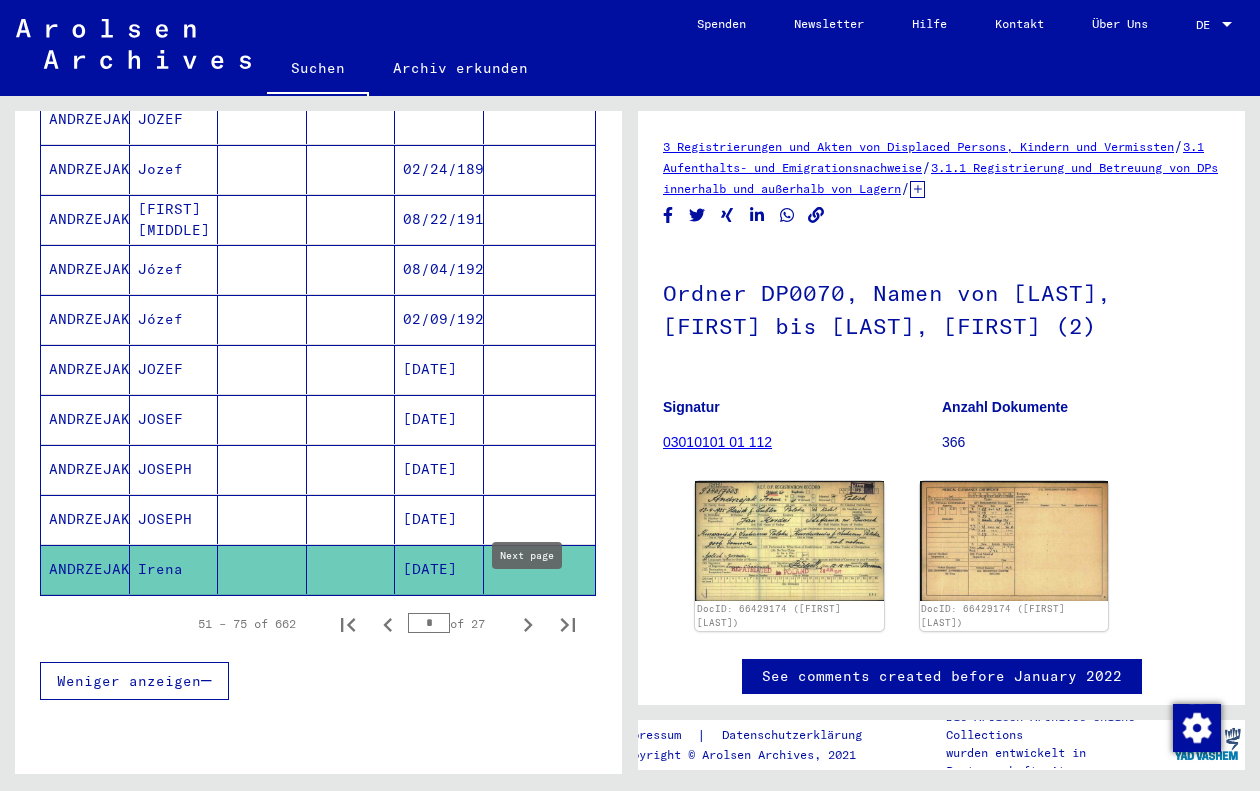 click 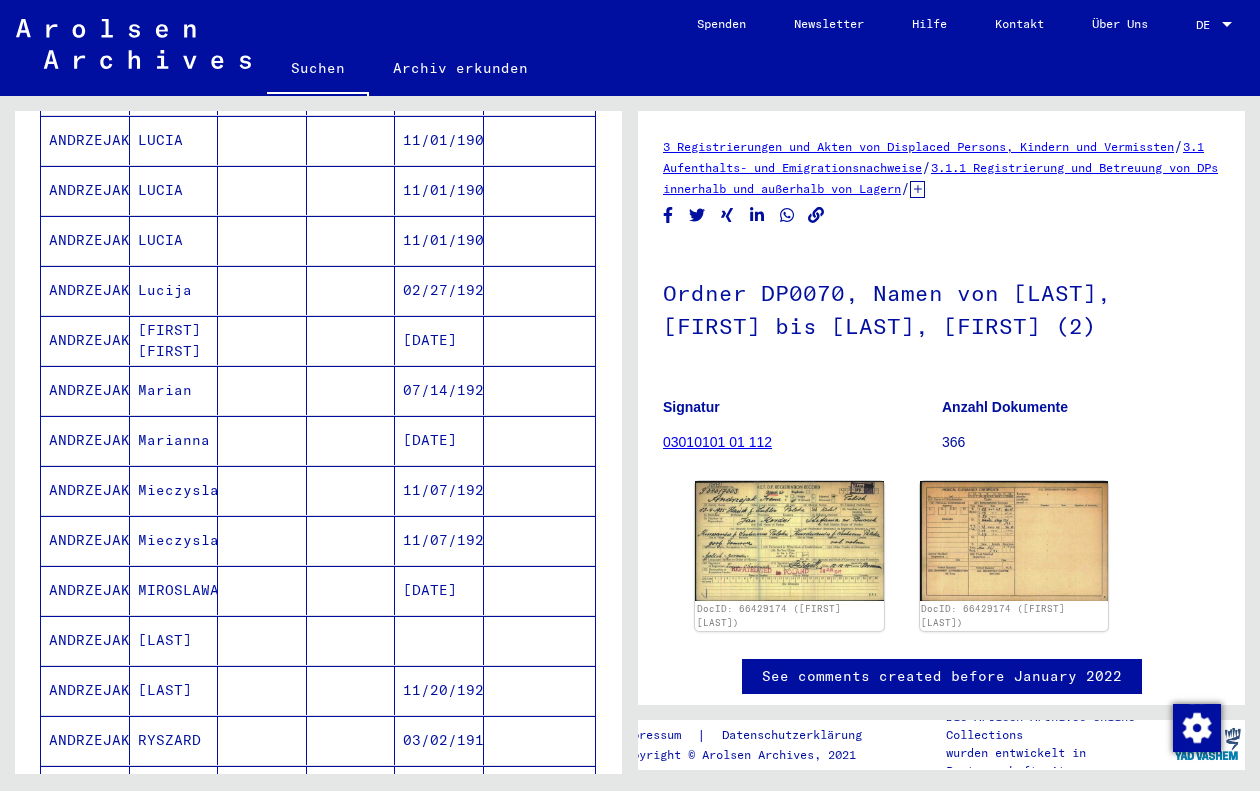 scroll, scrollTop: 760, scrollLeft: 0, axis: vertical 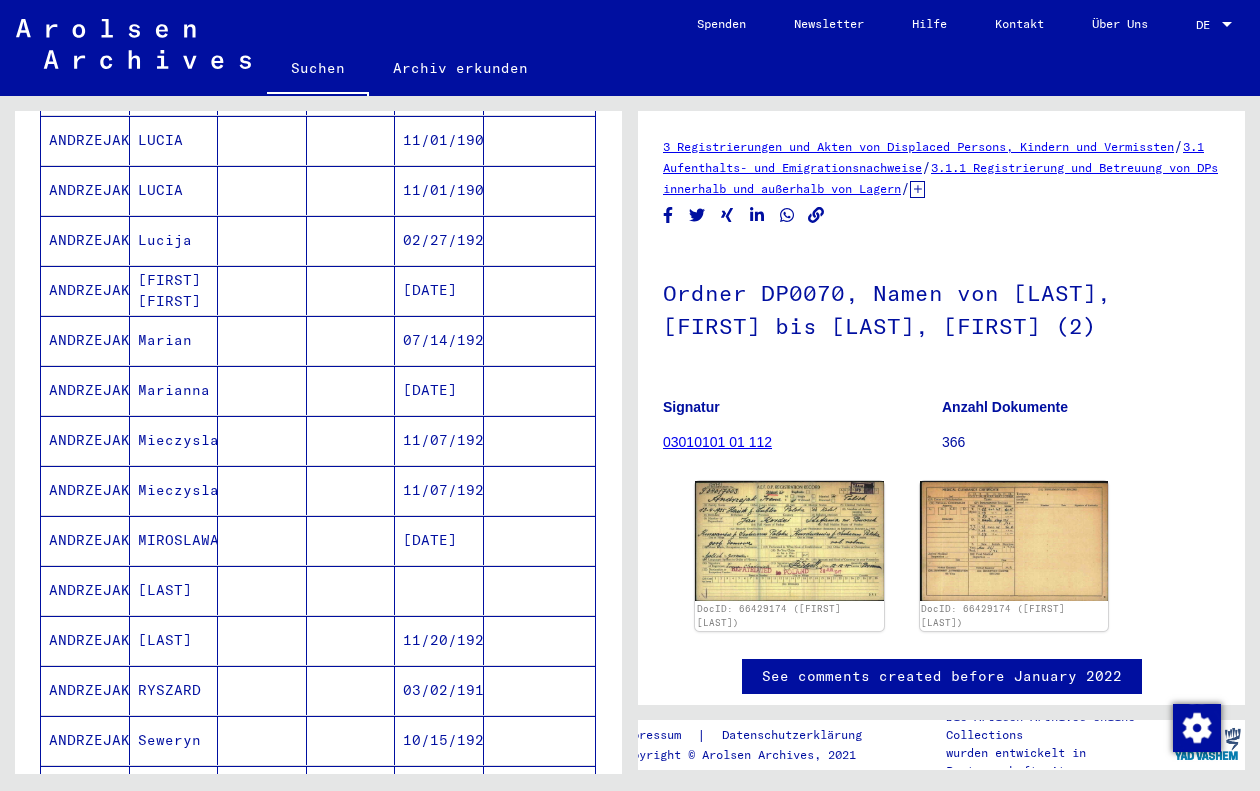 click on "[FIRST] [FIRST]" at bounding box center (174, 340) 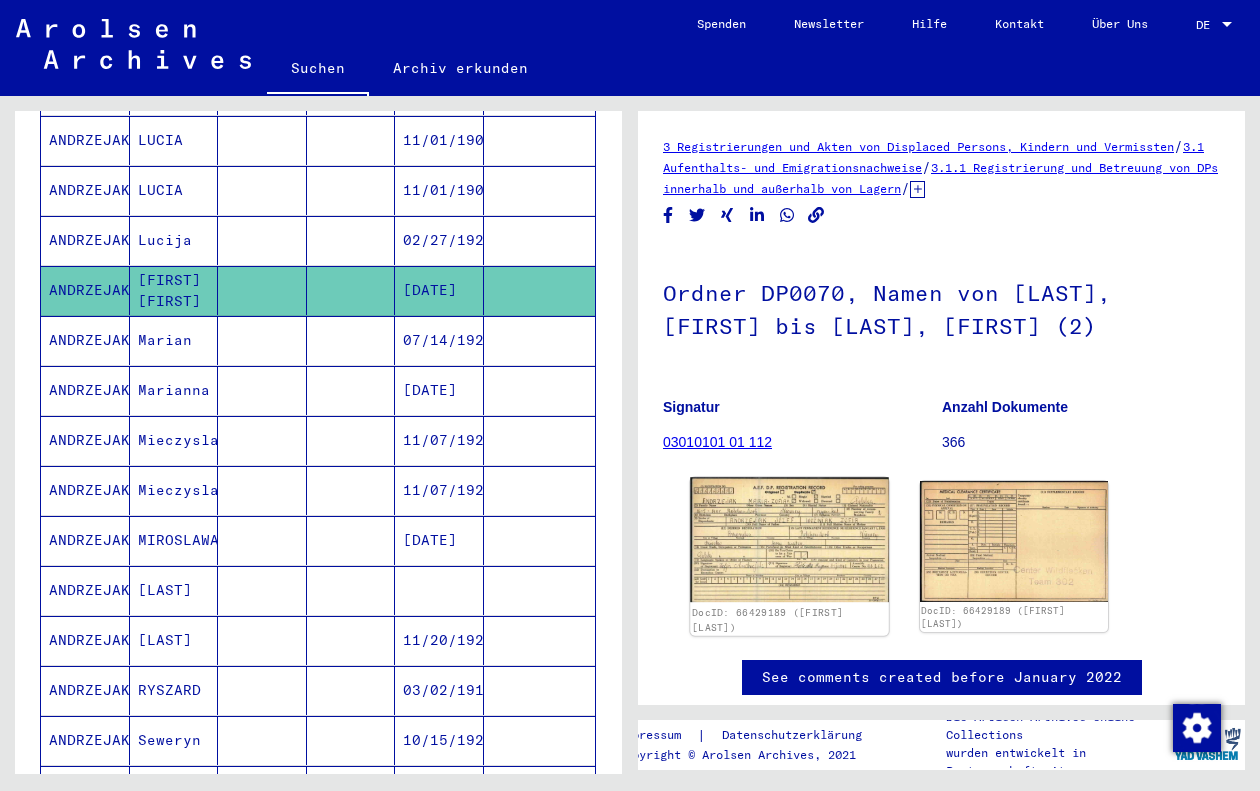 click 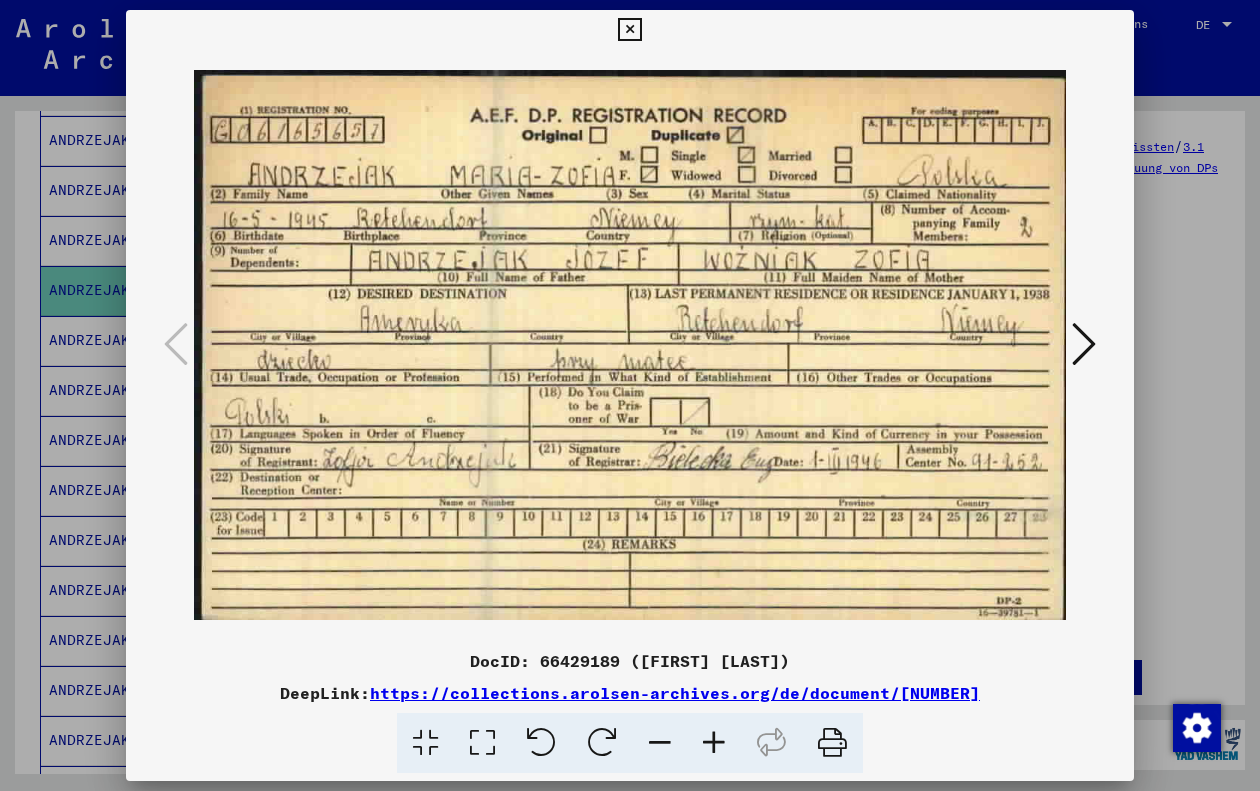 click at bounding box center (629, 30) 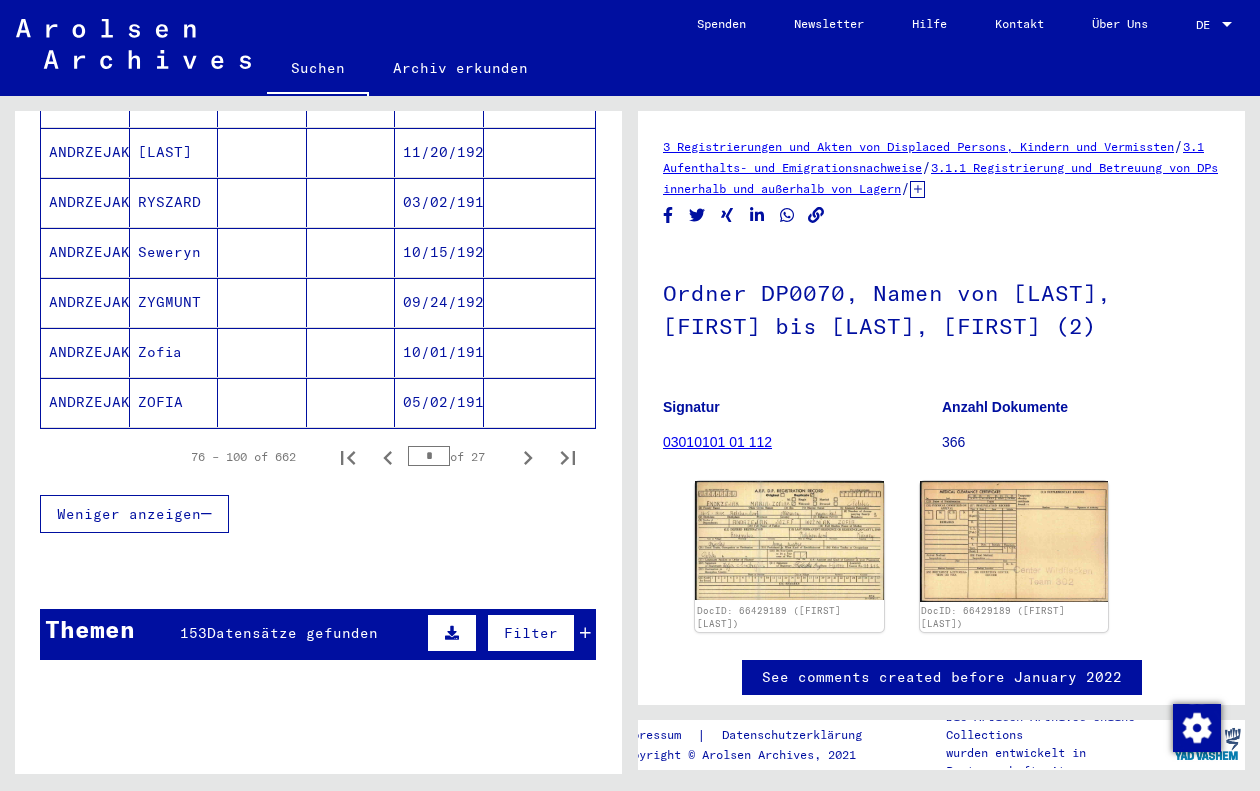 scroll, scrollTop: 1268, scrollLeft: 0, axis: vertical 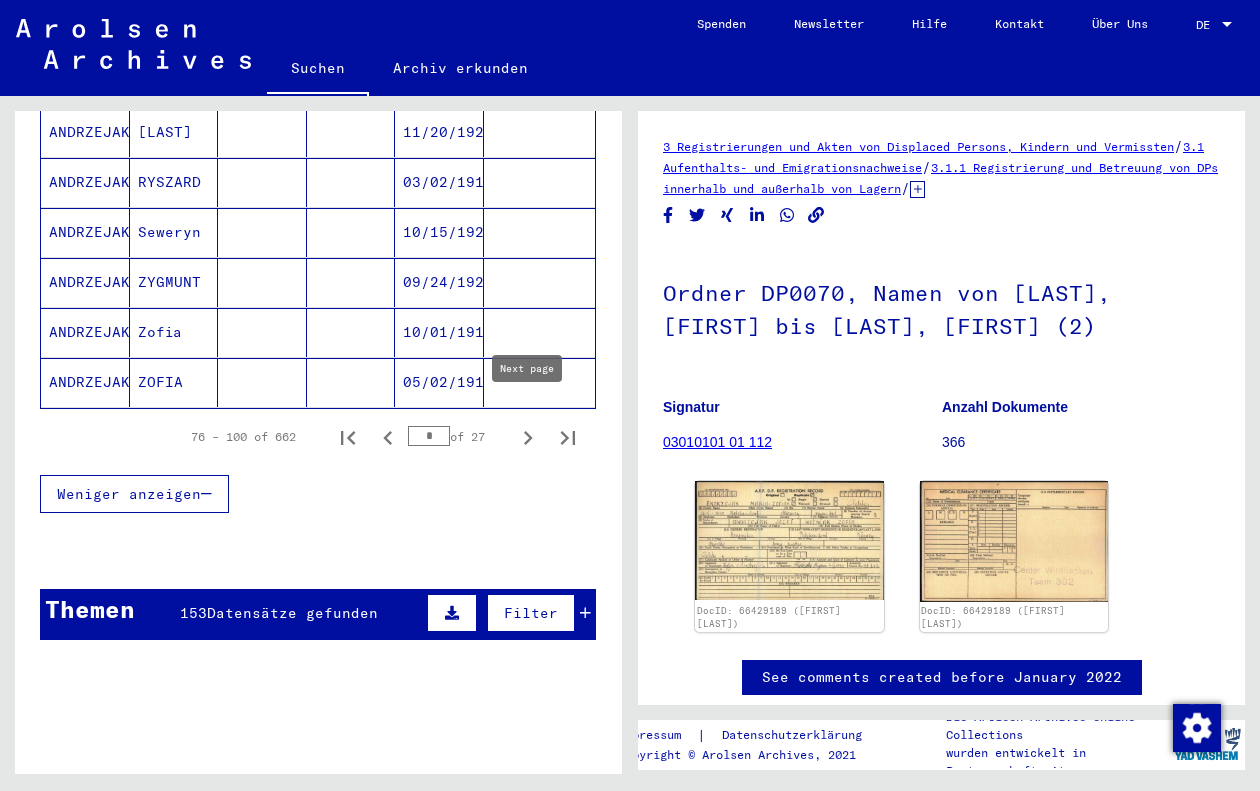 click 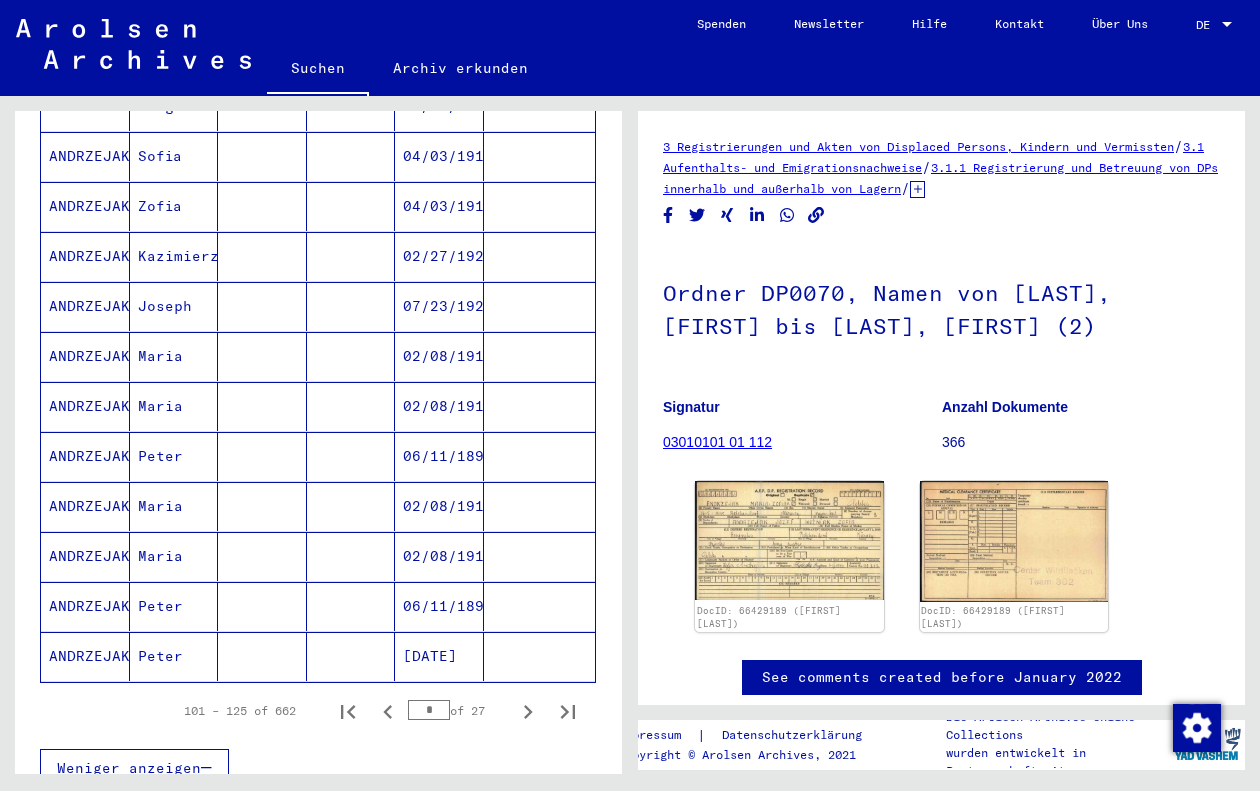 scroll, scrollTop: 997, scrollLeft: 0, axis: vertical 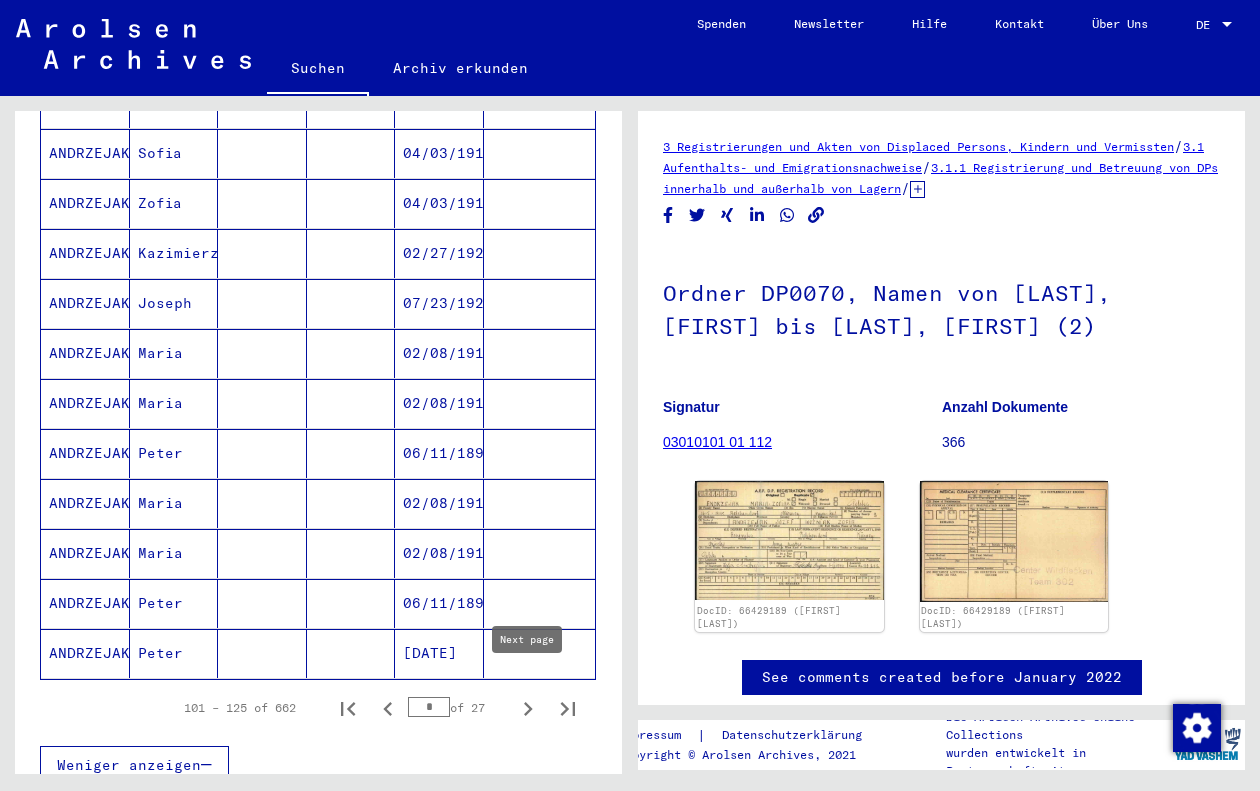 click 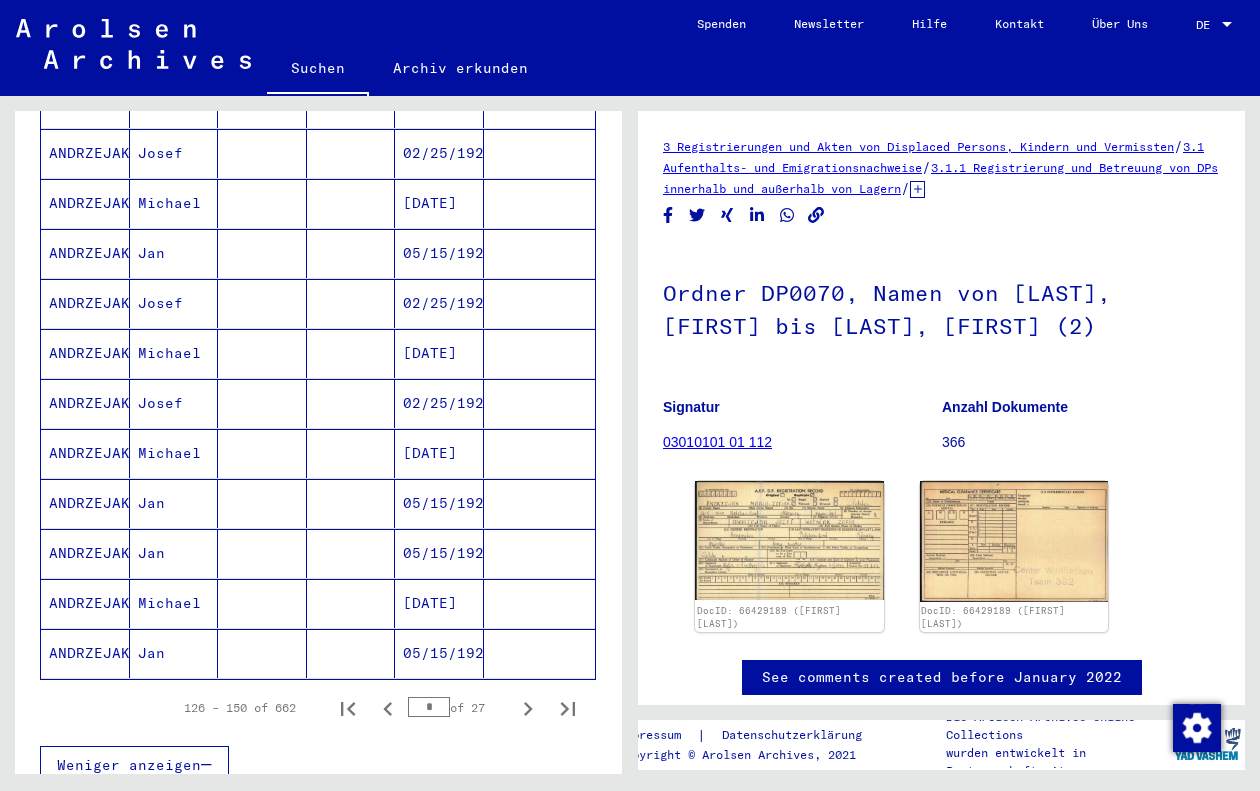 click 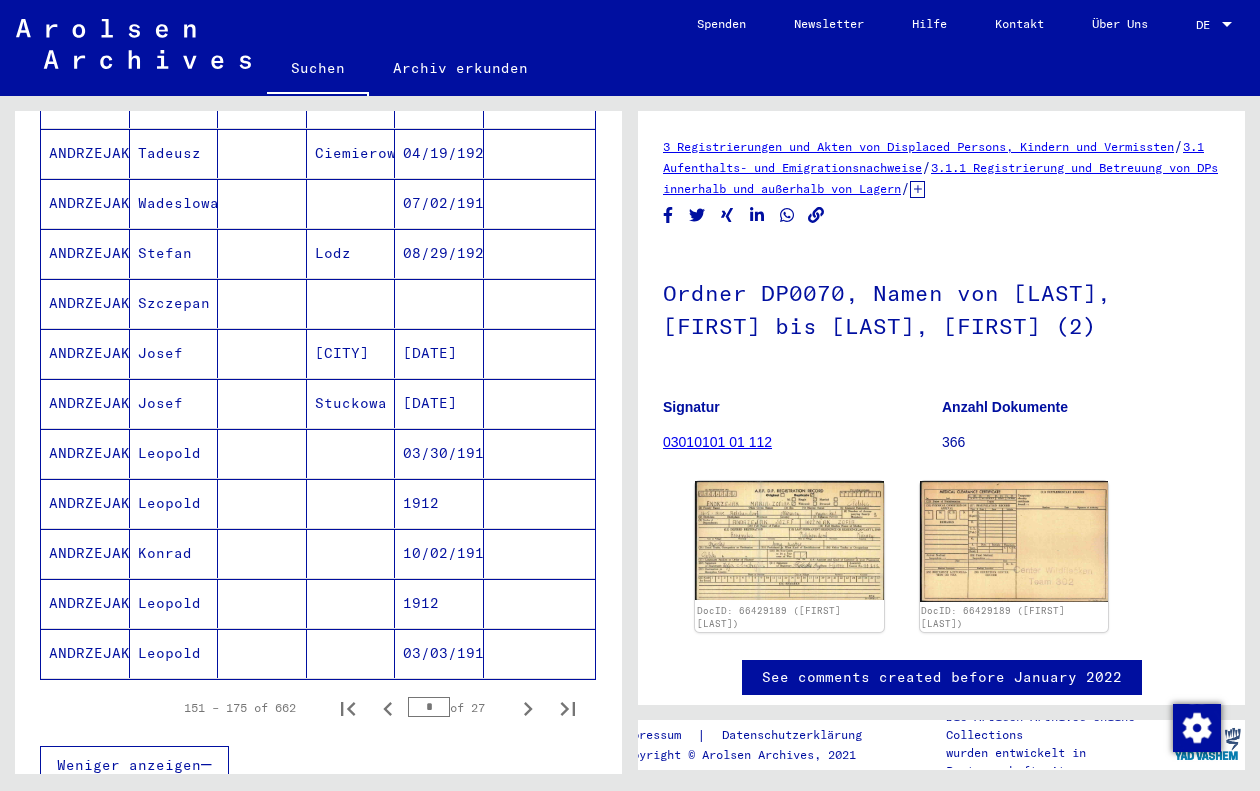 click 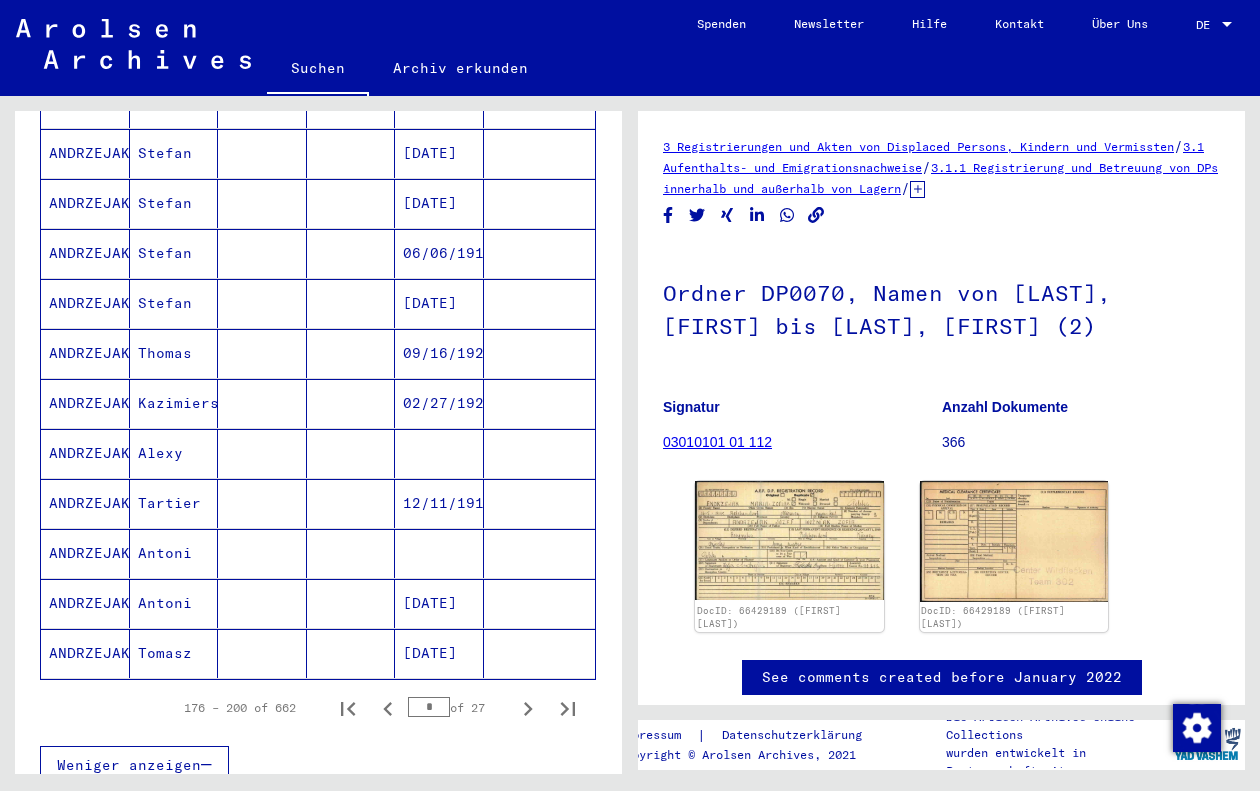 click 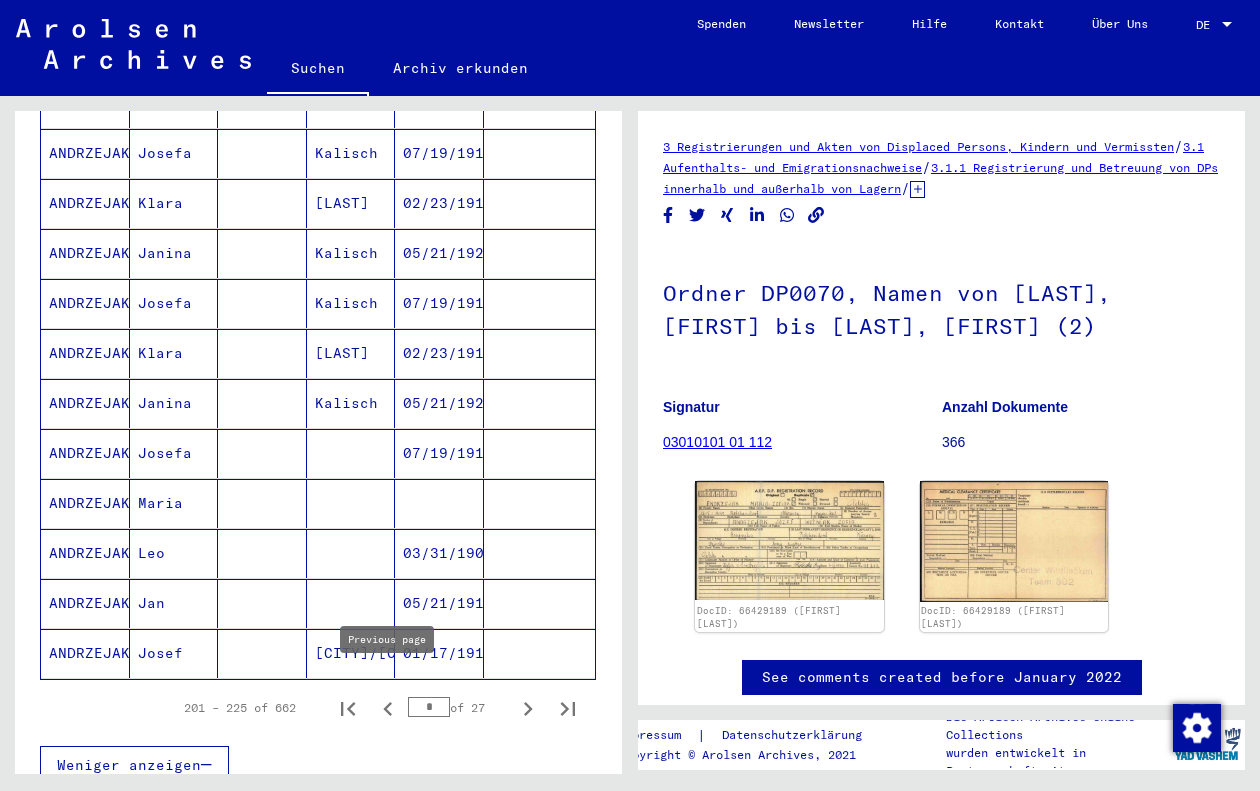 click 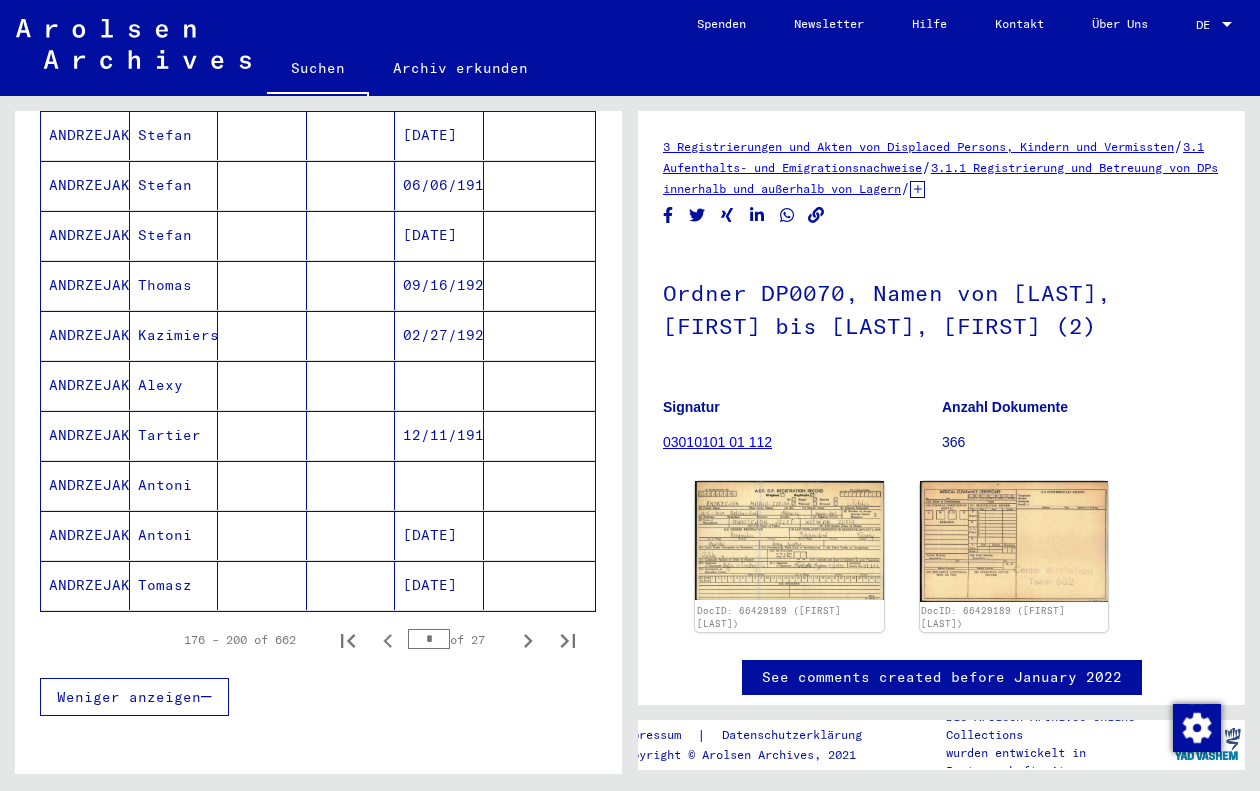scroll, scrollTop: 1068, scrollLeft: 0, axis: vertical 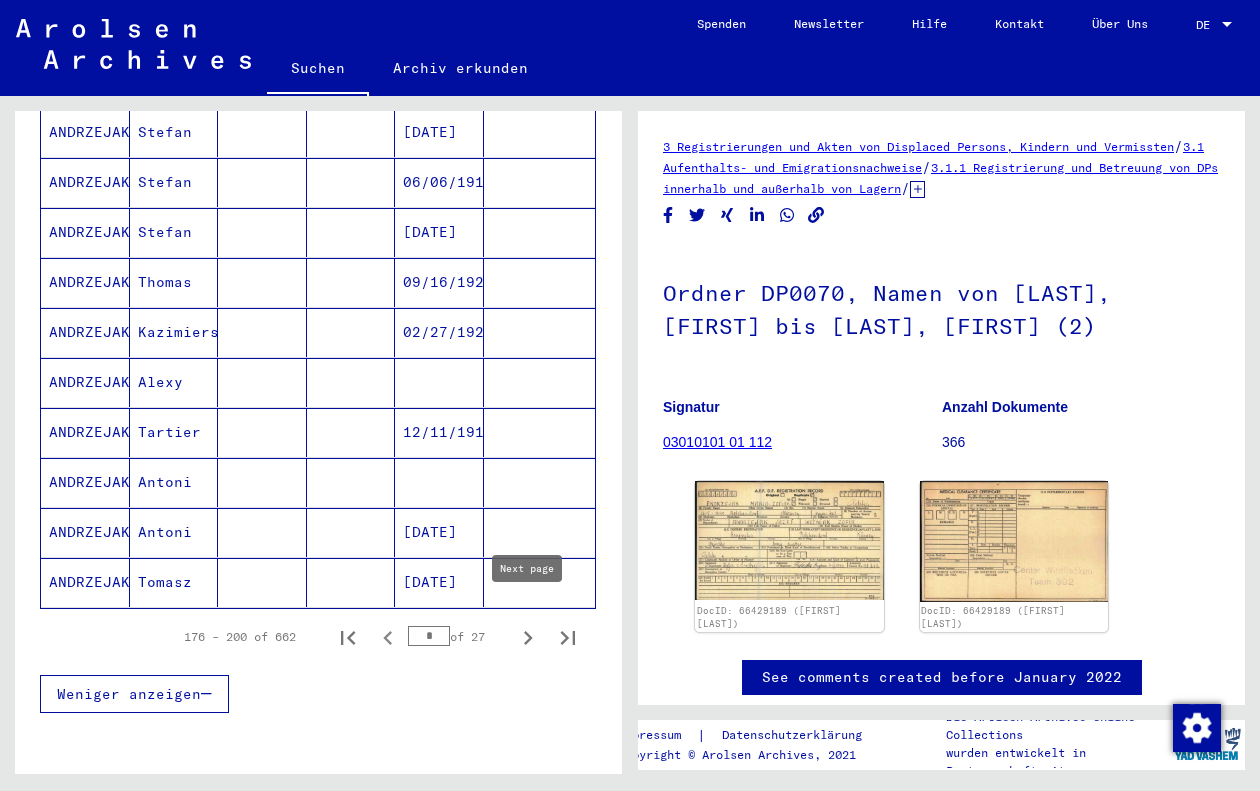 click 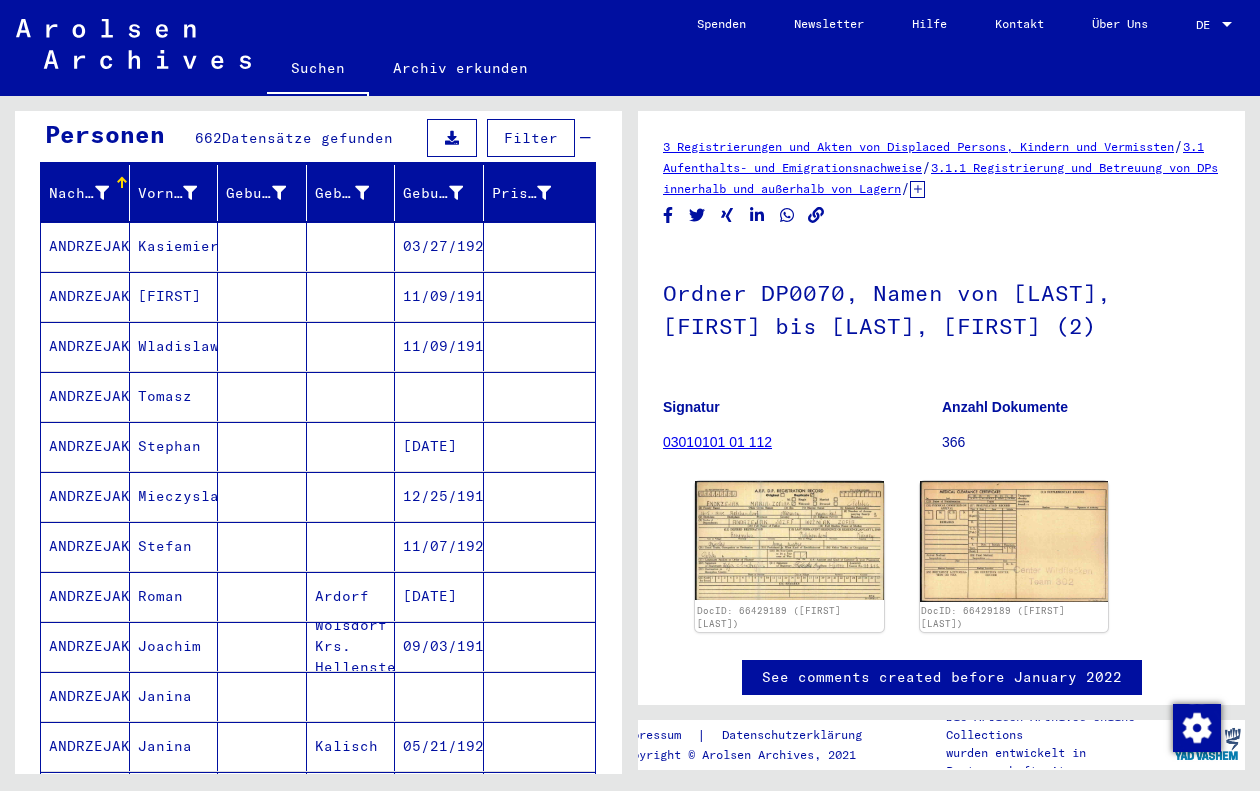 scroll, scrollTop: 229, scrollLeft: 0, axis: vertical 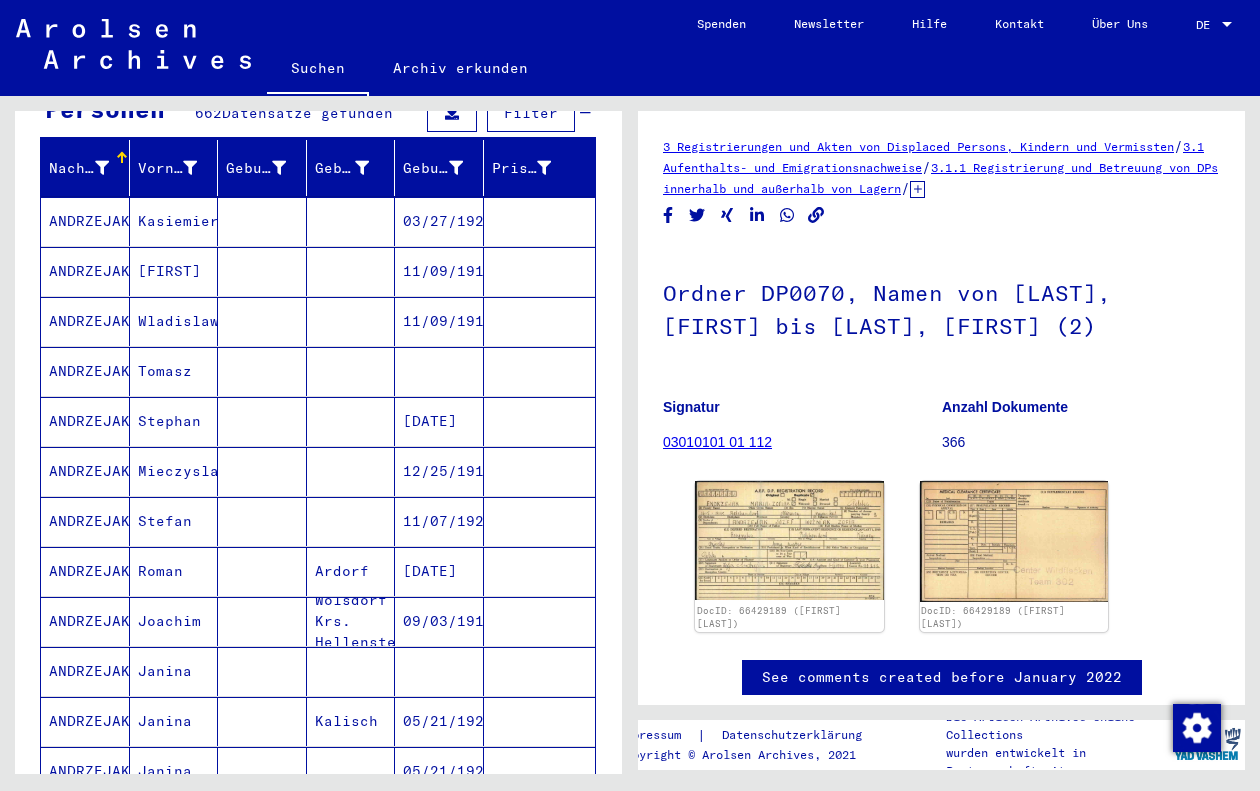 click on "[FIRST]" at bounding box center [174, 321] 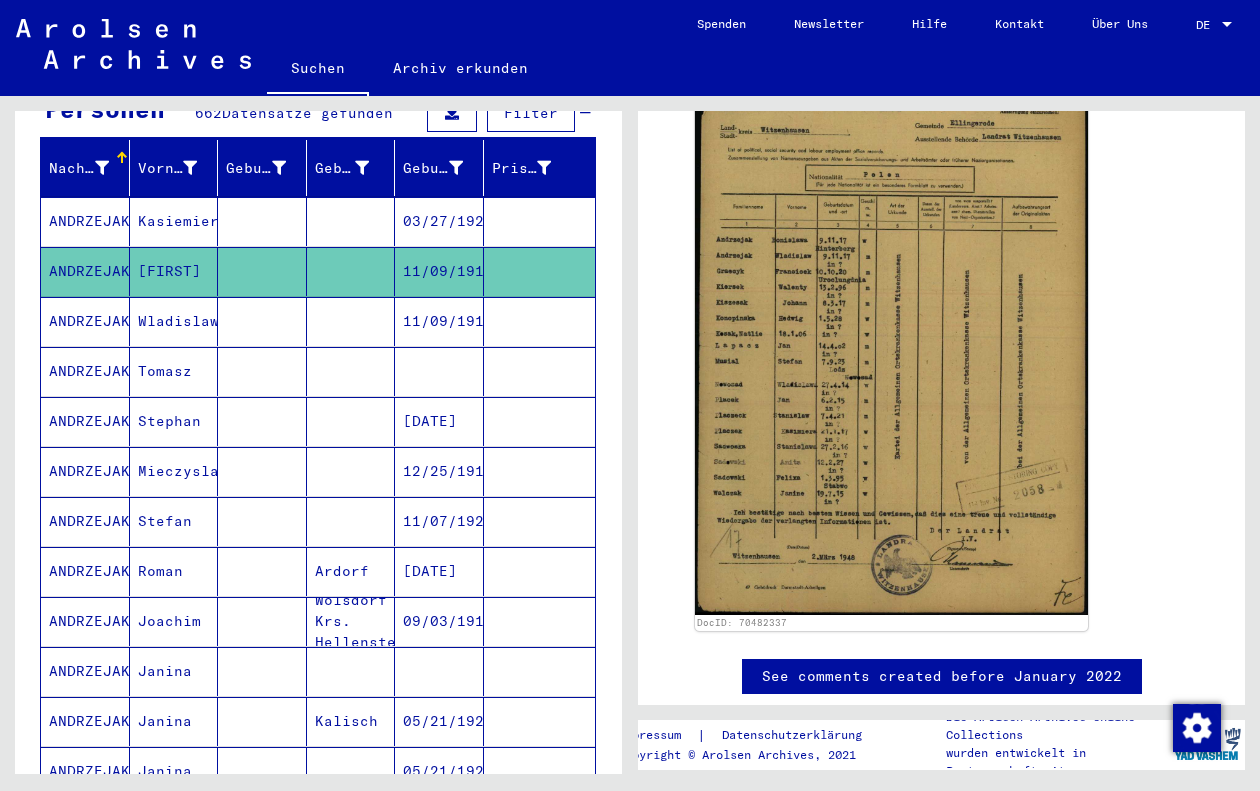 scroll, scrollTop: 409, scrollLeft: 0, axis: vertical 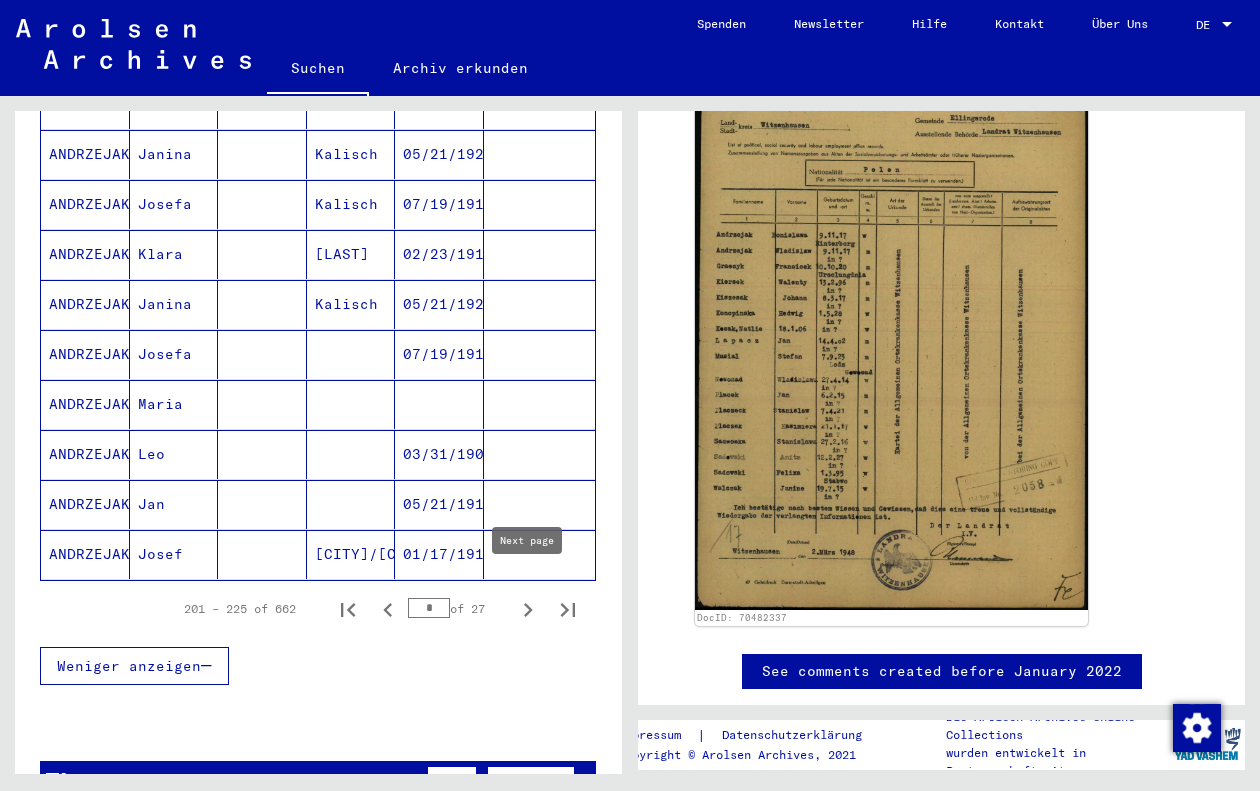 click 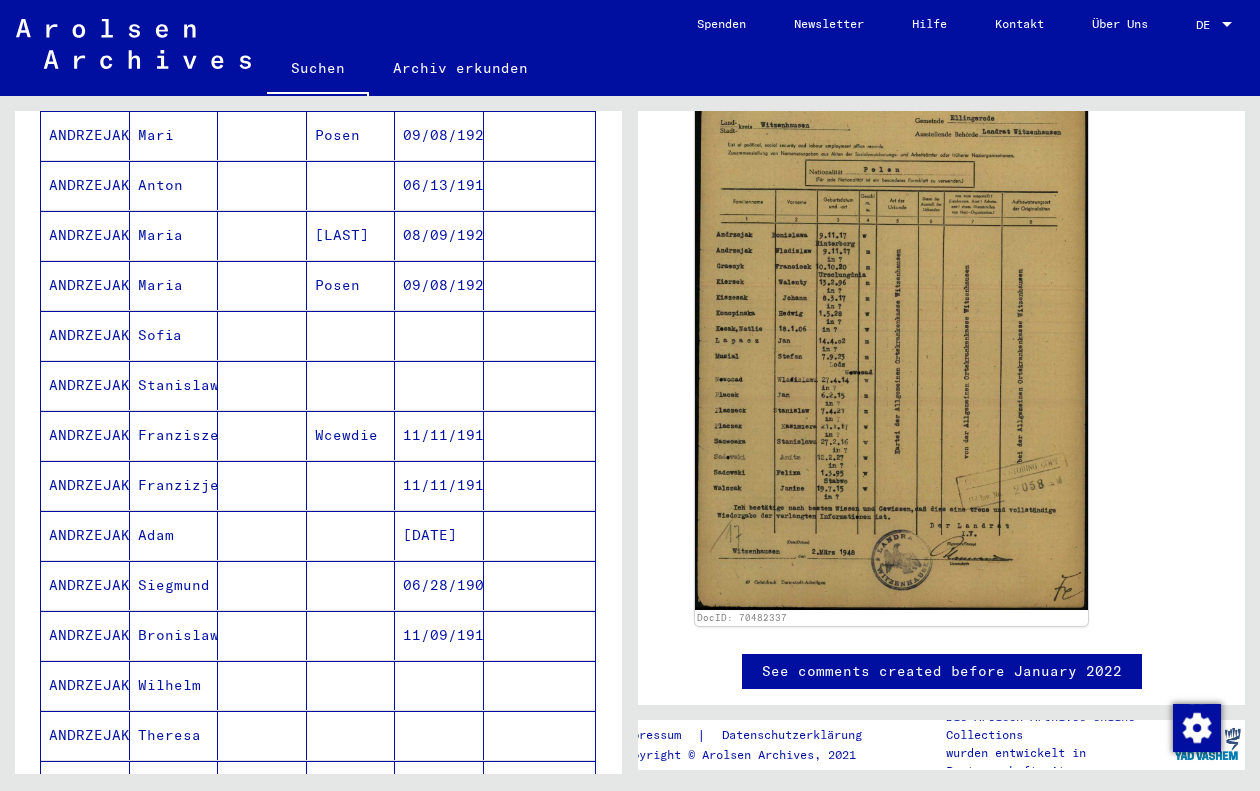 scroll, scrollTop: 0, scrollLeft: 0, axis: both 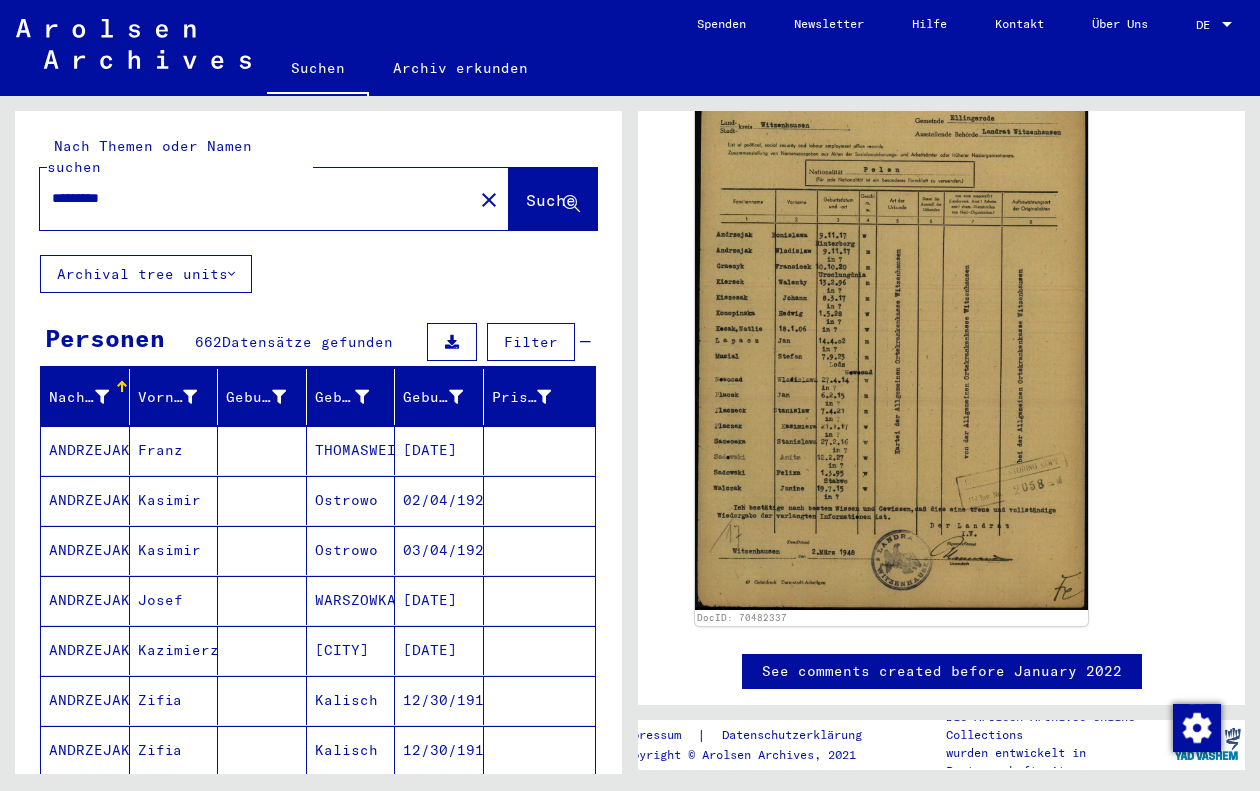 click on "*********" 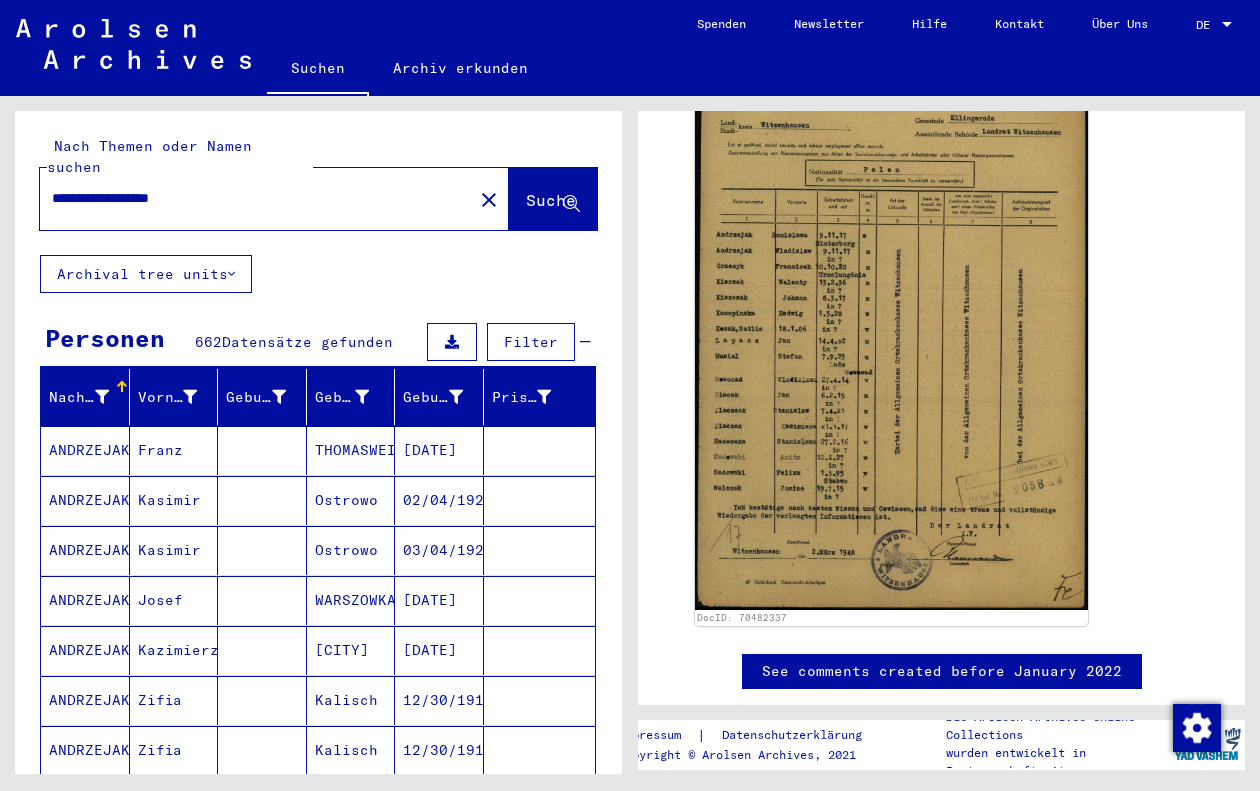 scroll, scrollTop: 0, scrollLeft: 0, axis: both 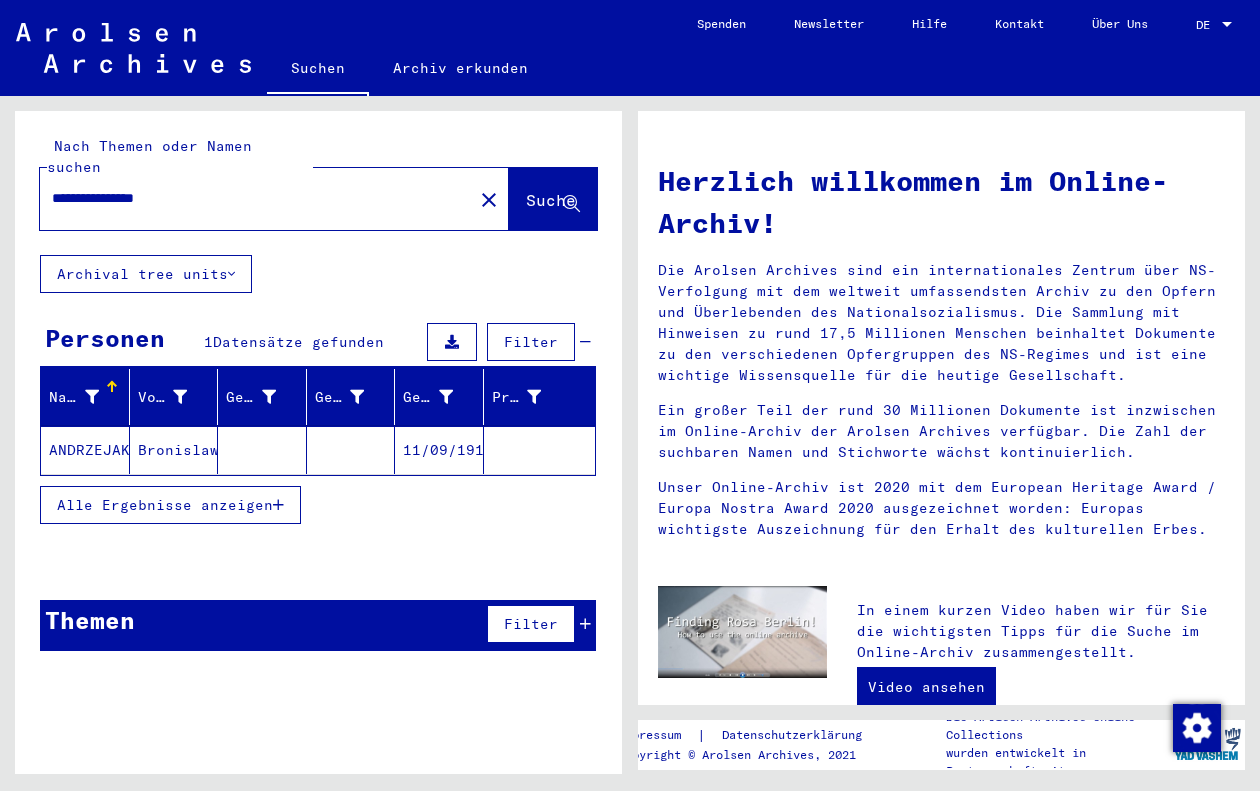 click on "ANDRZEJAK" 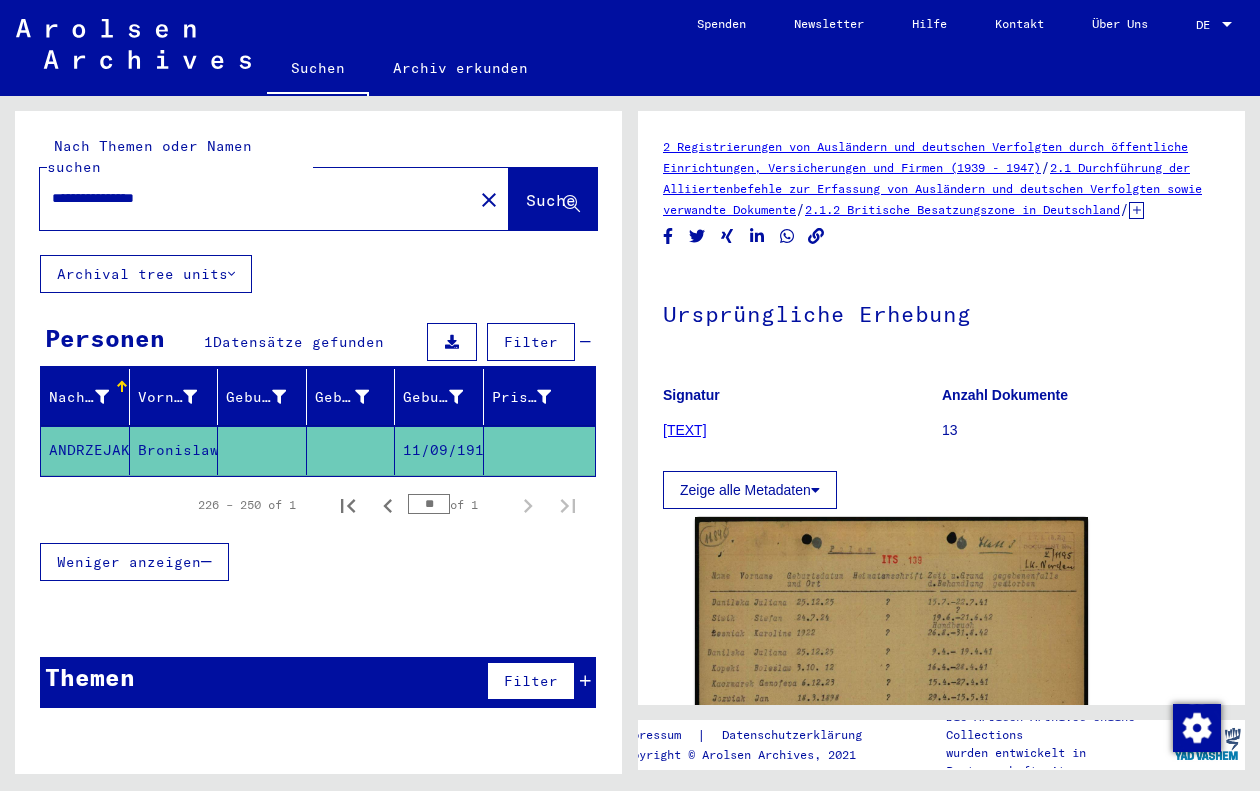 click on "**********" at bounding box center (256, 198) 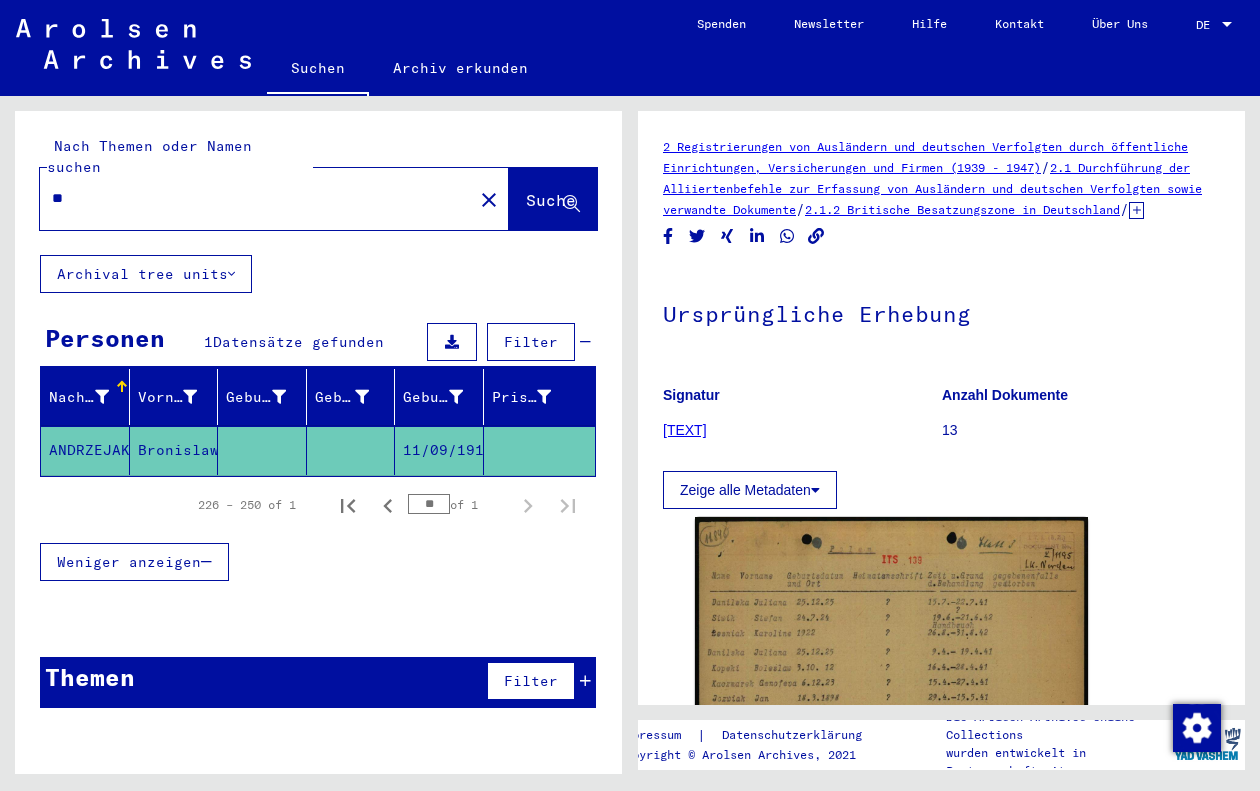 type on "*" 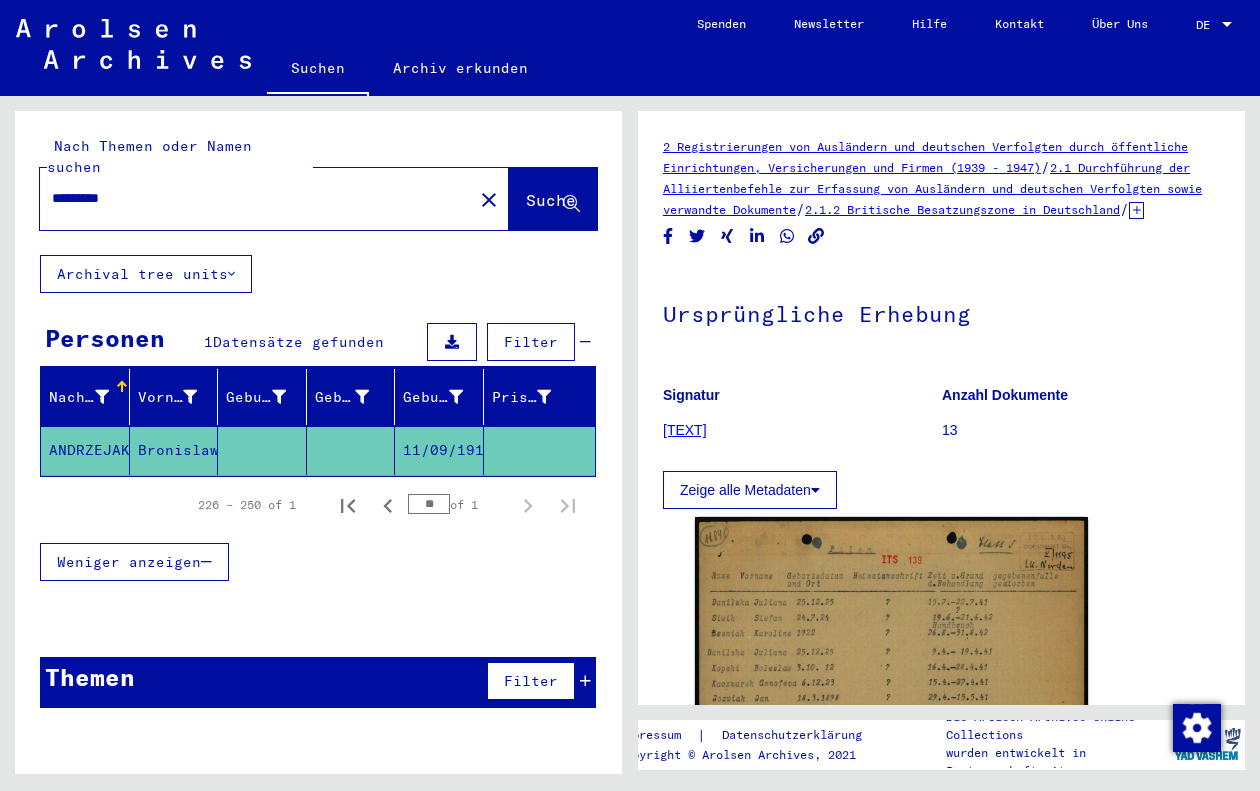 type on "*********" 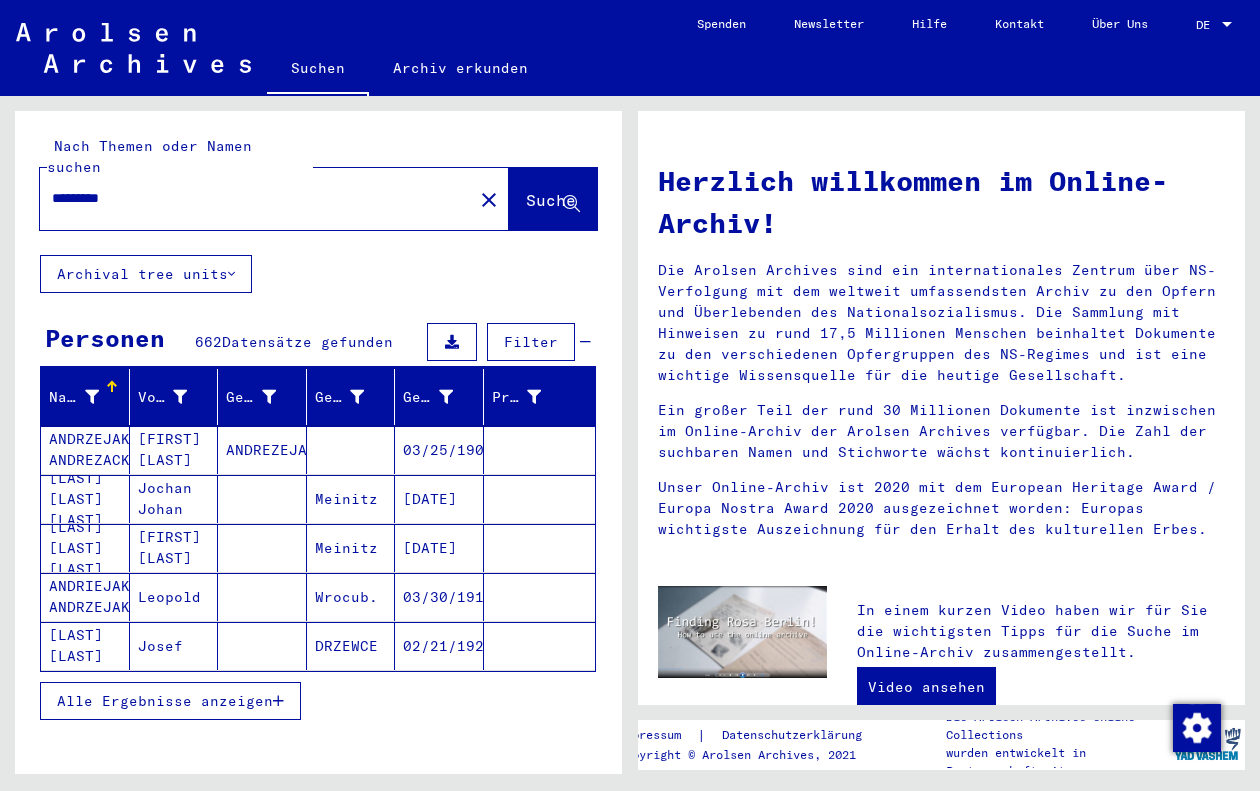 click on "Datensätze gefunden" at bounding box center [307, 342] 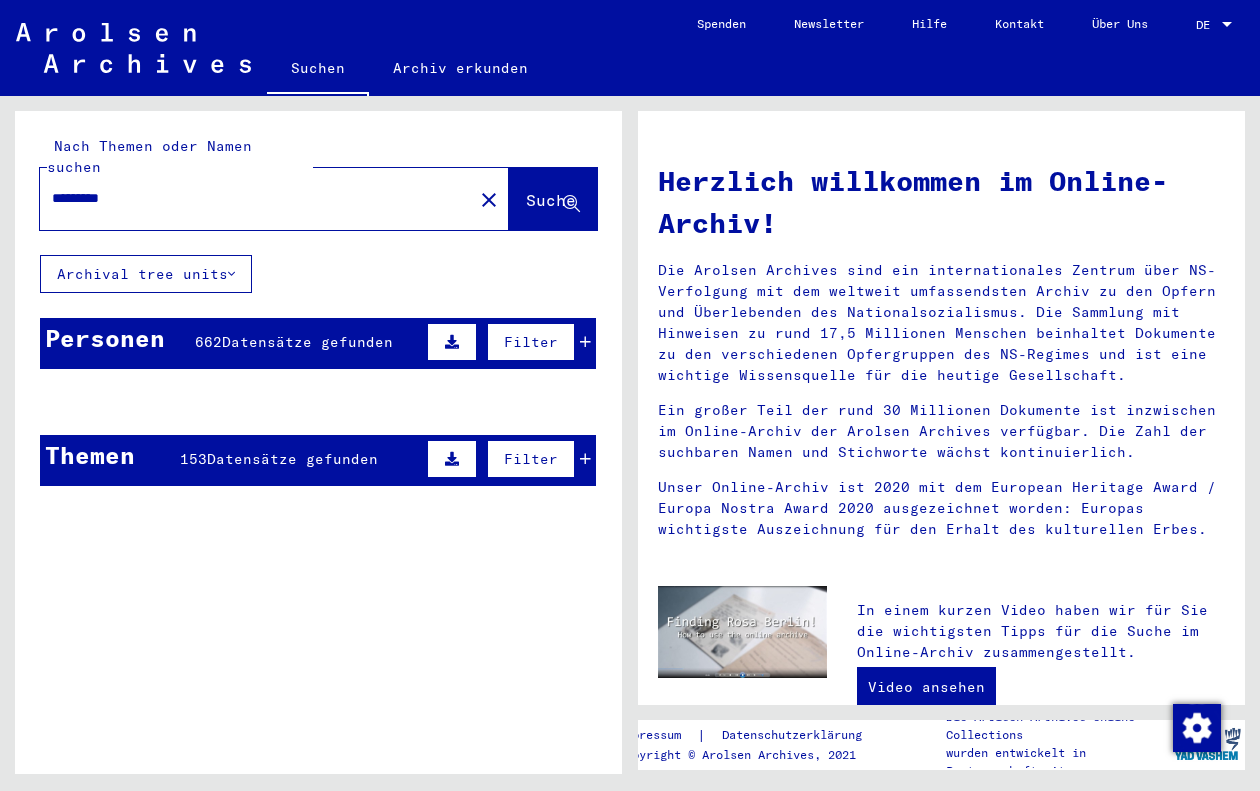 click on "Datensätze gefunden" at bounding box center [307, 342] 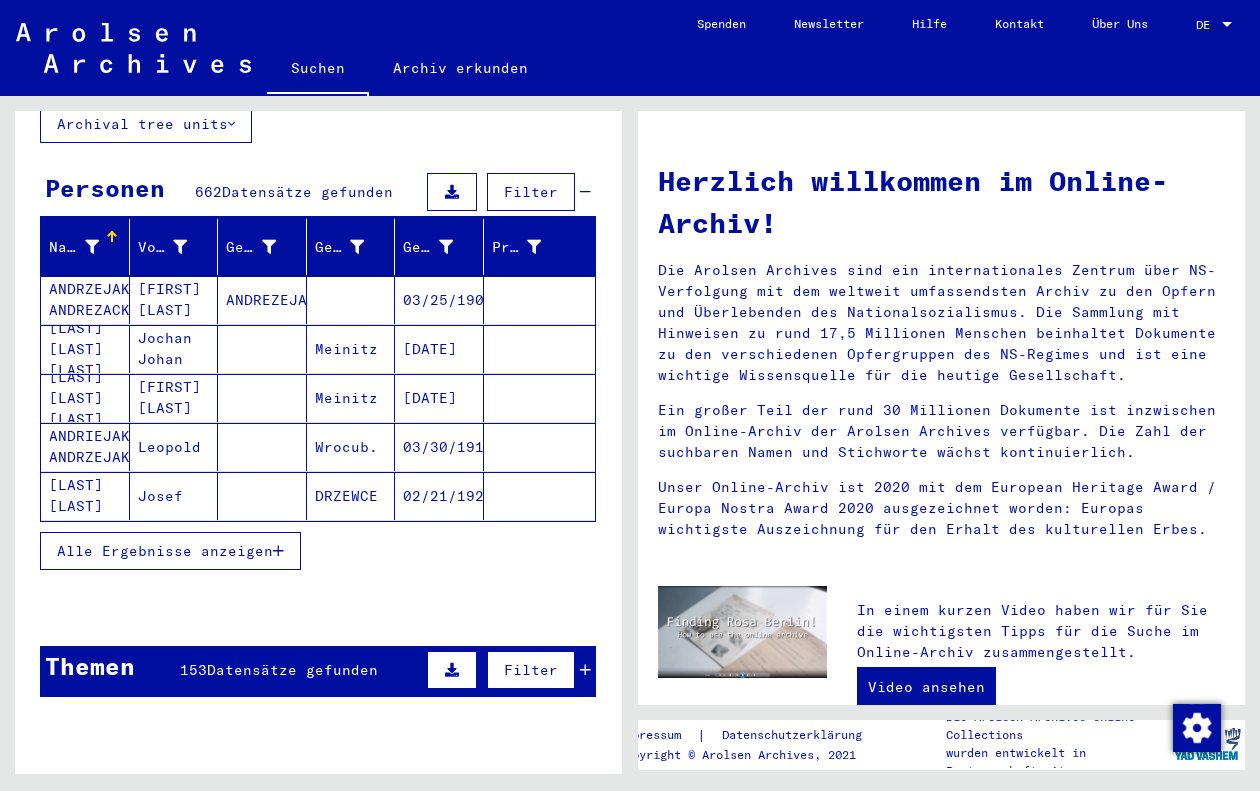 scroll, scrollTop: 11, scrollLeft: 0, axis: vertical 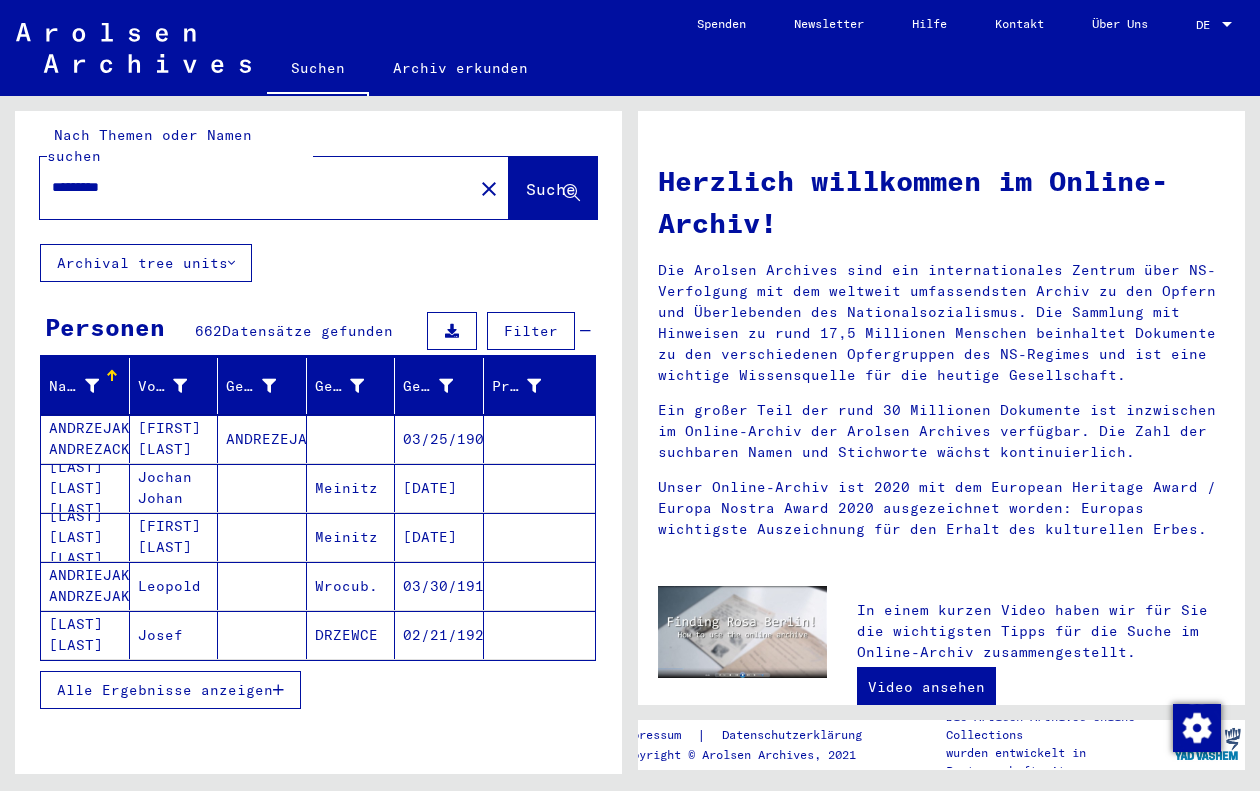 click on "Datensätze gefunden" at bounding box center [307, 331] 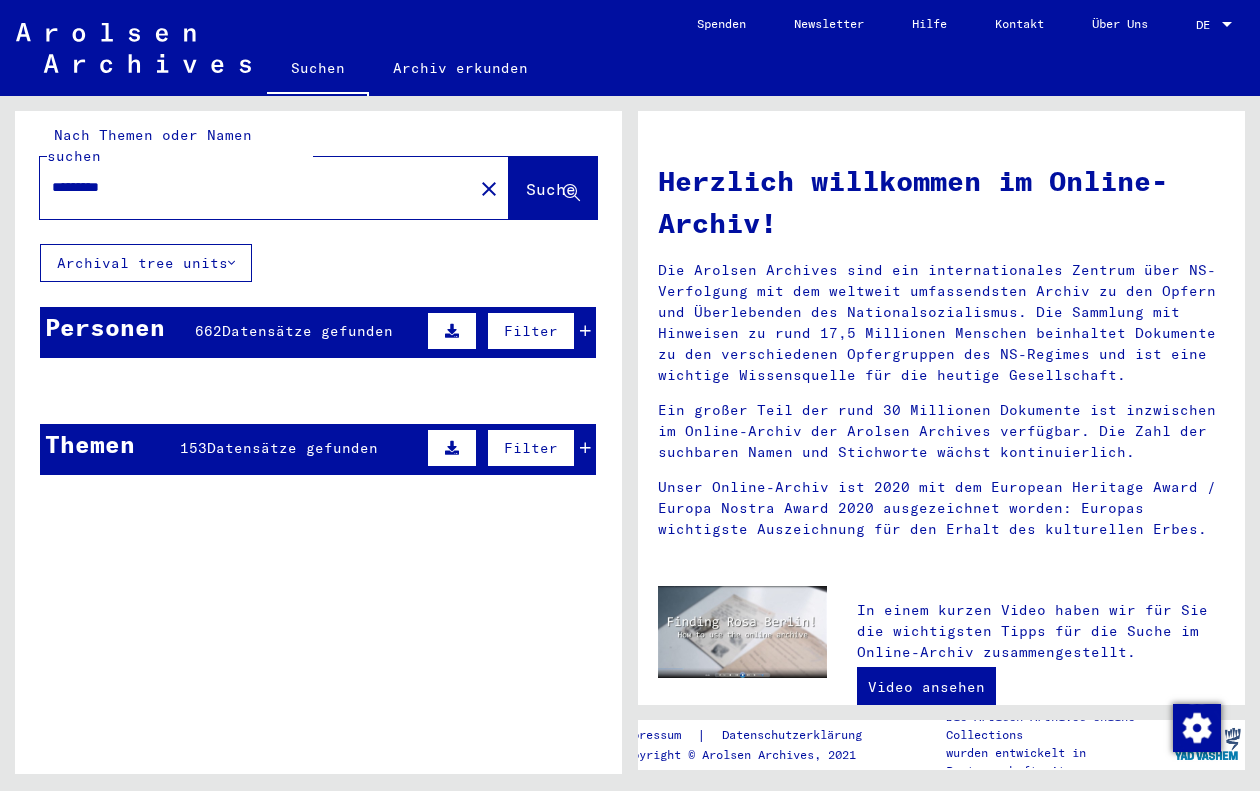 click on "Datensätze gefunden" at bounding box center [307, 331] 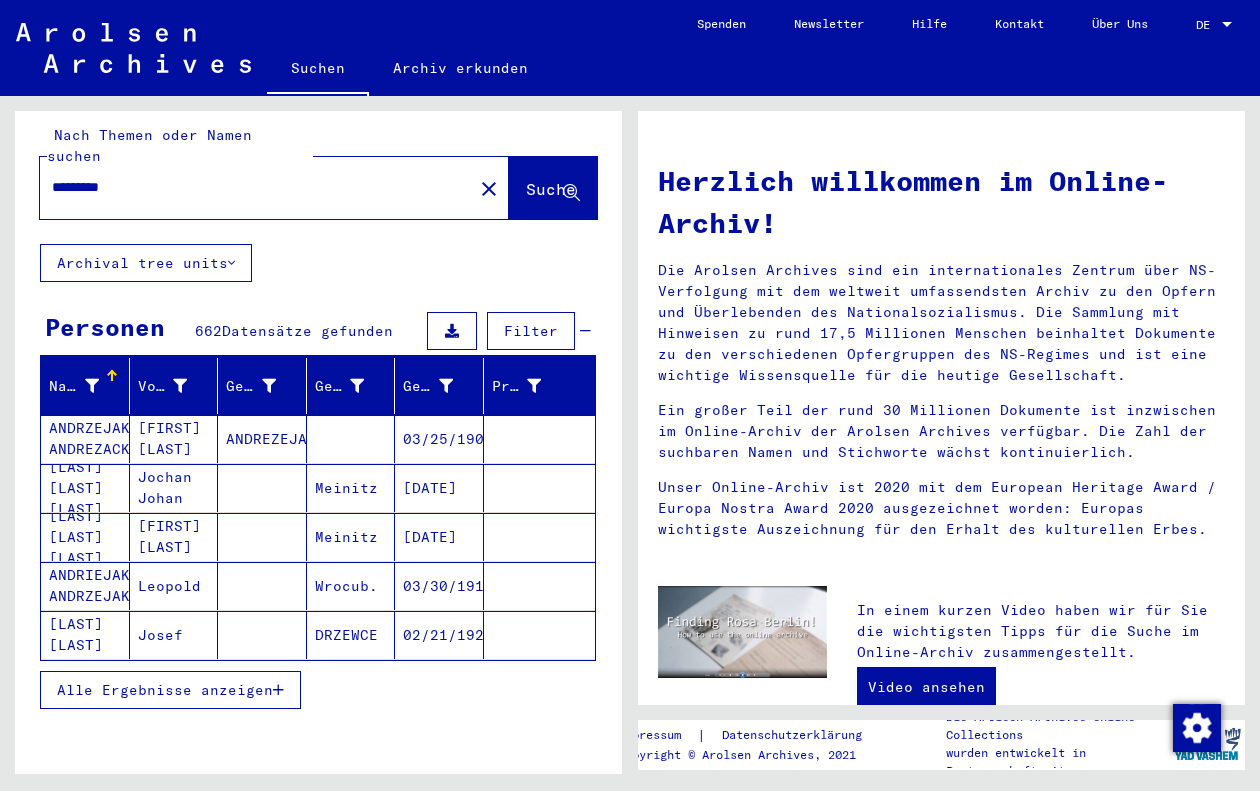 click on "Alle Ergebnisse anzeigen" at bounding box center [165, 690] 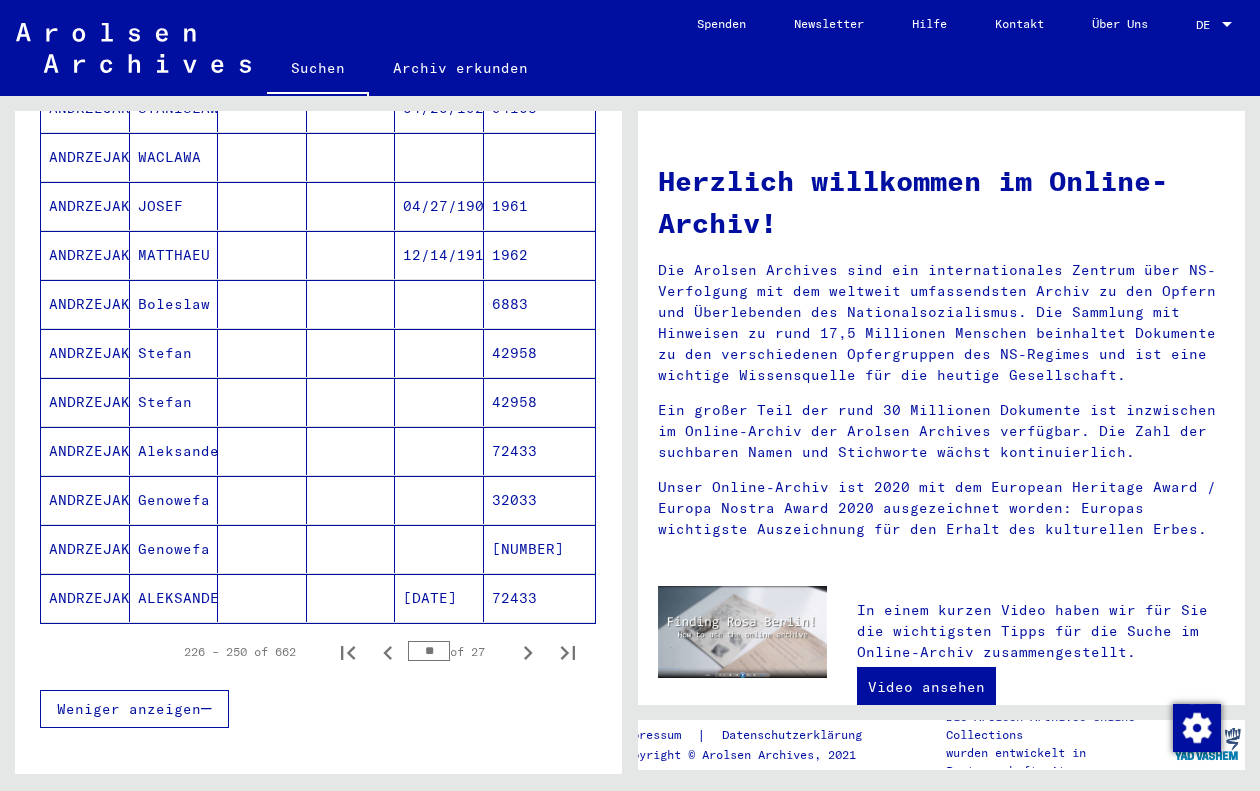 scroll, scrollTop: 1035, scrollLeft: 0, axis: vertical 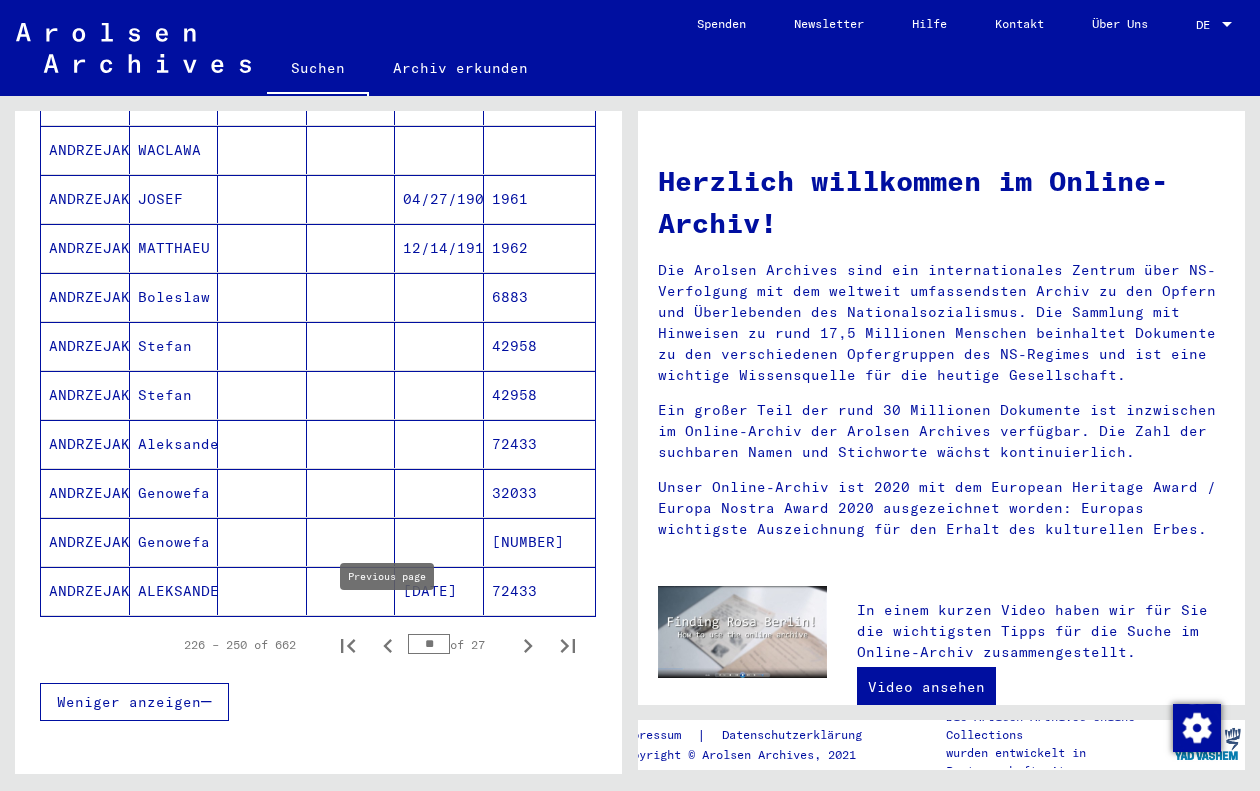 click 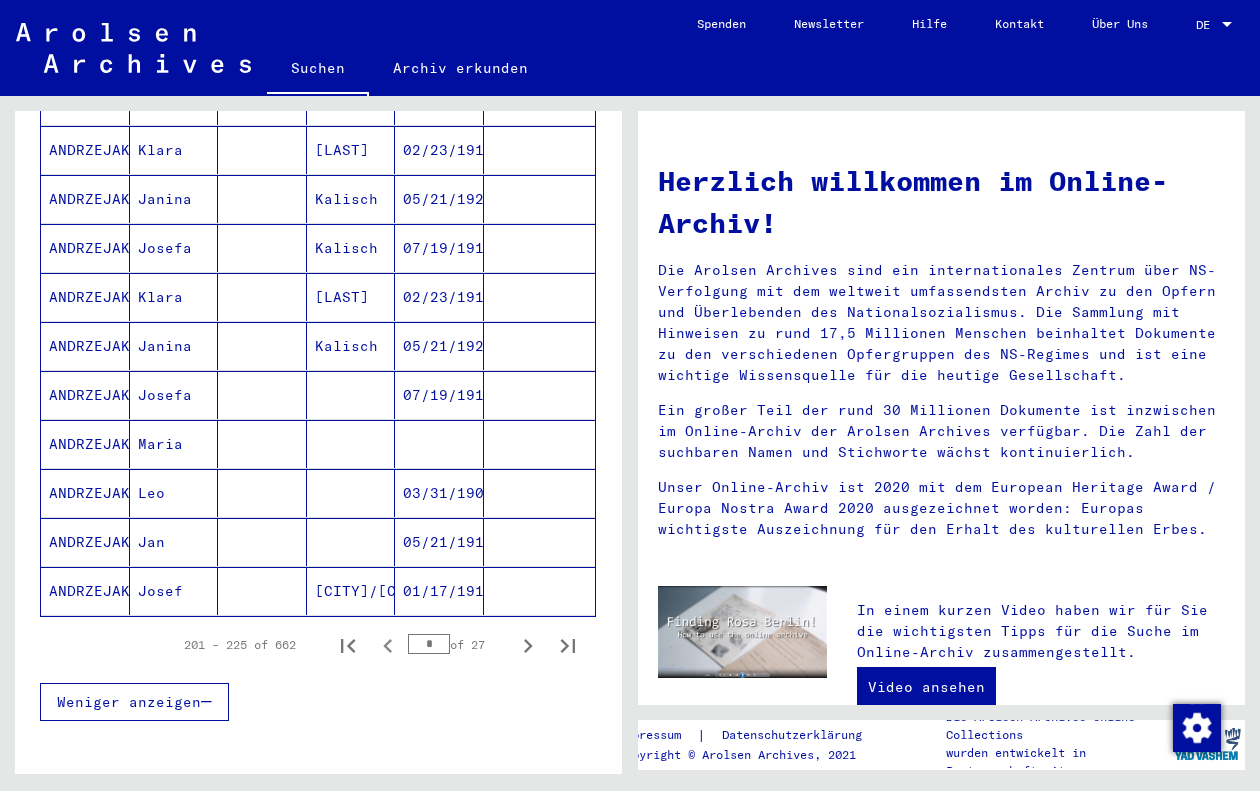 click 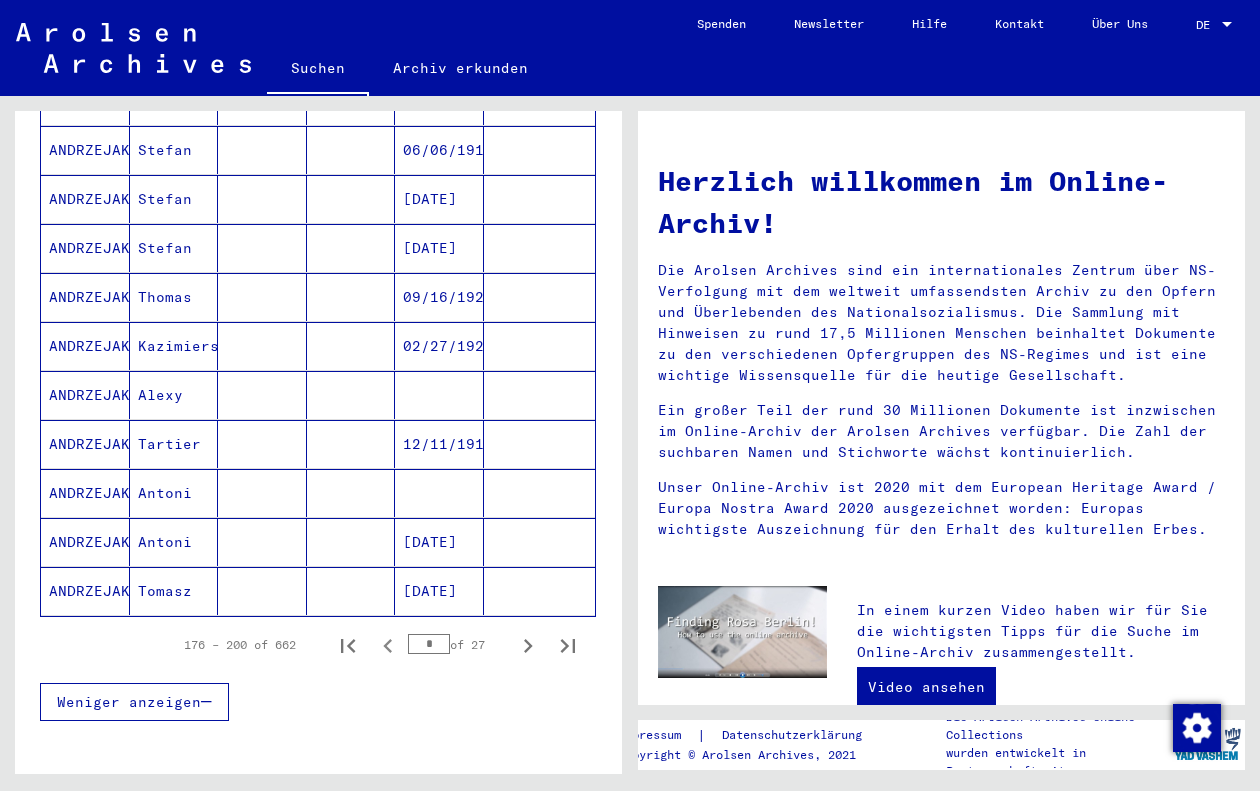 click 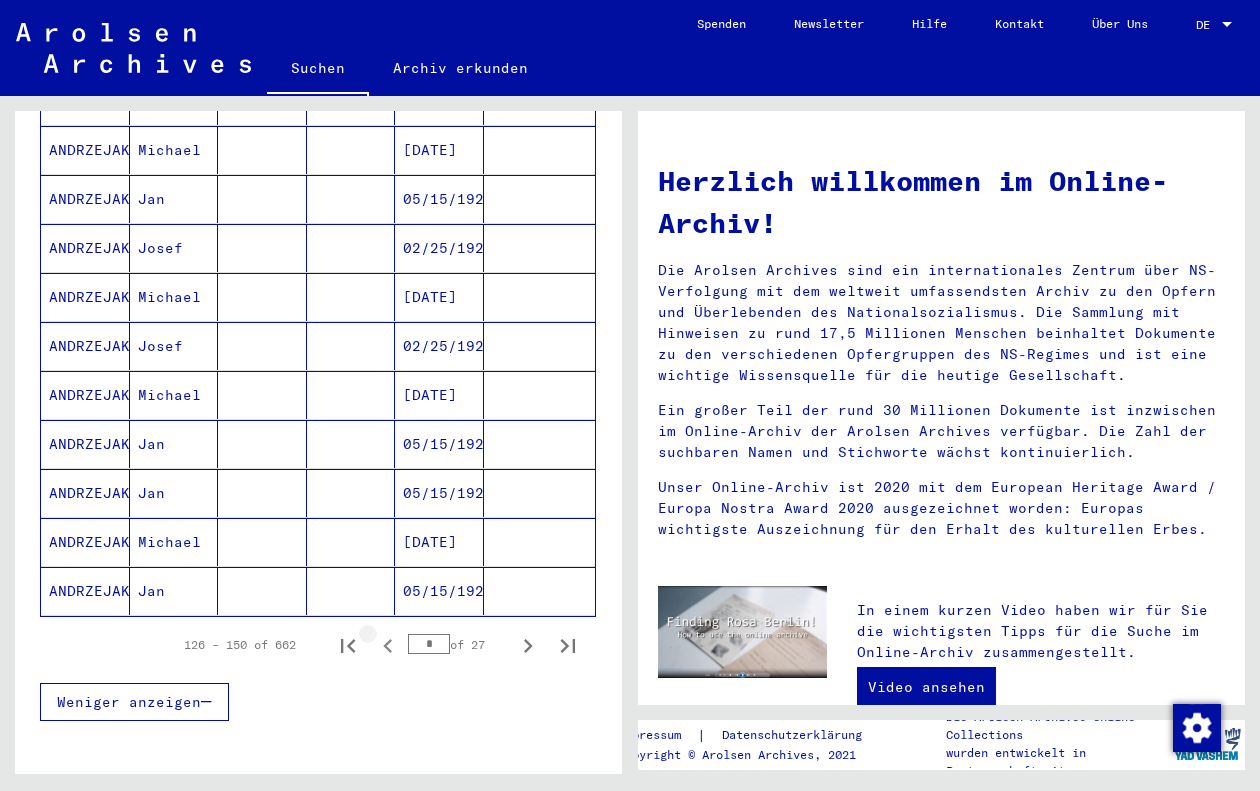 click 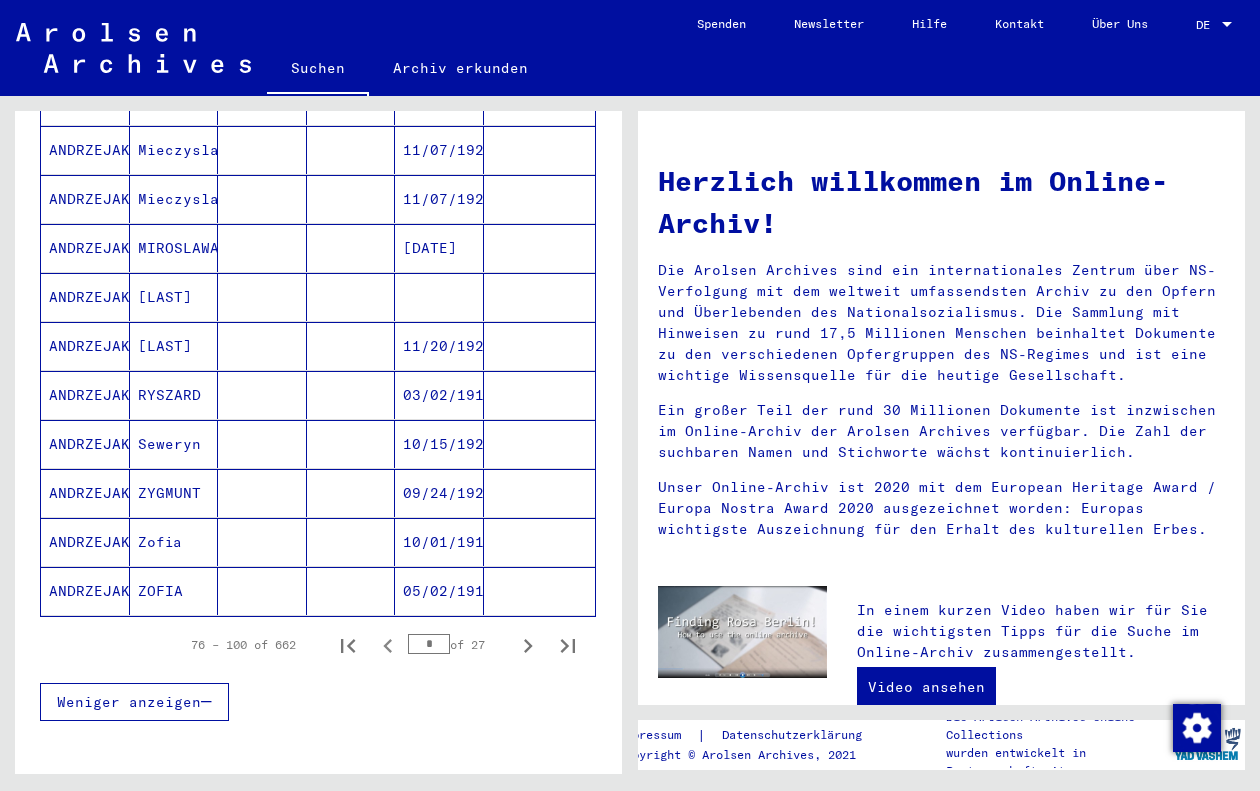 click 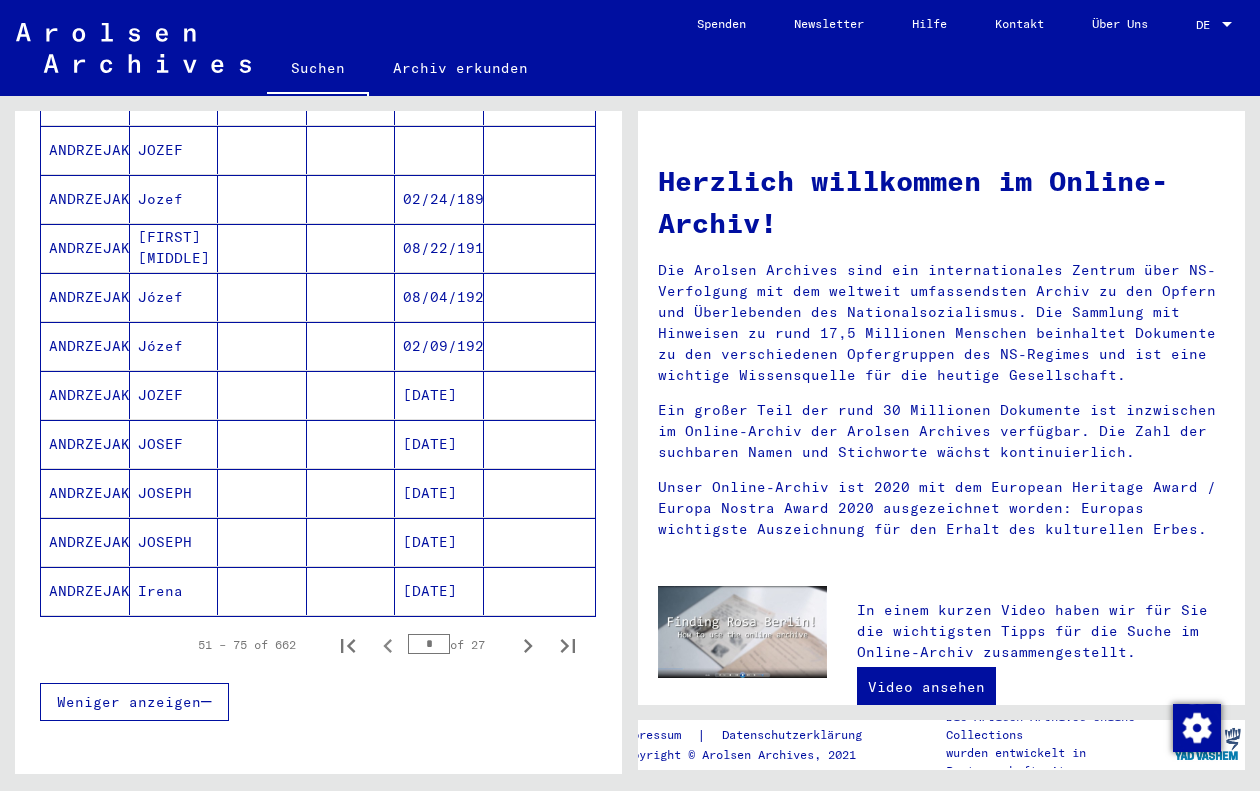 click 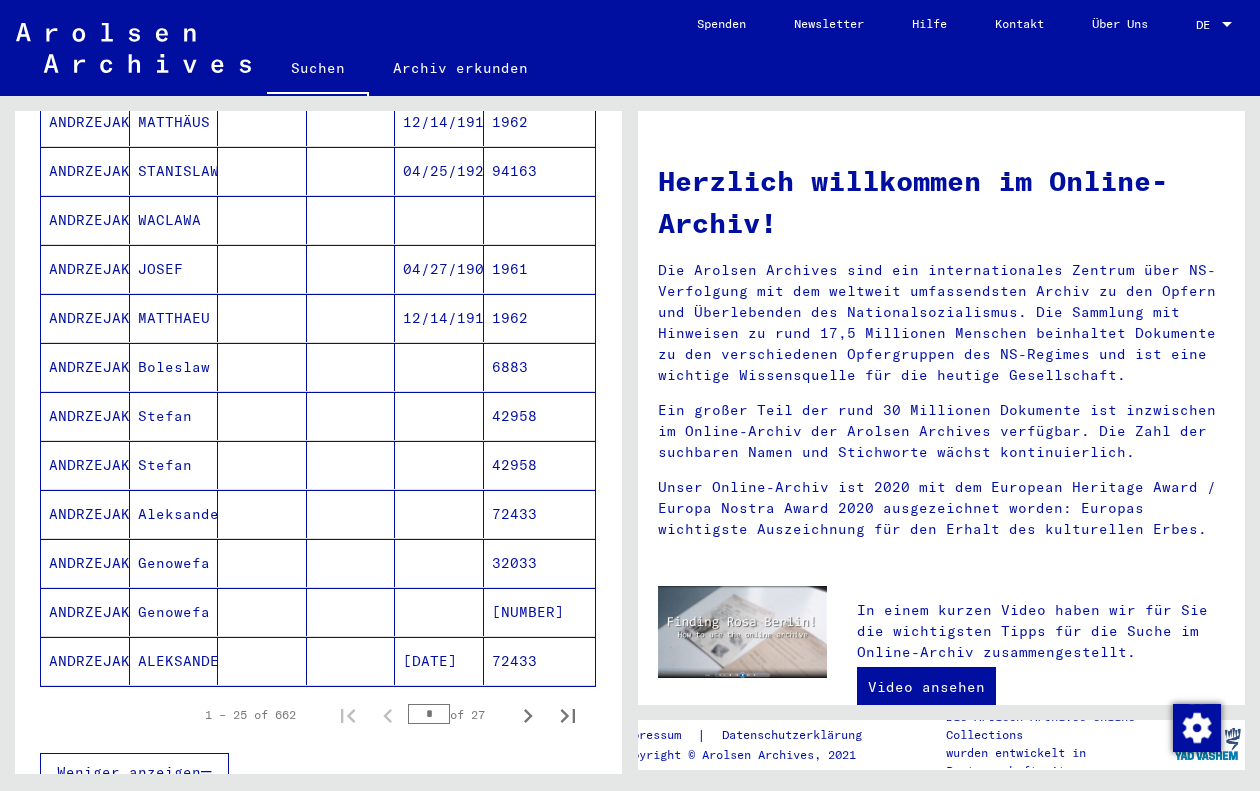 scroll, scrollTop: 997, scrollLeft: 0, axis: vertical 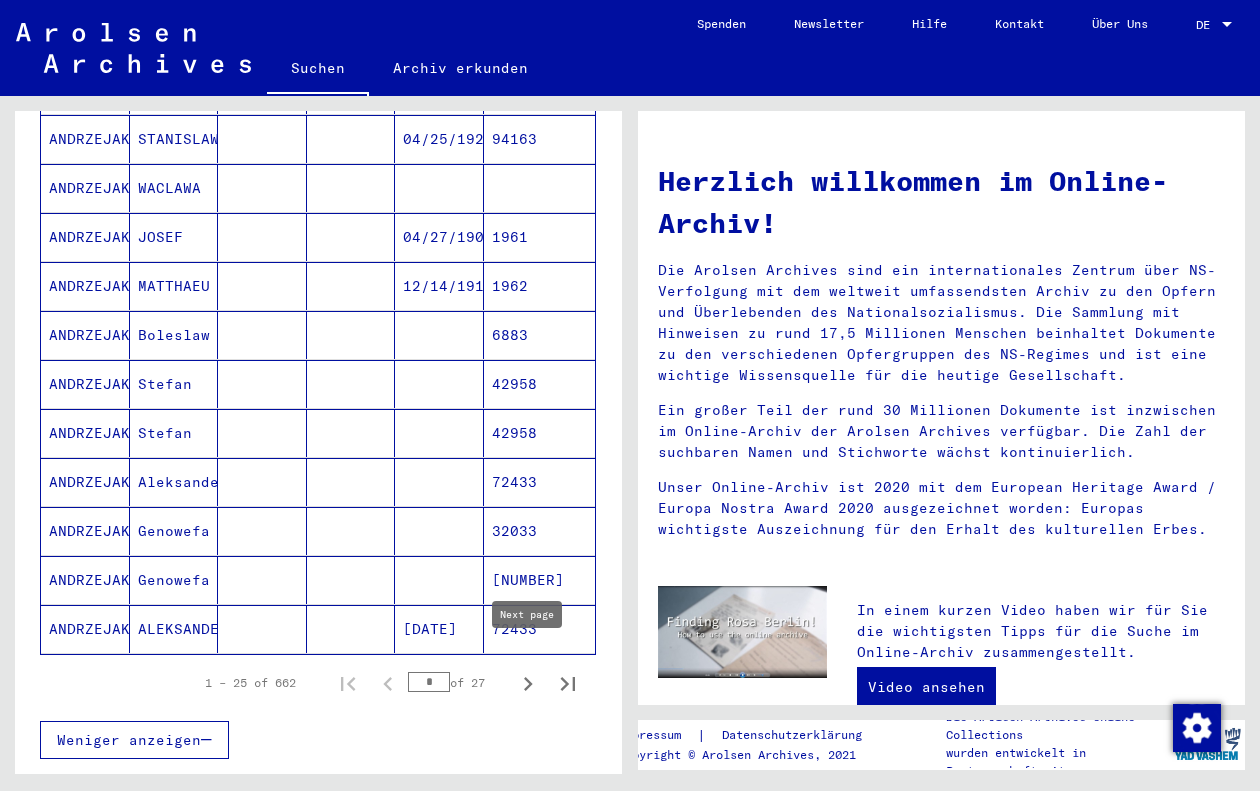 click 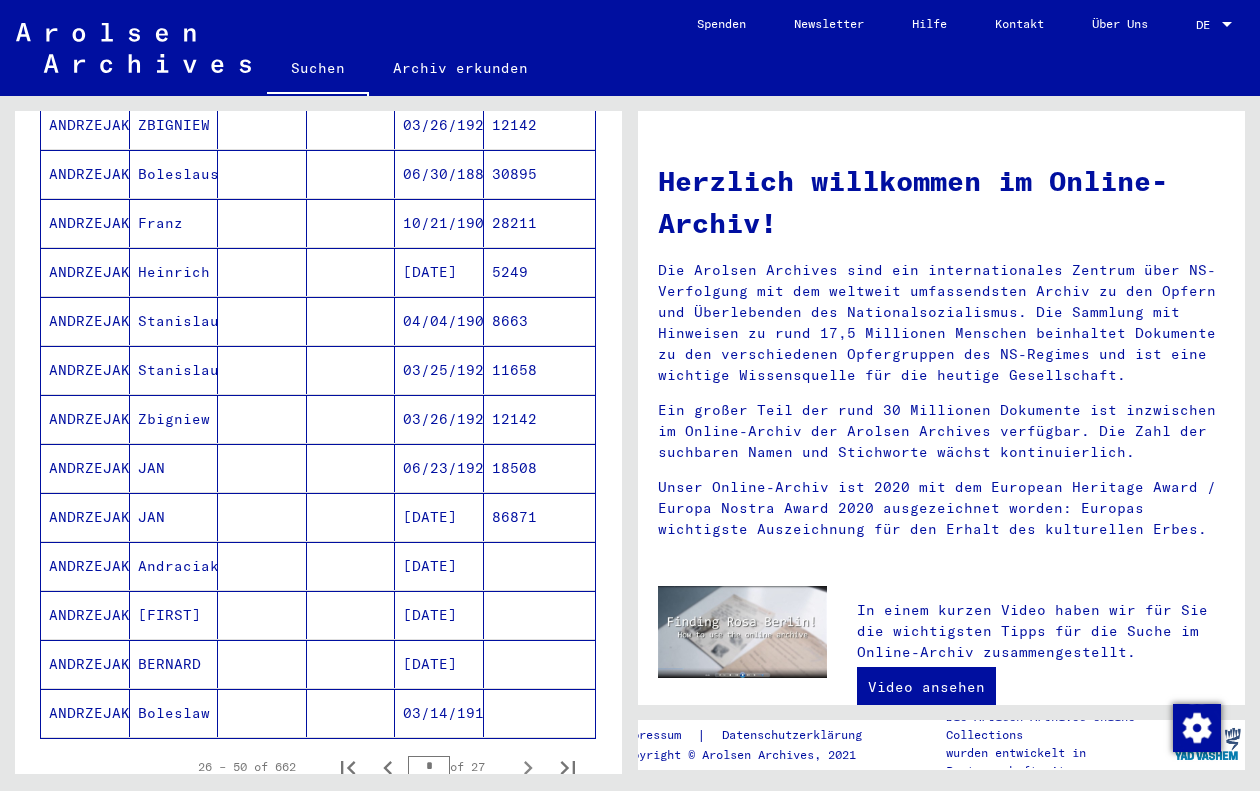 scroll, scrollTop: 983, scrollLeft: 0, axis: vertical 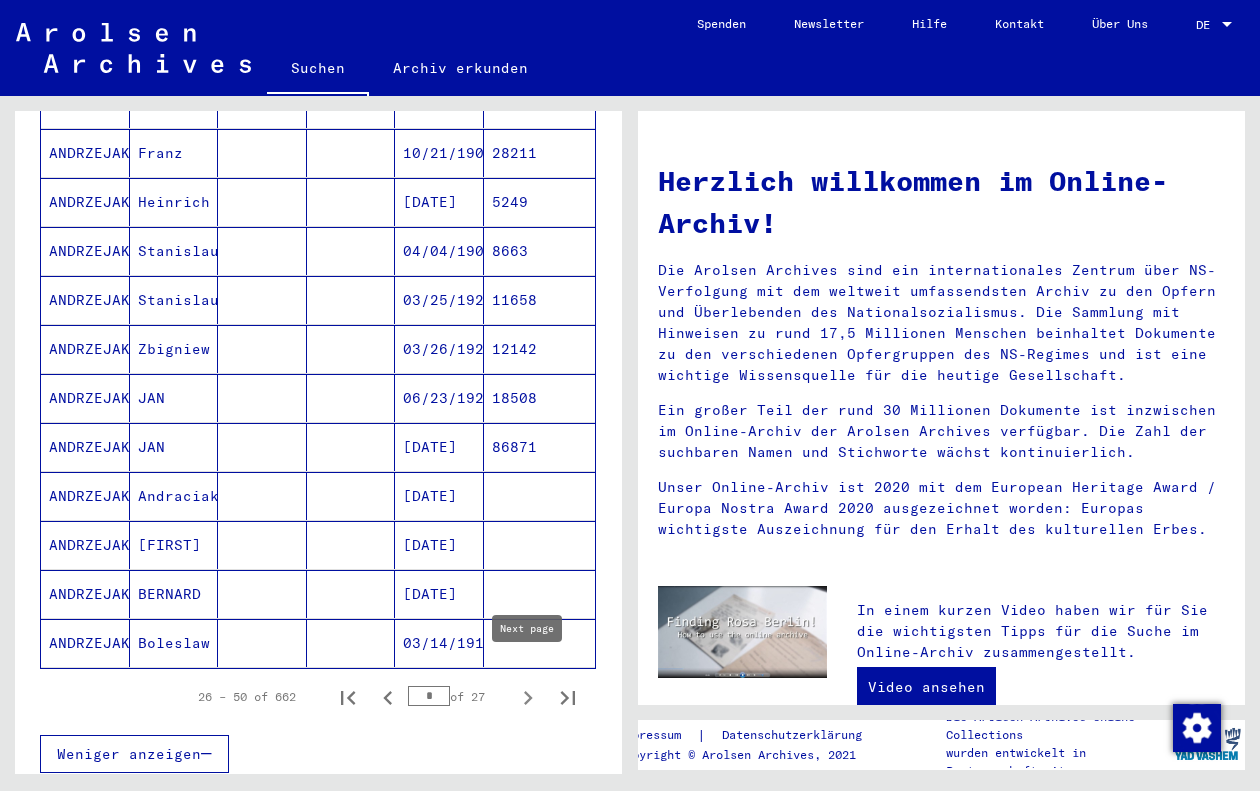 click 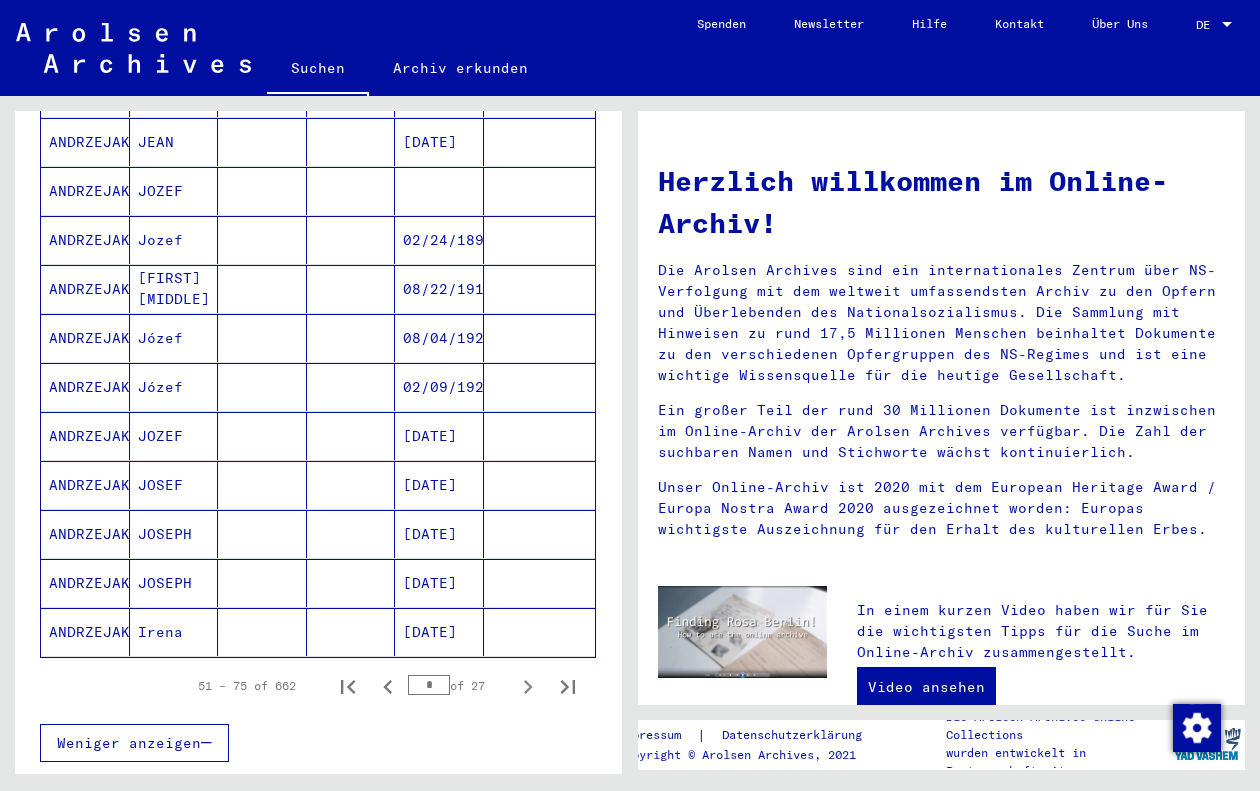 scroll, scrollTop: 1025, scrollLeft: 0, axis: vertical 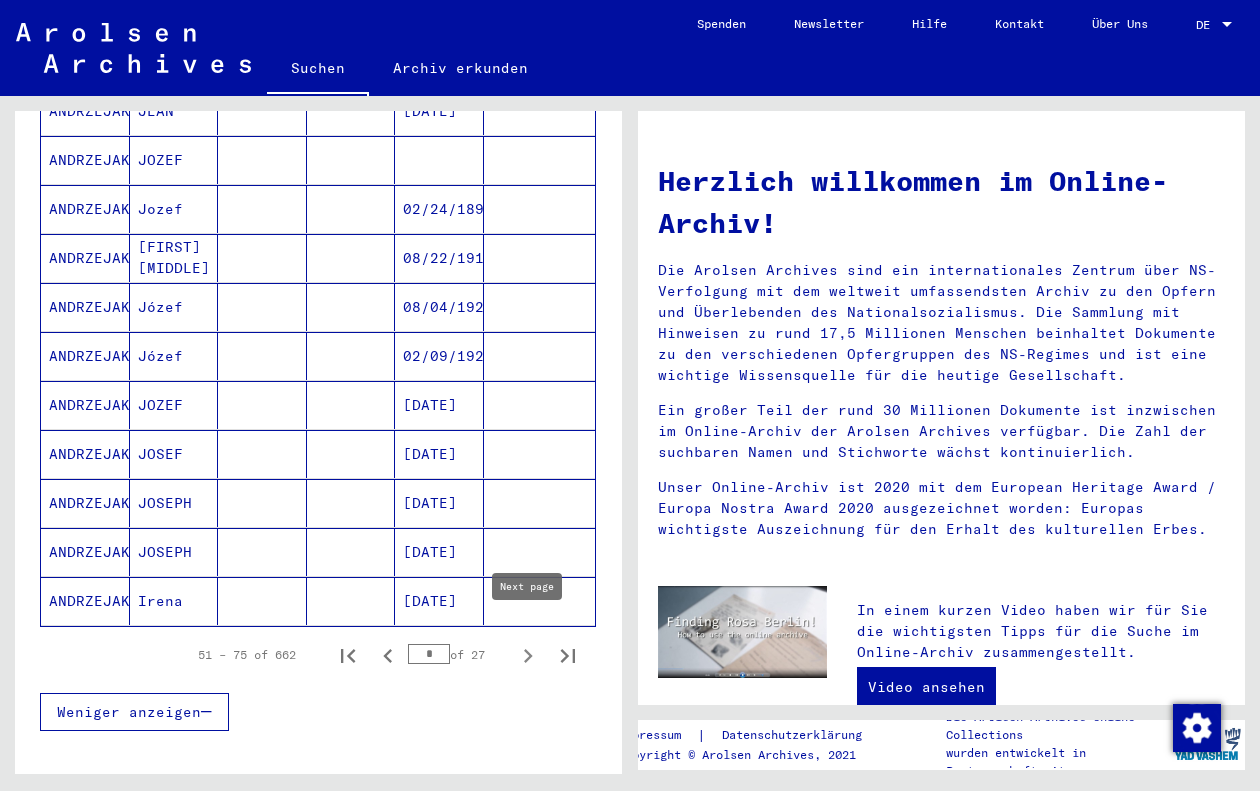 click 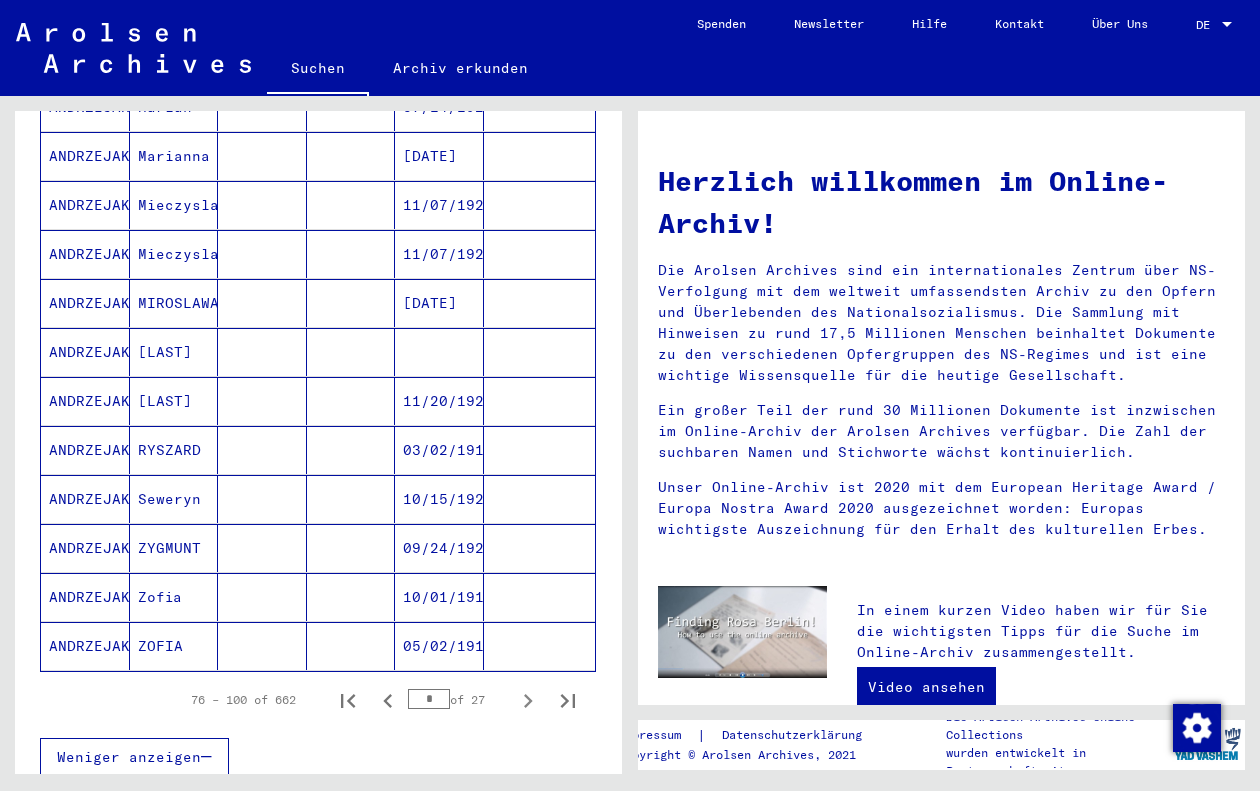 scroll, scrollTop: 982, scrollLeft: 0, axis: vertical 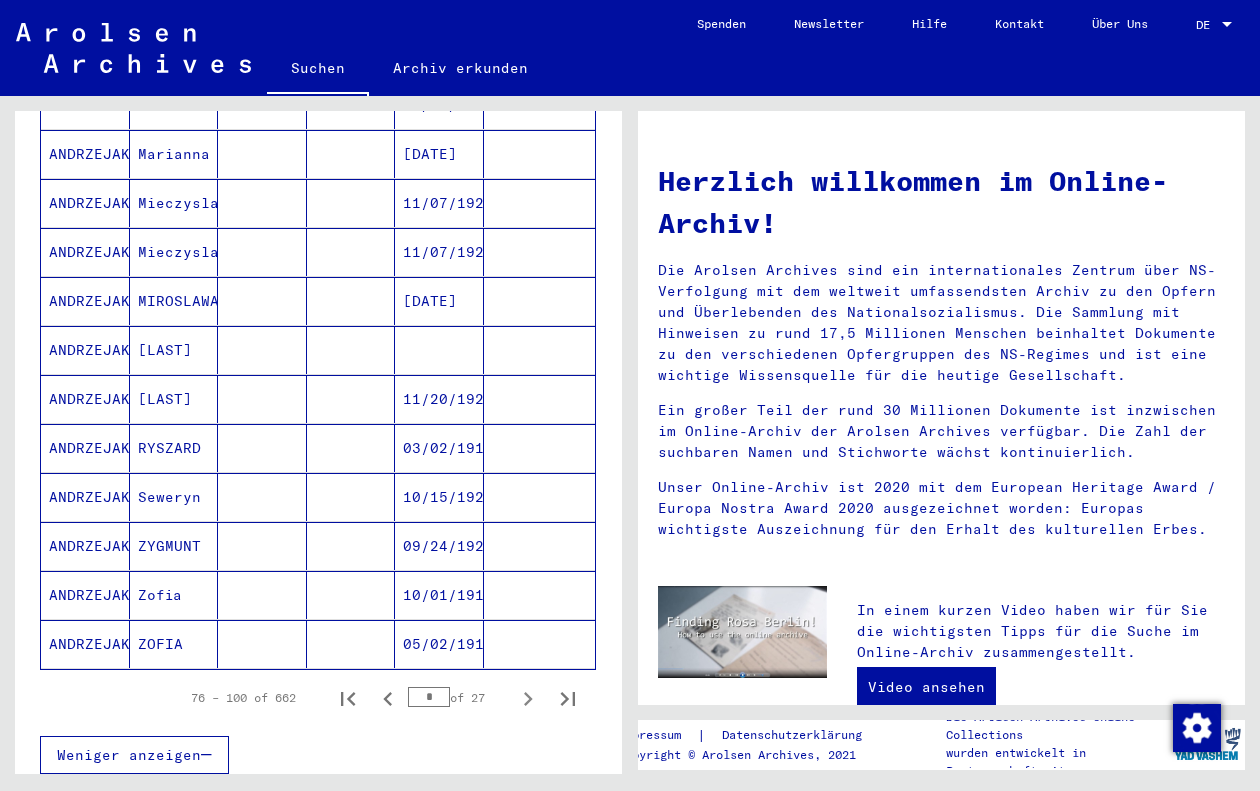 click on "MIROSLAWA" at bounding box center (174, 350) 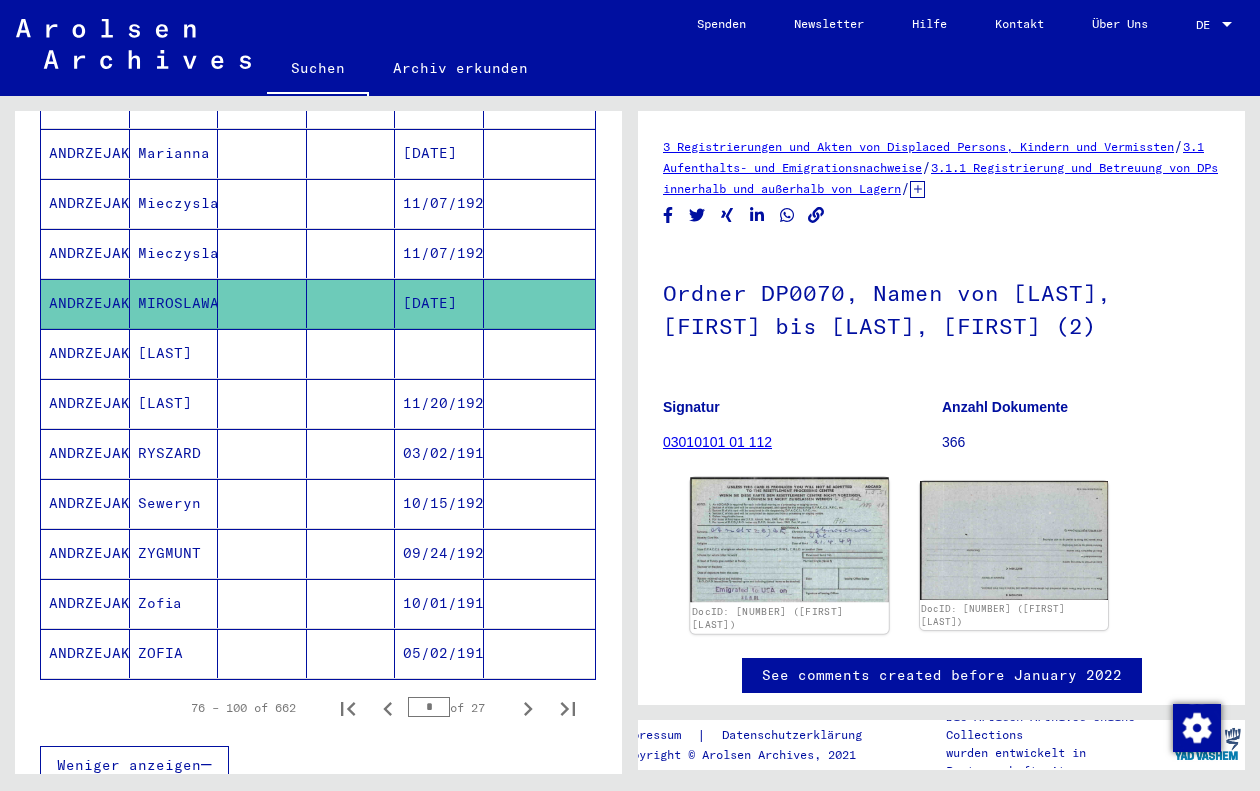 click 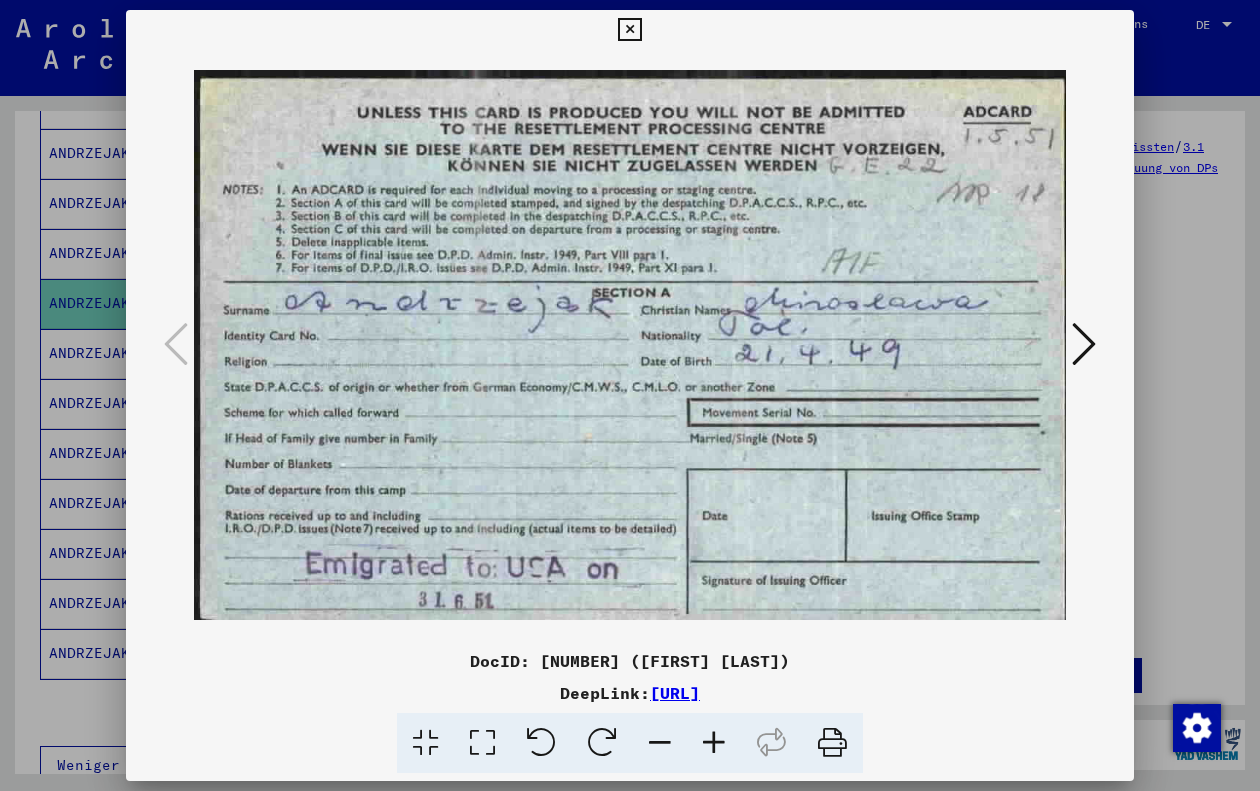 click at bounding box center (629, 30) 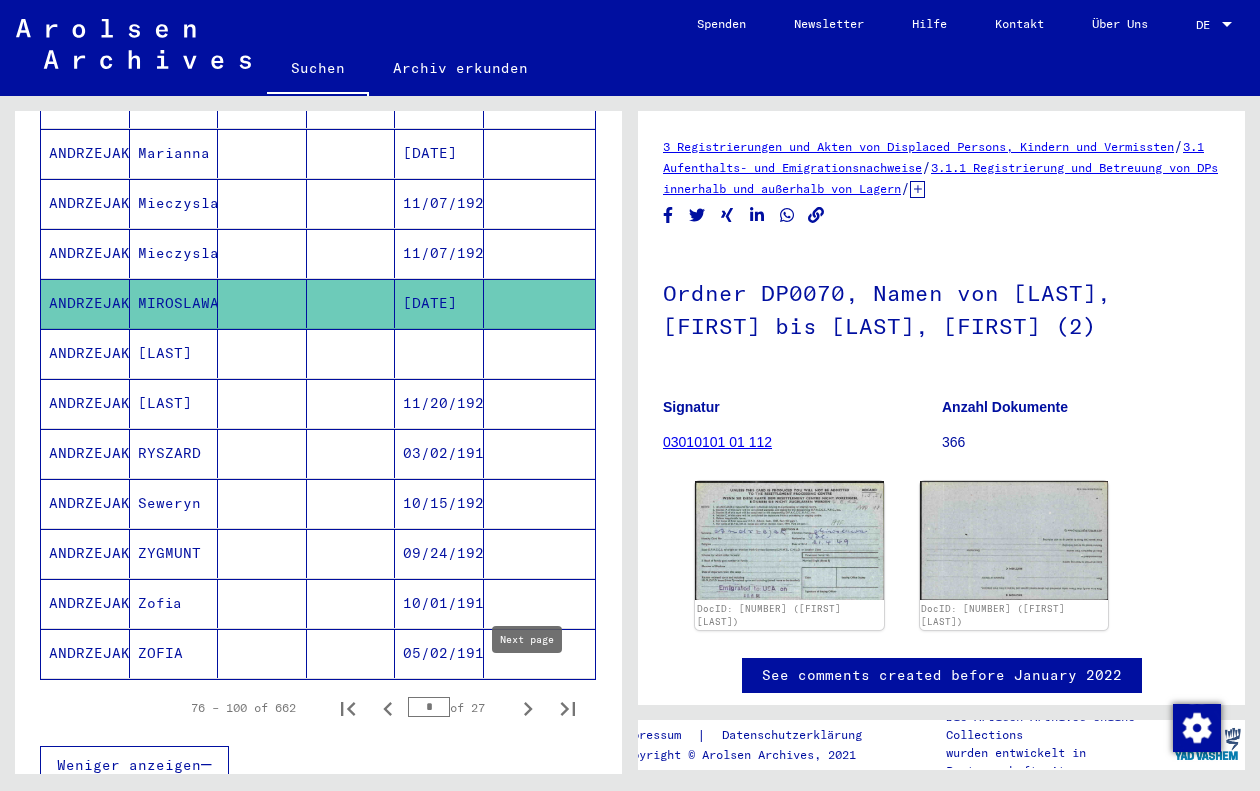 click 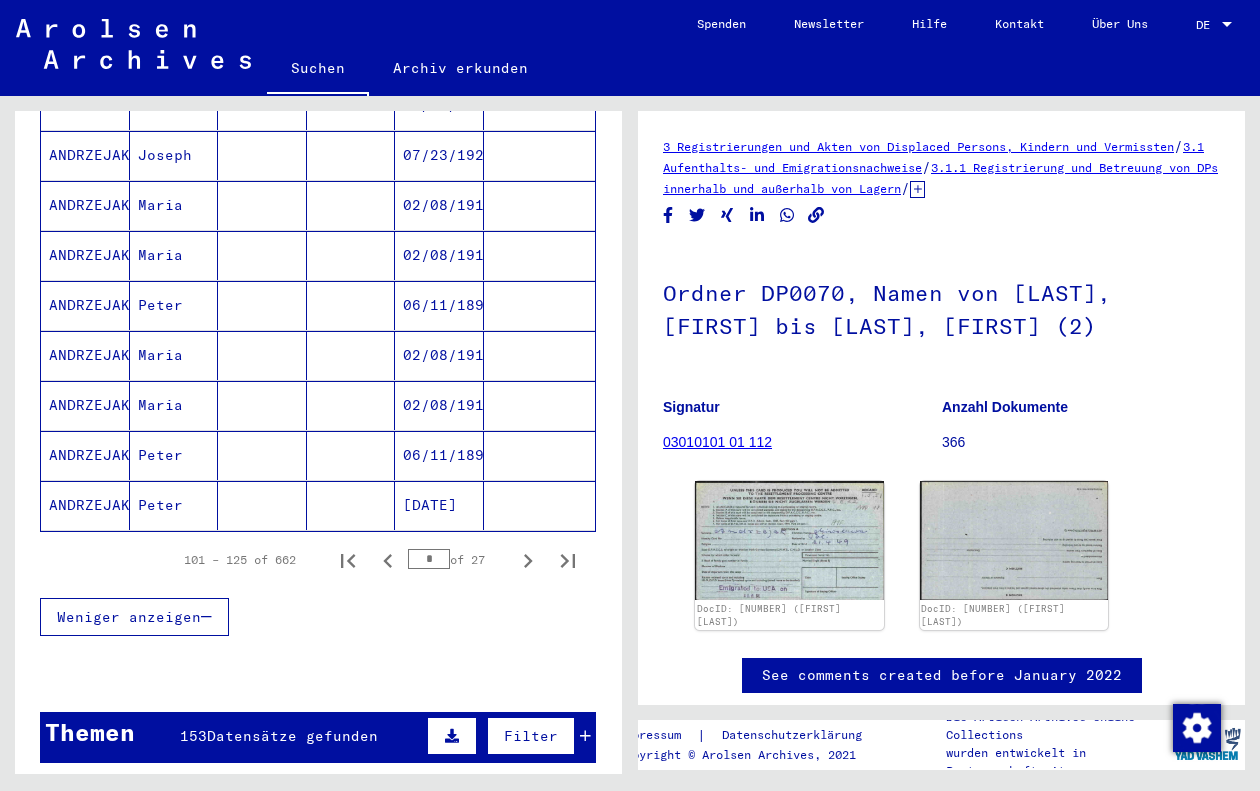 scroll, scrollTop: 1147, scrollLeft: 0, axis: vertical 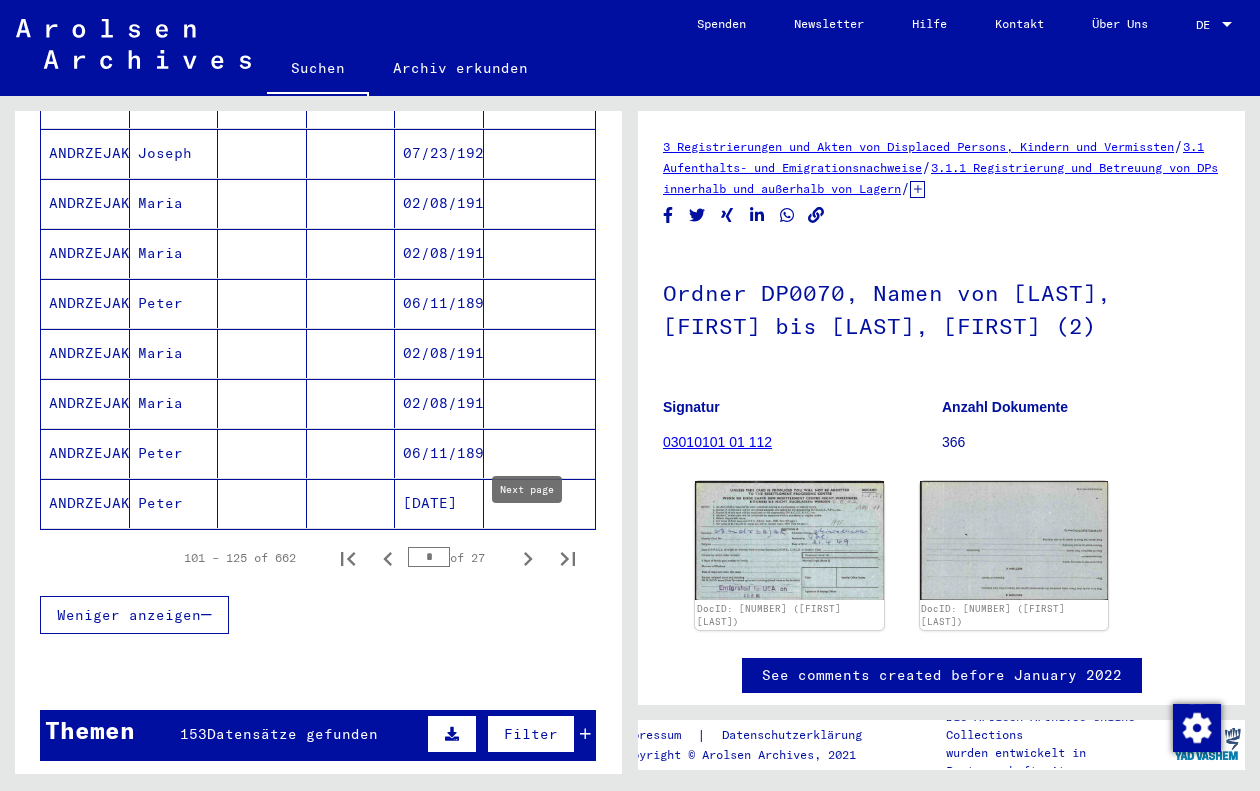 click 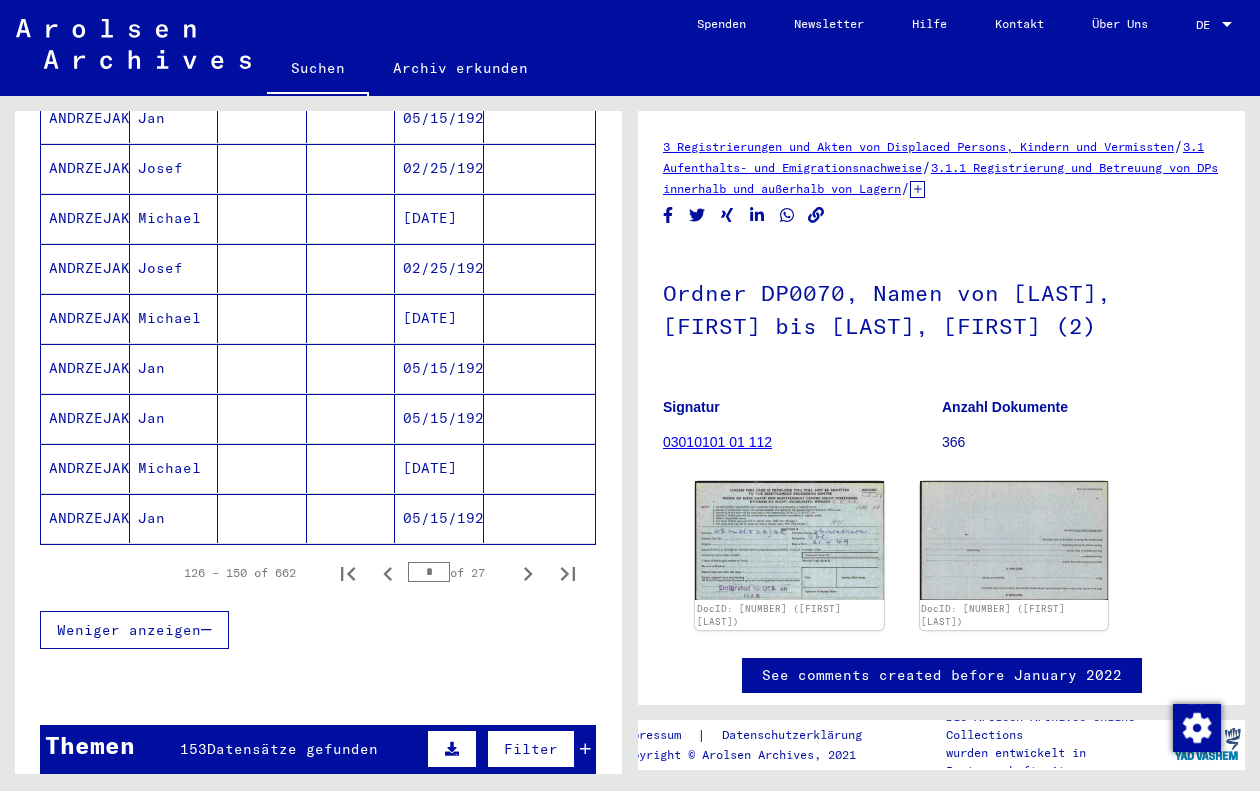 scroll, scrollTop: 1142, scrollLeft: 0, axis: vertical 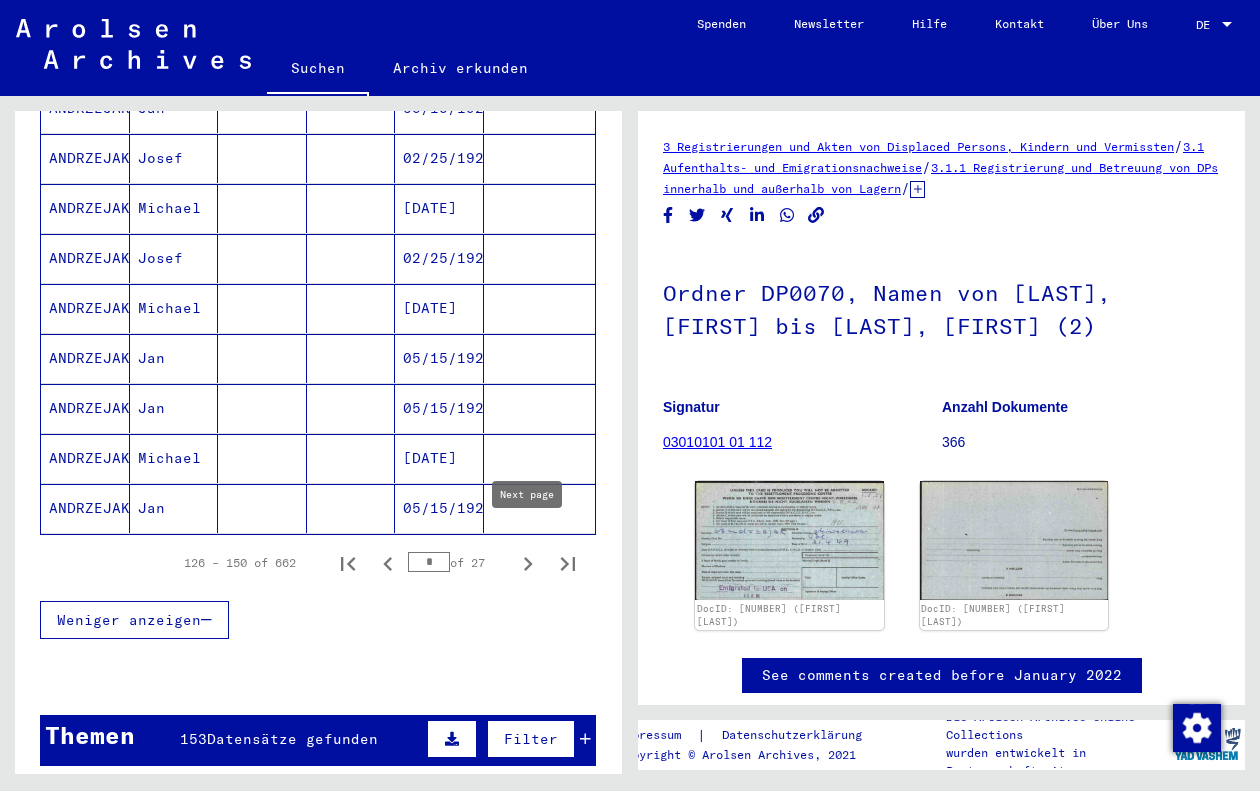 click 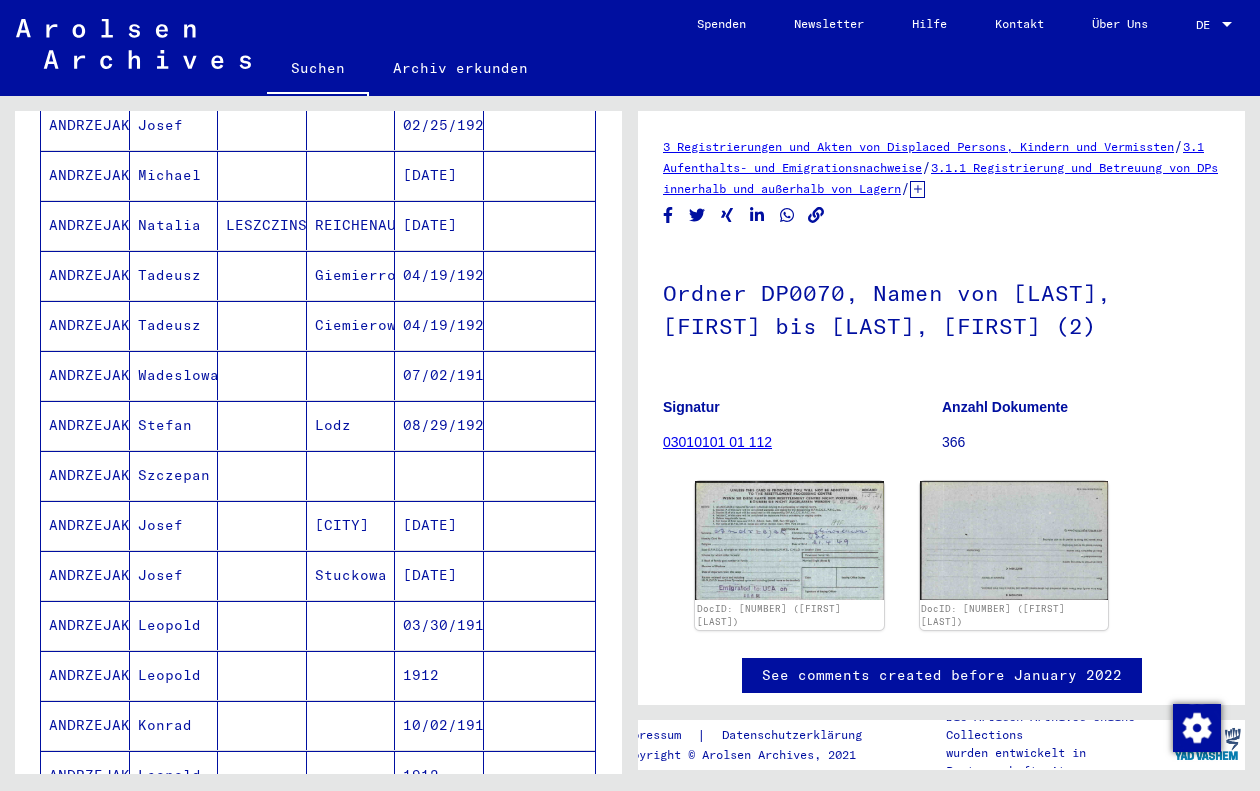 scroll, scrollTop: 927, scrollLeft: 0, axis: vertical 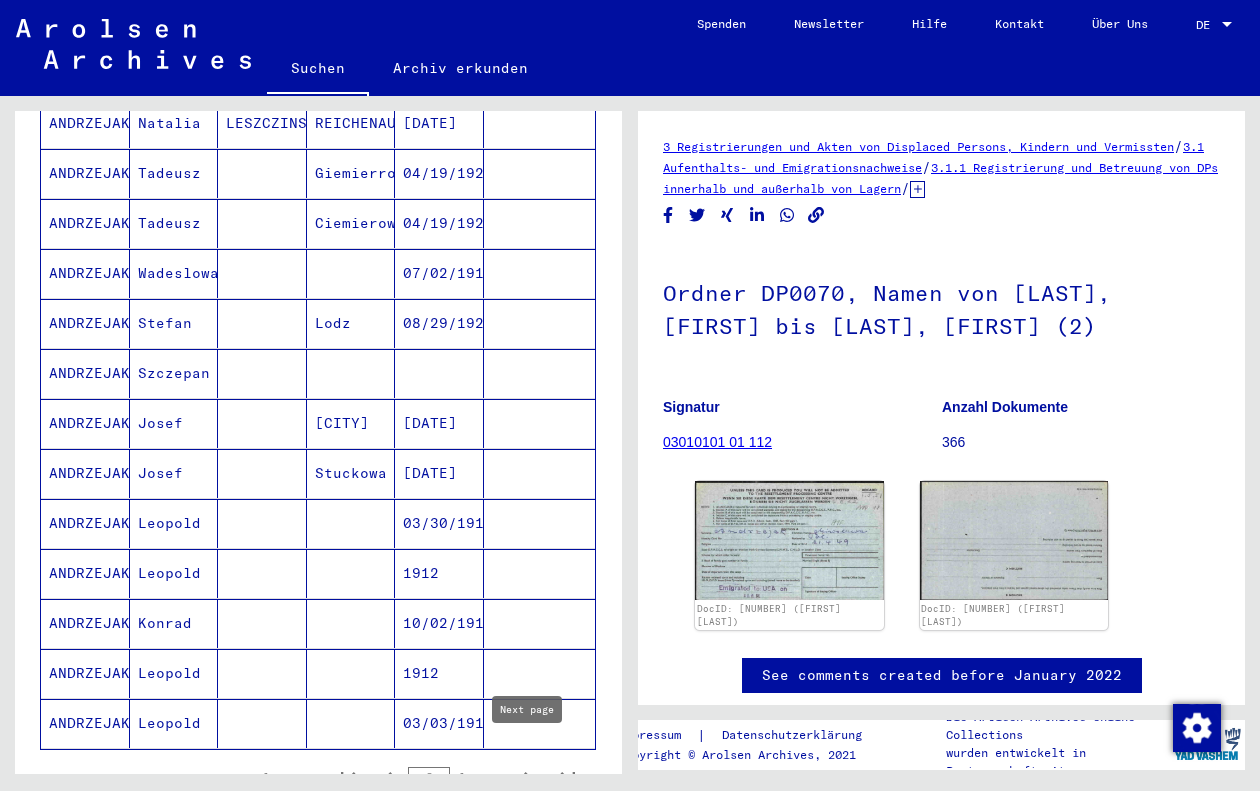 click 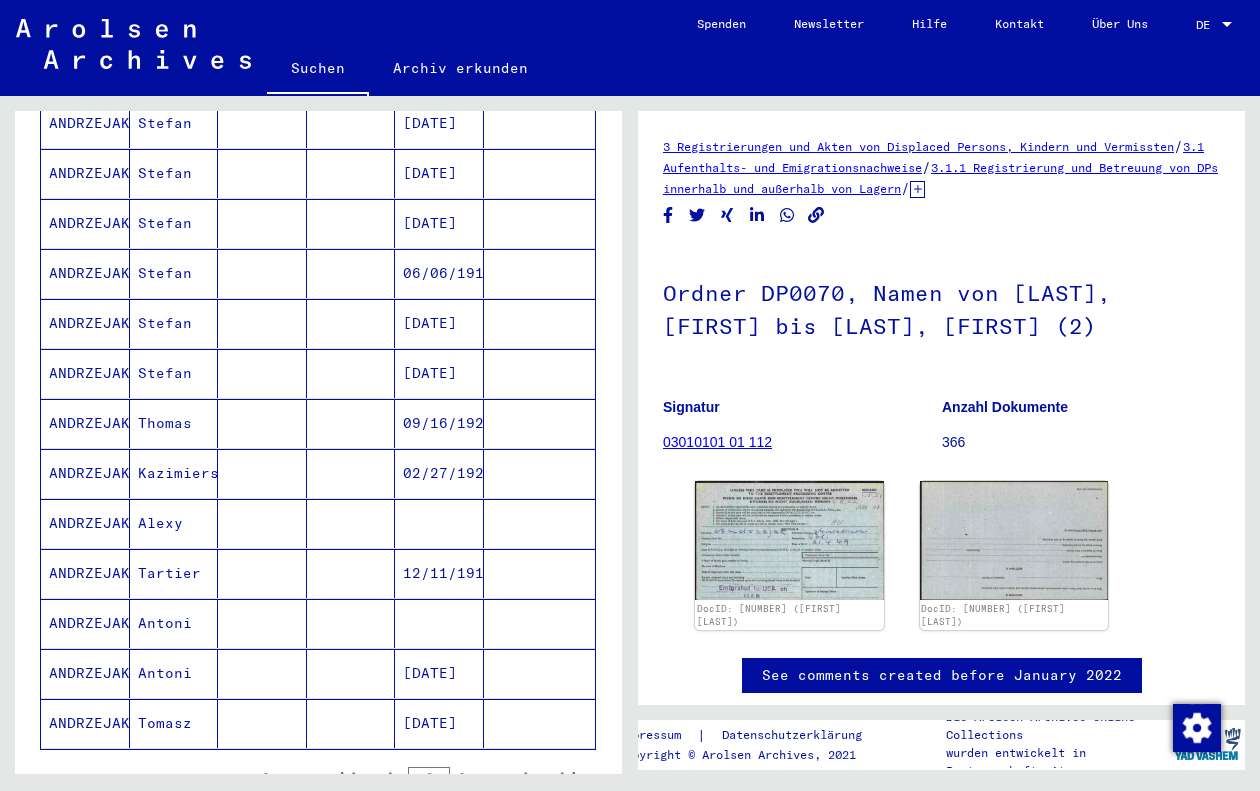 click on "ANDRZEJAK" at bounding box center (85, 723) 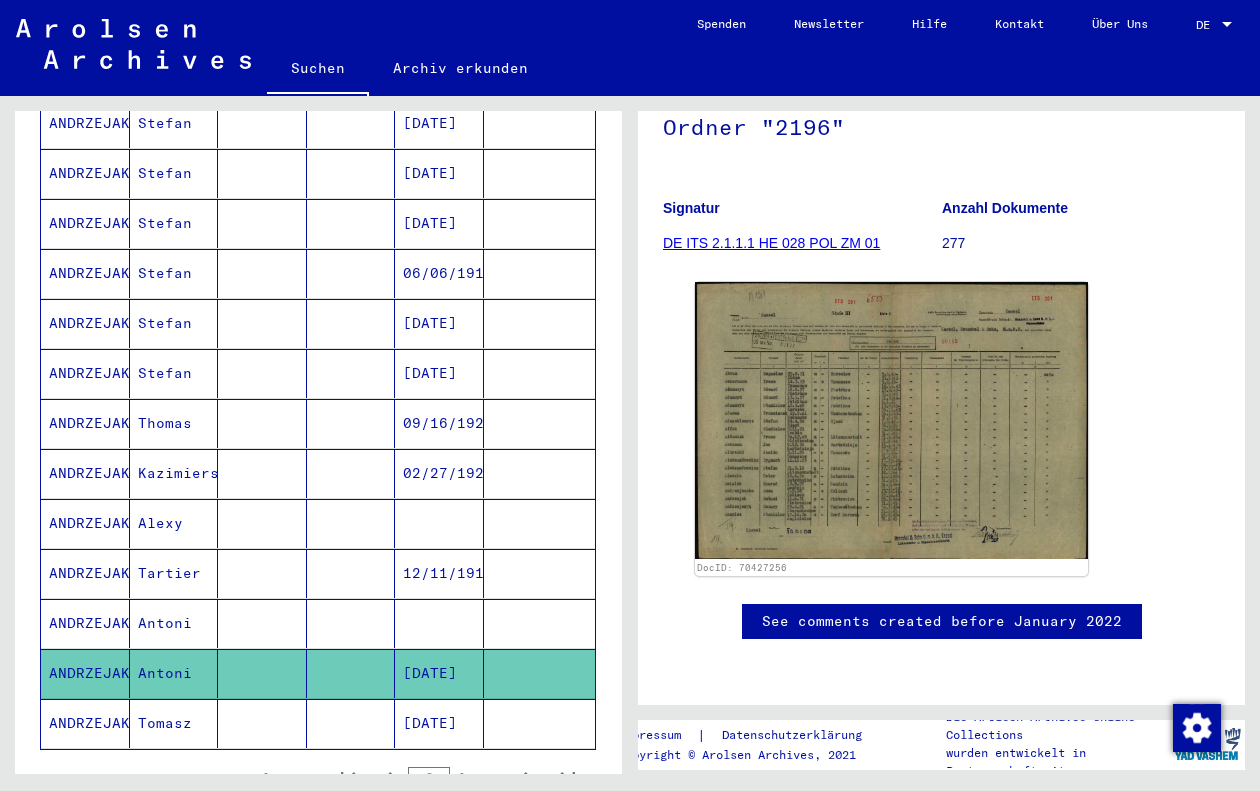 scroll, scrollTop: 260, scrollLeft: 0, axis: vertical 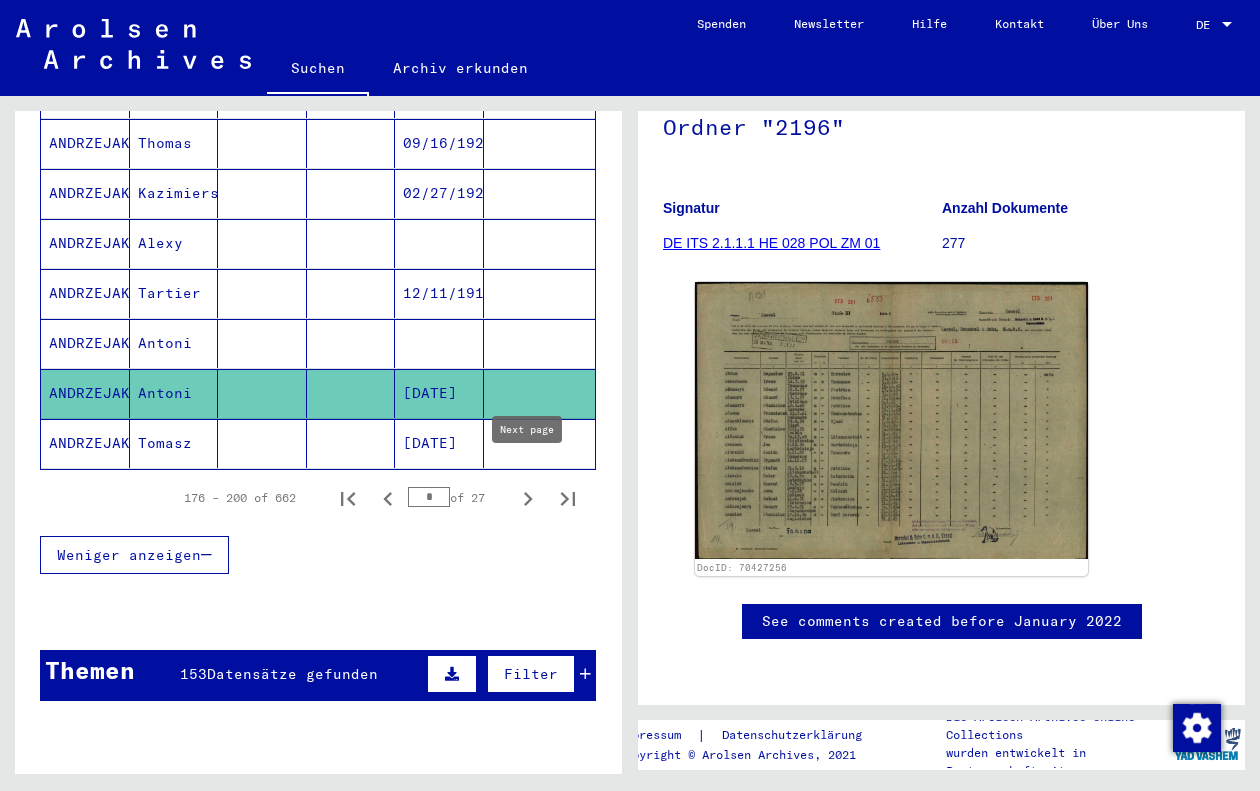click 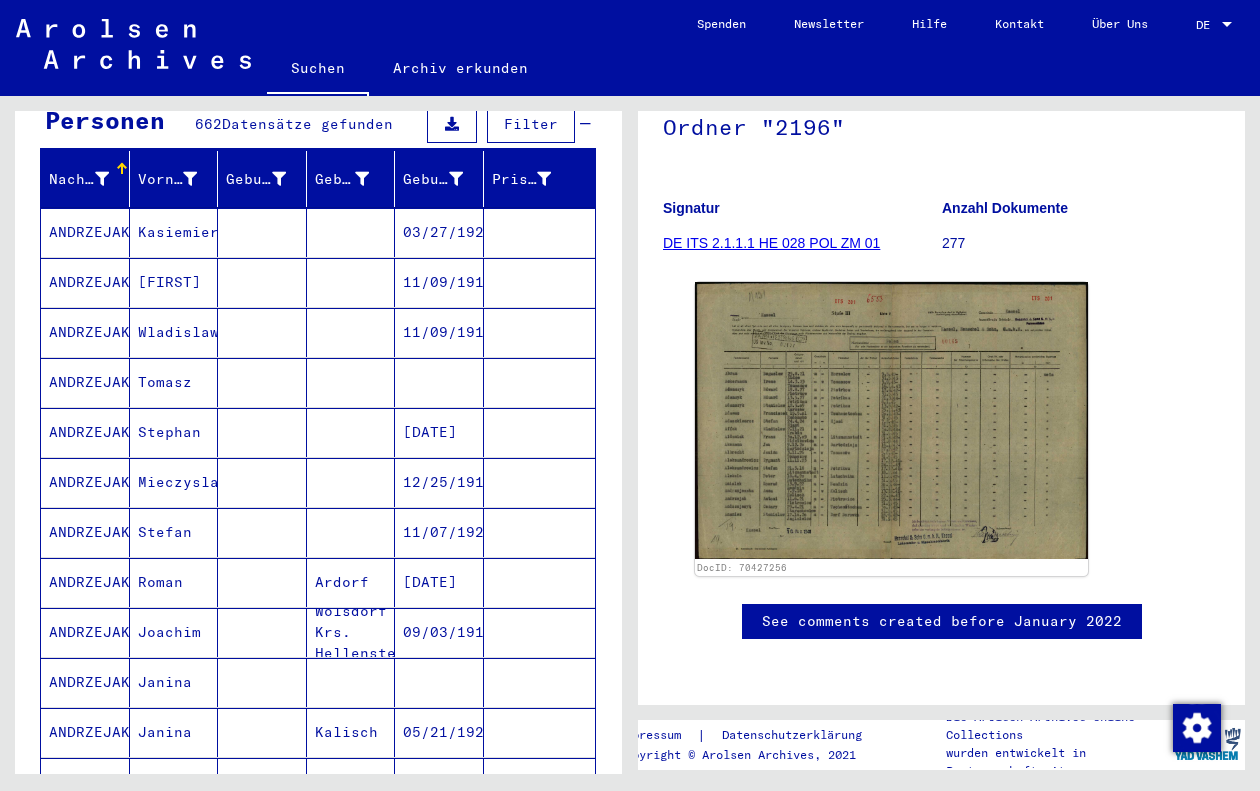 scroll, scrollTop: 200, scrollLeft: 0, axis: vertical 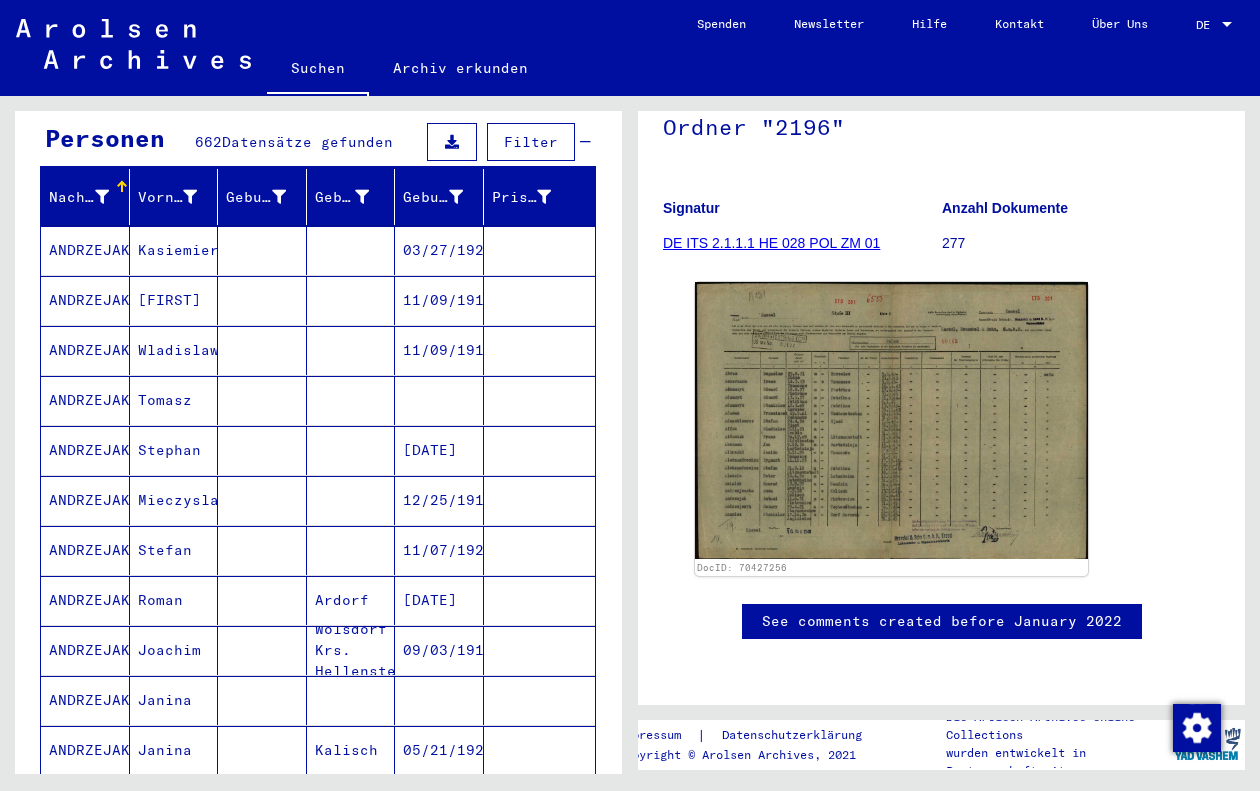 click on "[FIRST]" at bounding box center [174, 350] 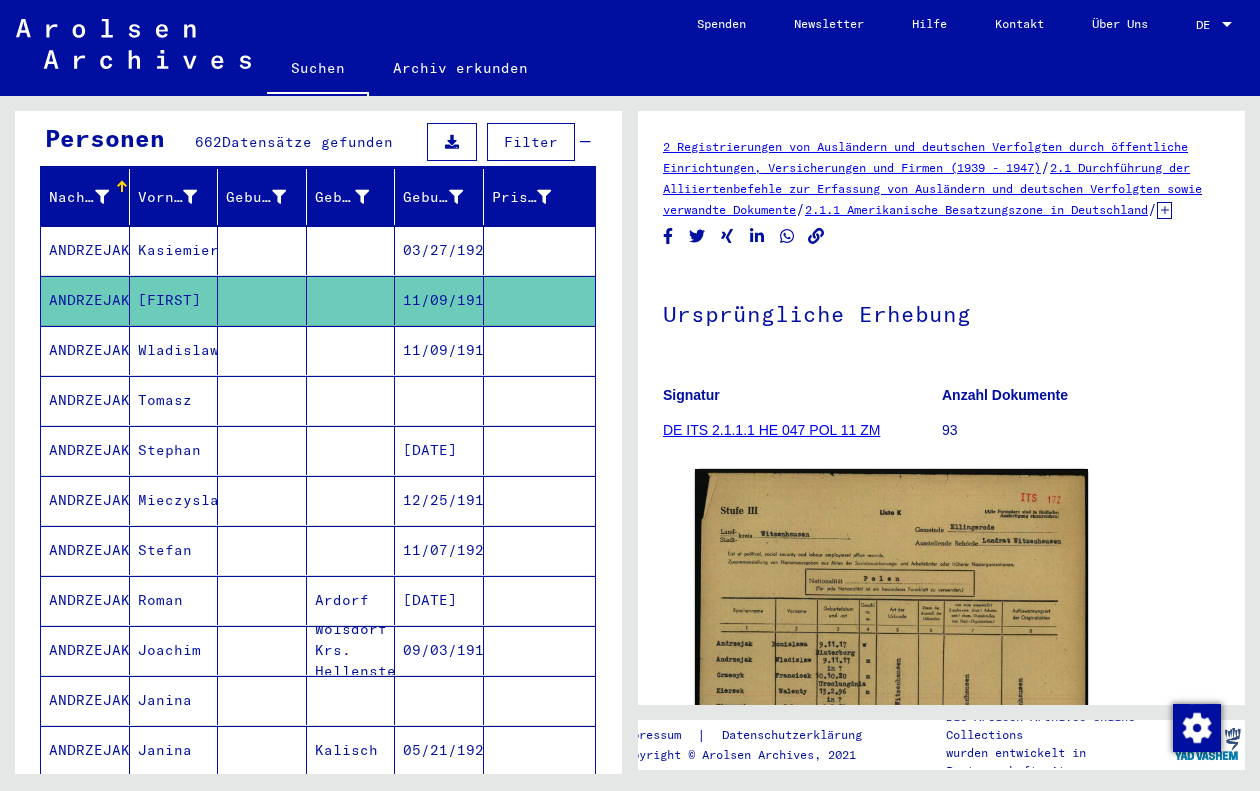 scroll, scrollTop: 0, scrollLeft: 0, axis: both 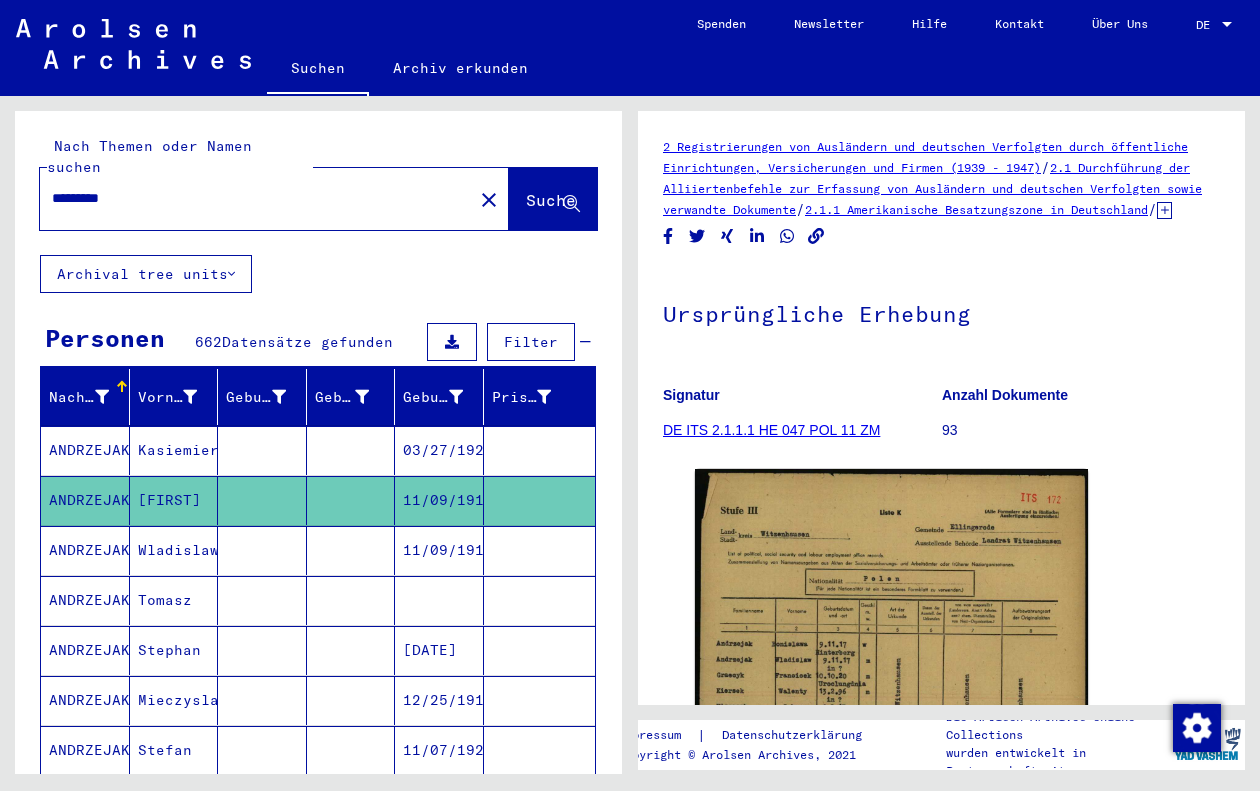 click on "*********" at bounding box center [256, 198] 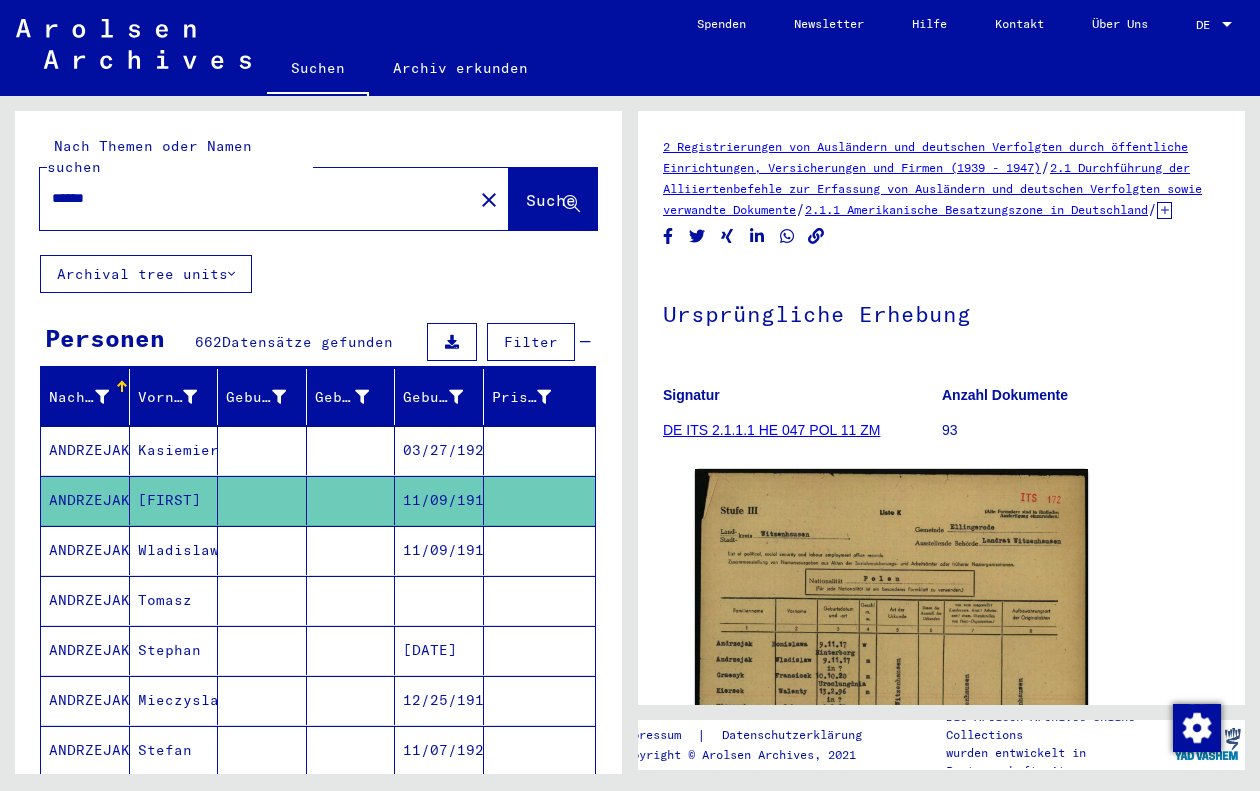 type on "******" 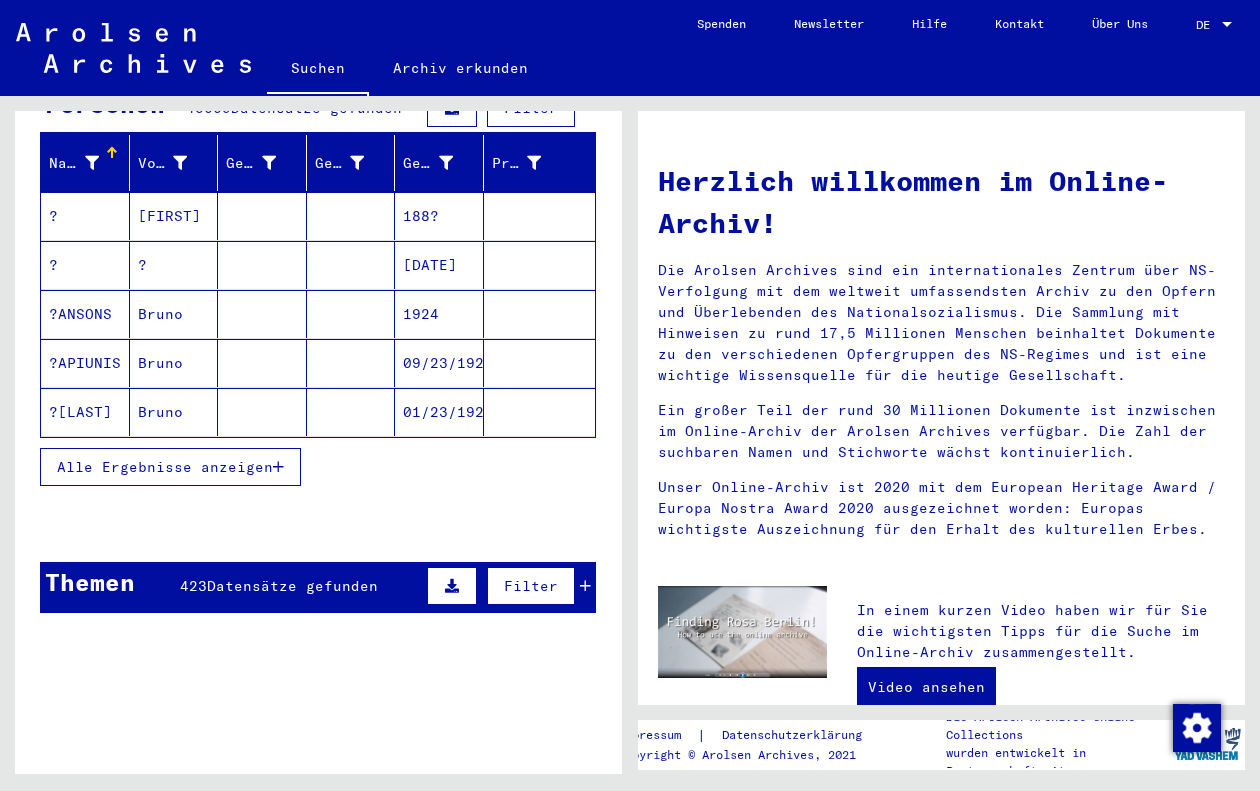 scroll, scrollTop: 236, scrollLeft: 0, axis: vertical 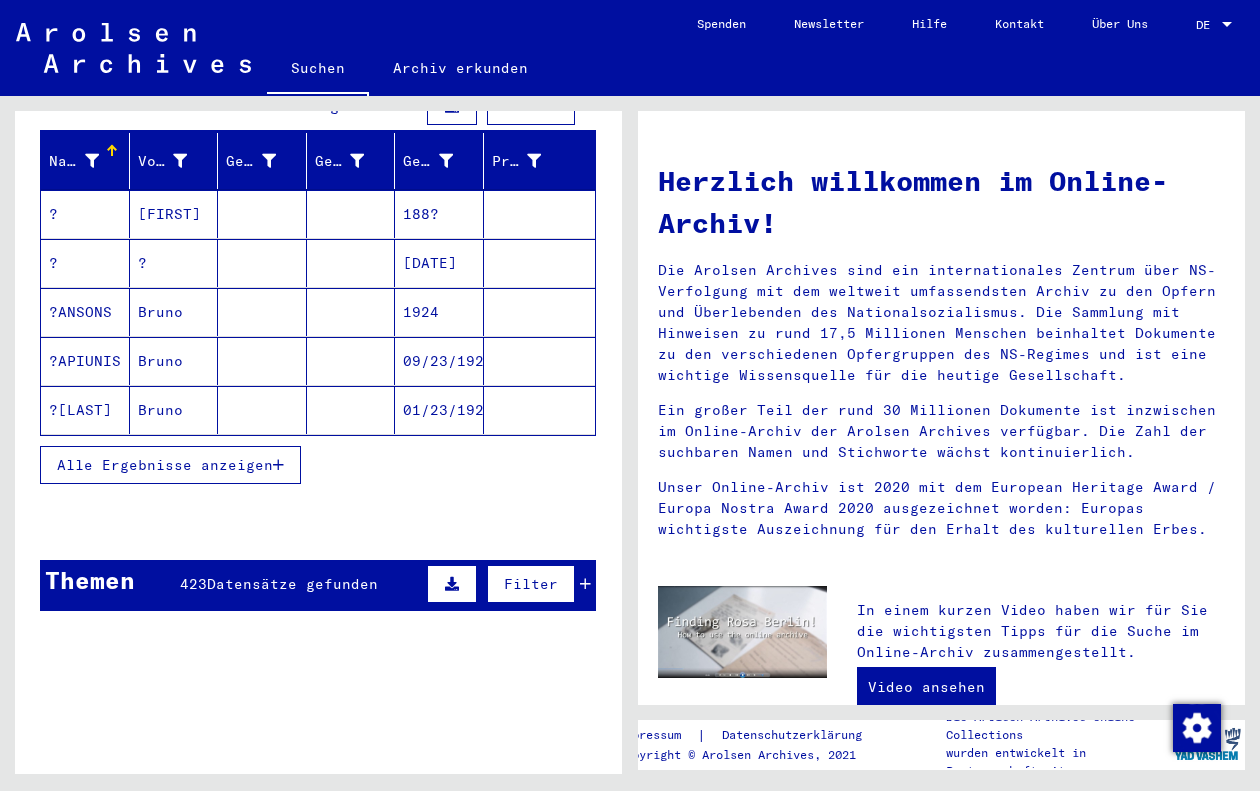 click on "Alle Ergebnisse anzeigen" at bounding box center (165, 465) 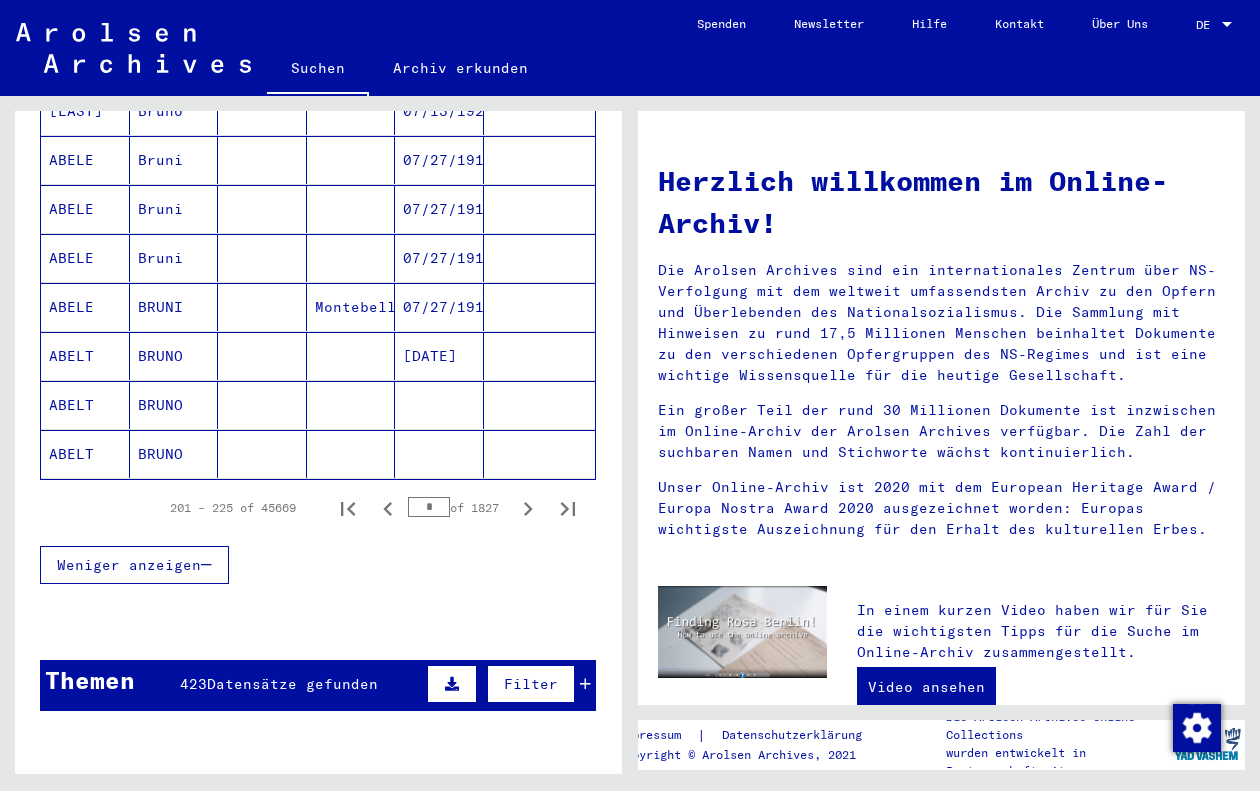 scroll, scrollTop: 1176, scrollLeft: 0, axis: vertical 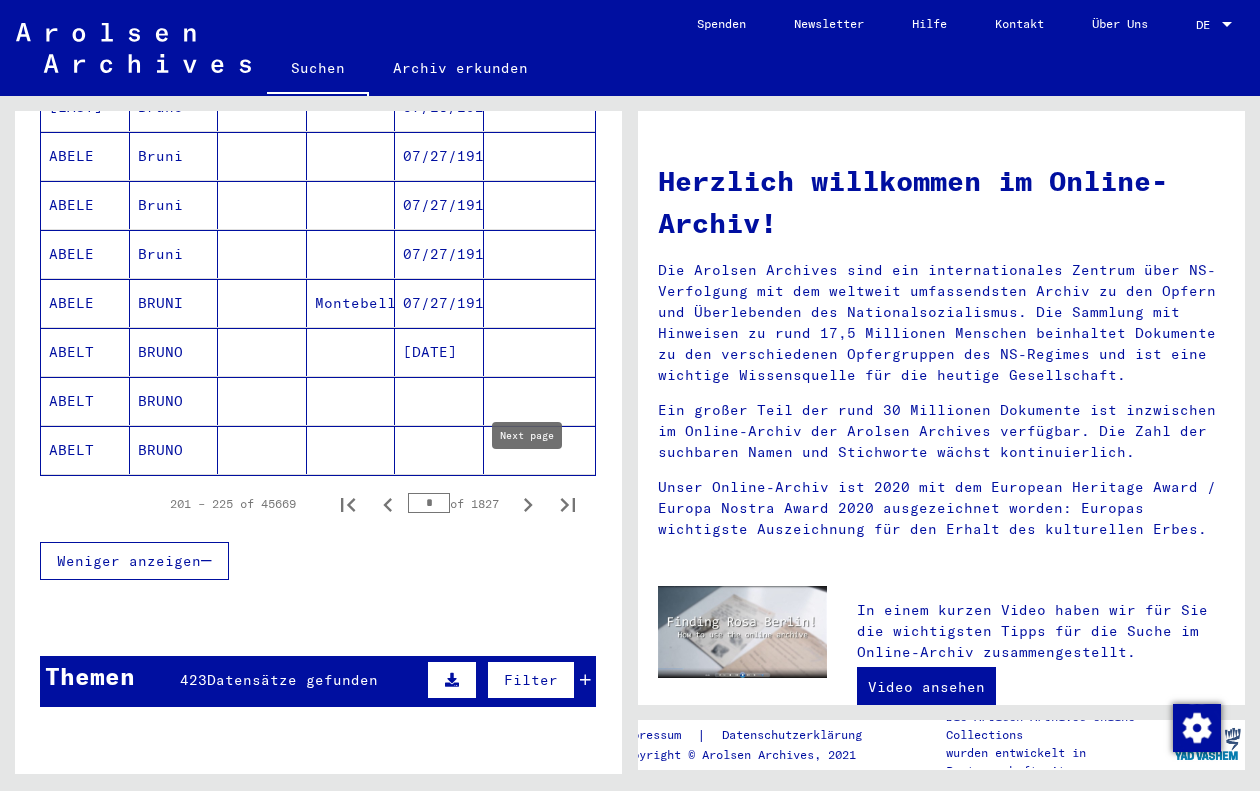 click 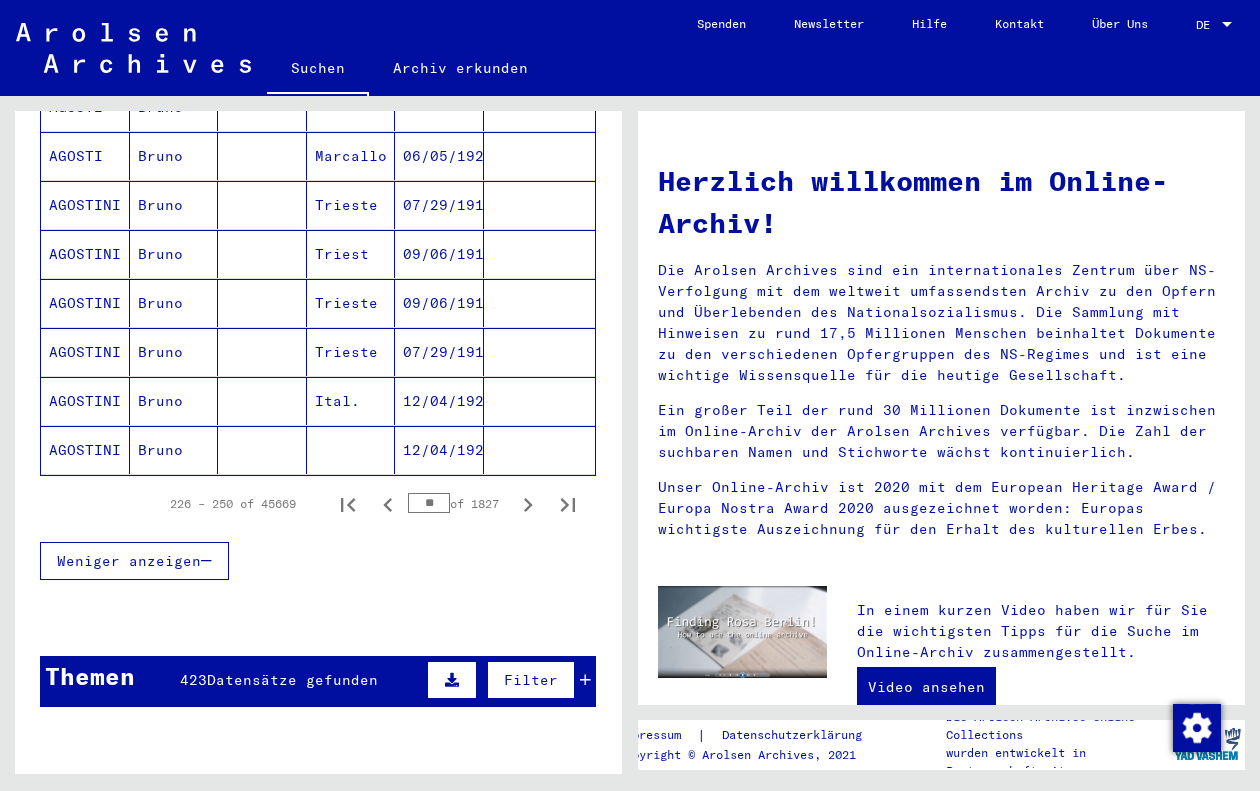 click 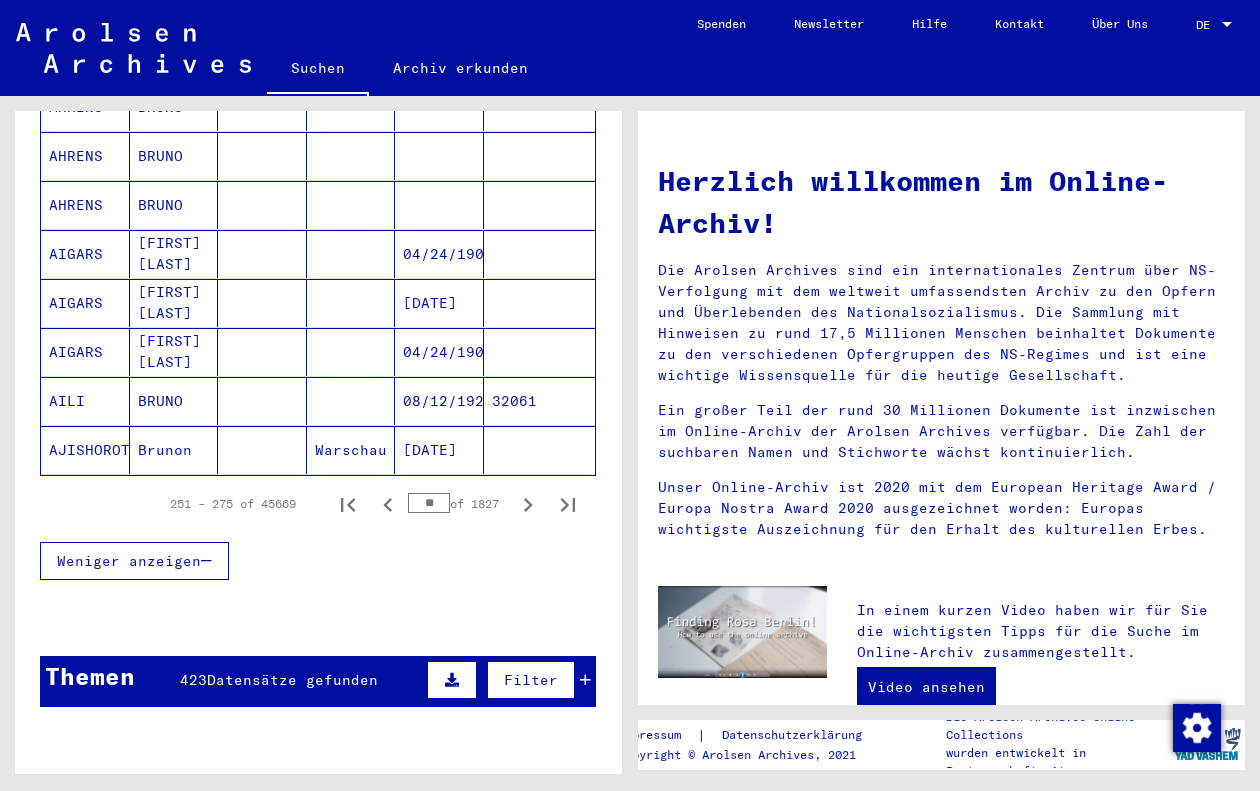 click 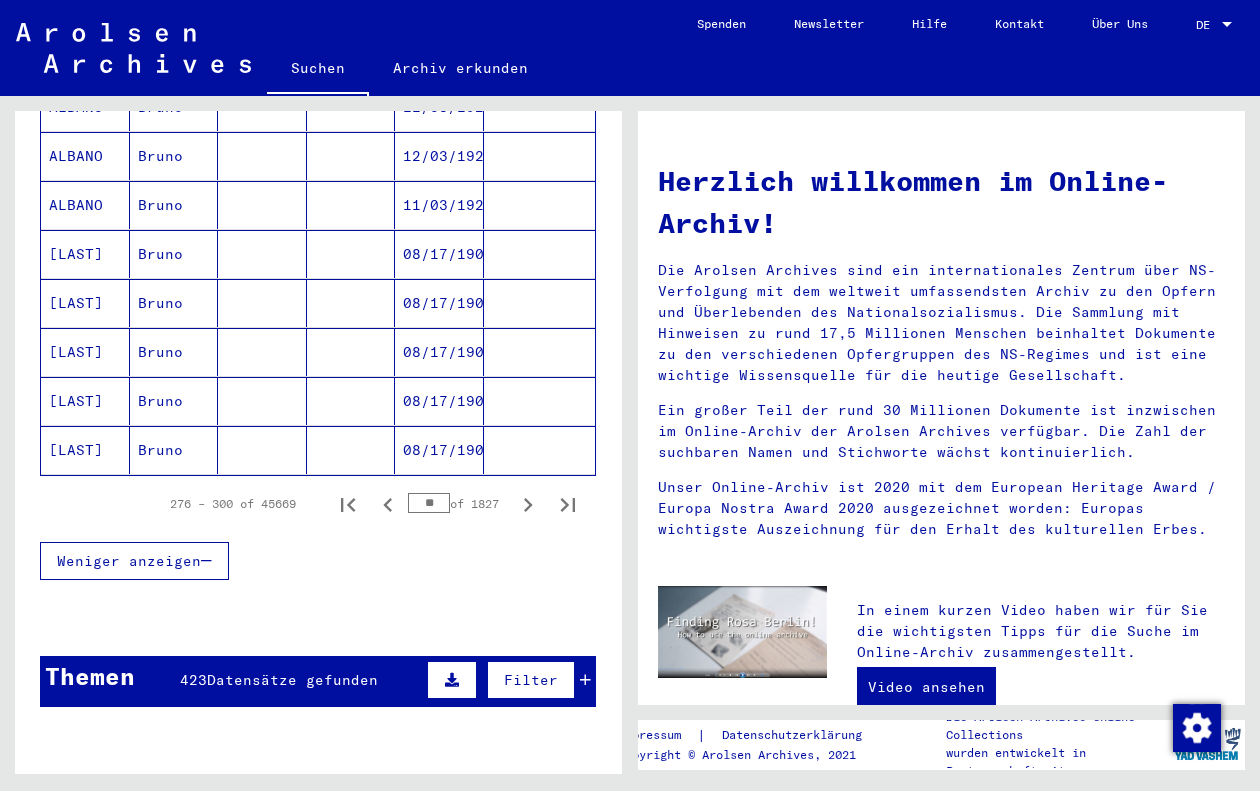 click 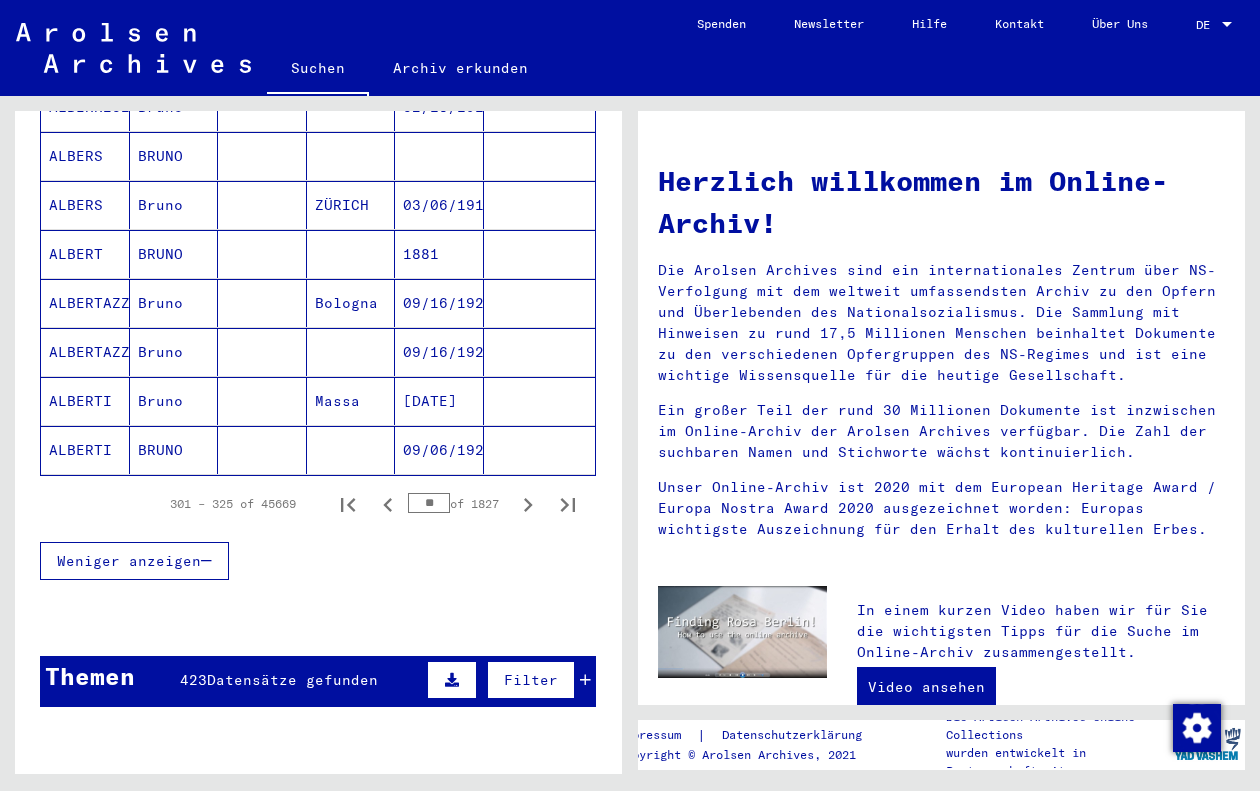 click 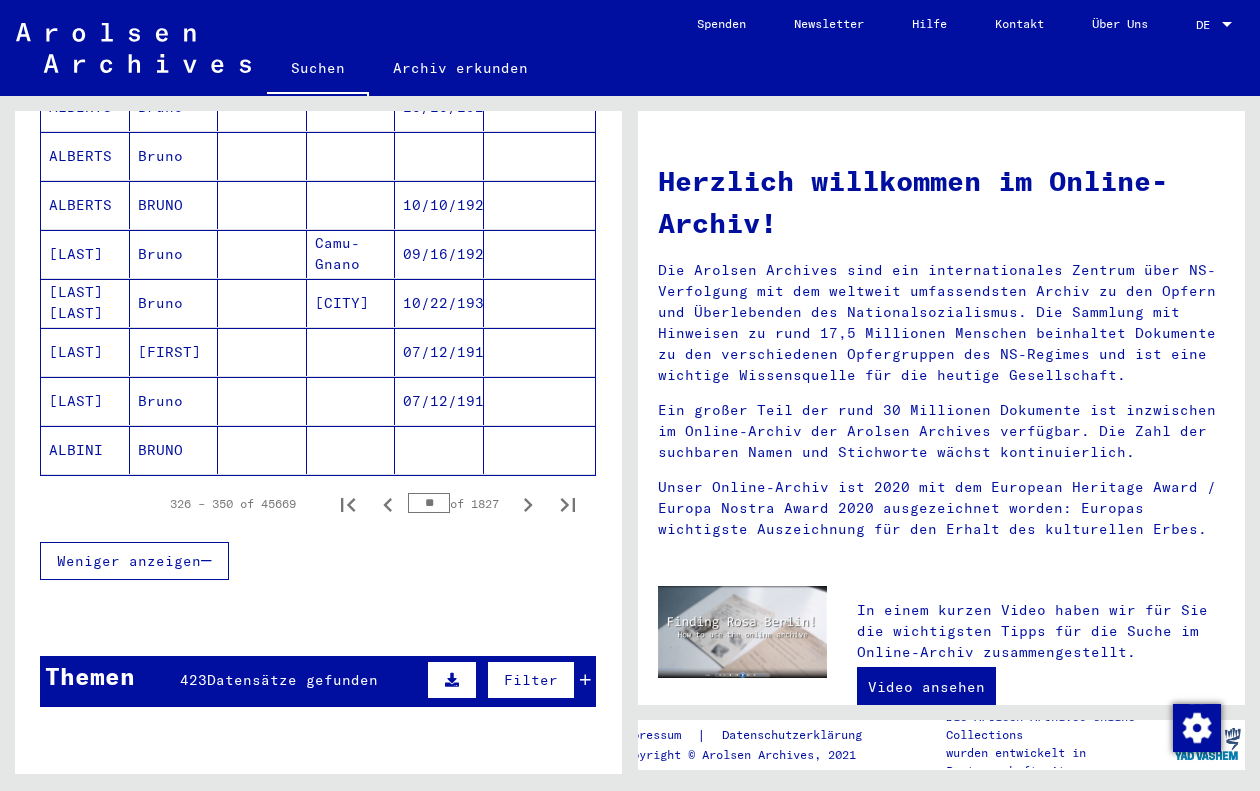 click 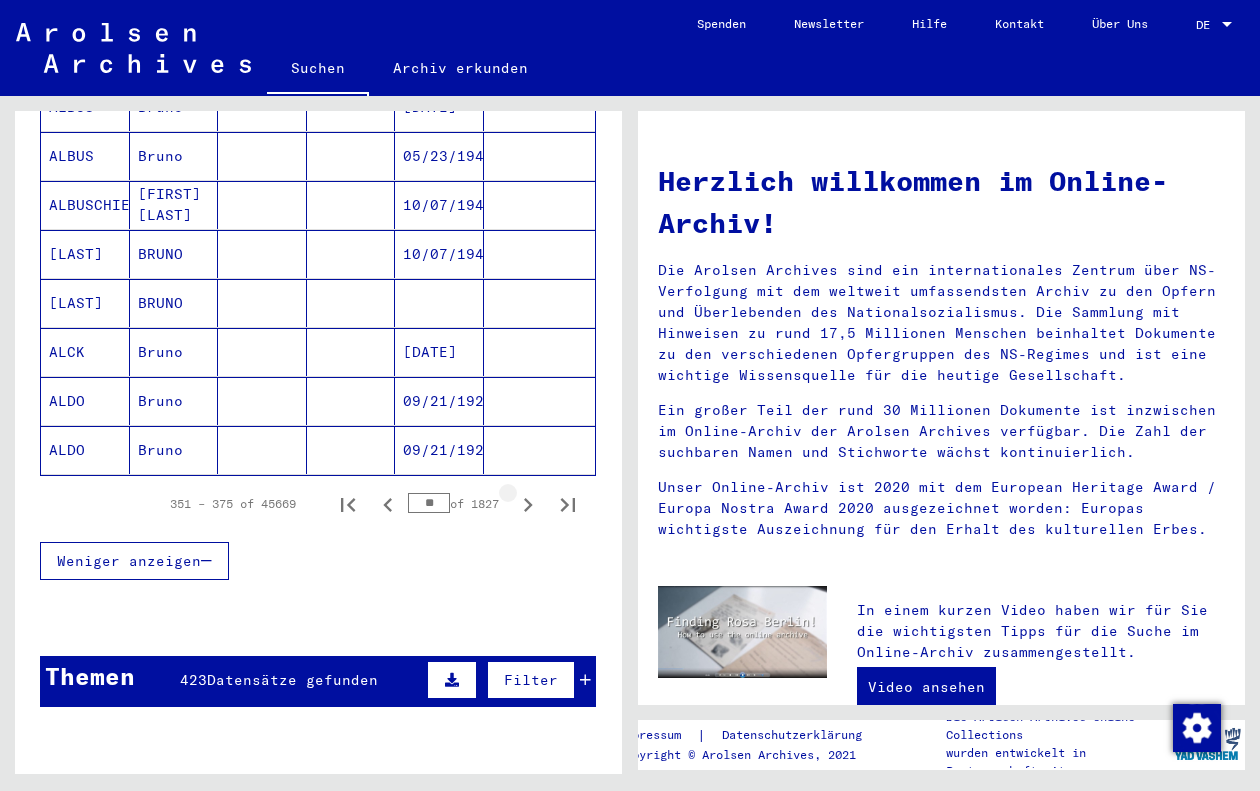 click 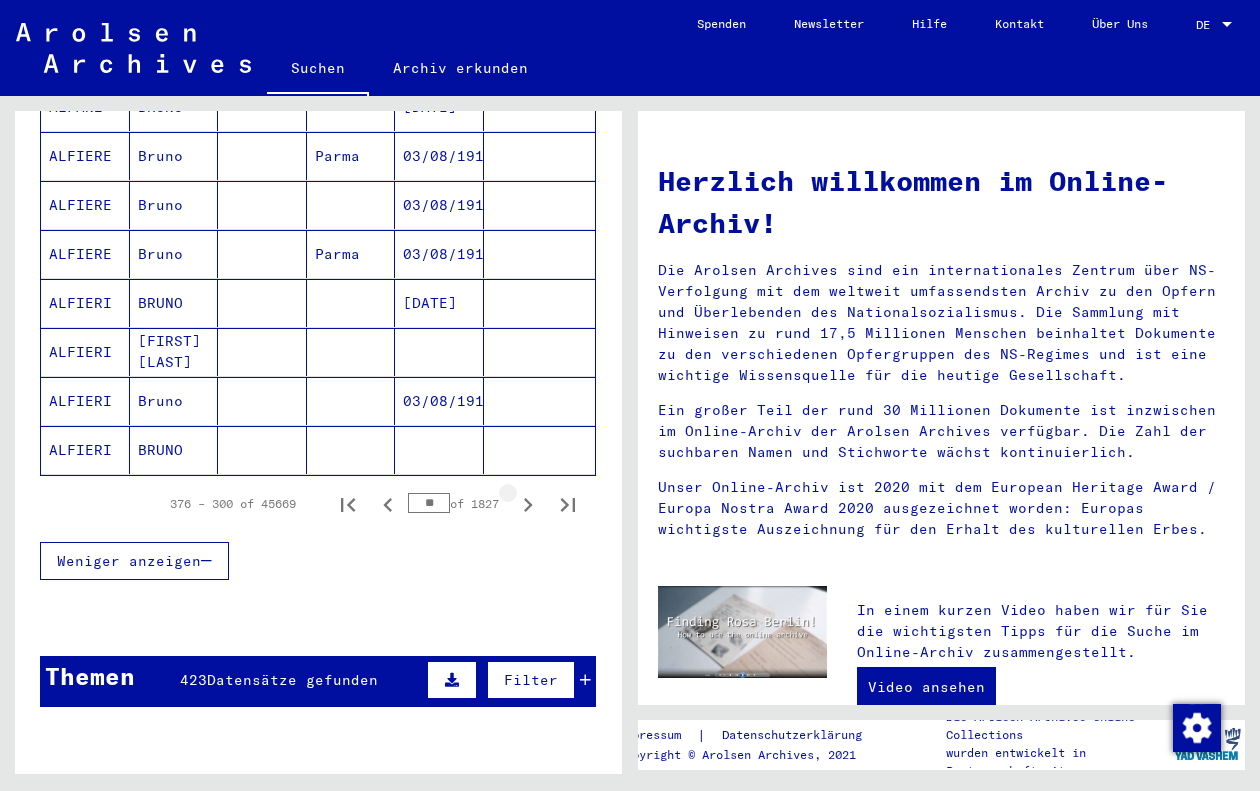 click 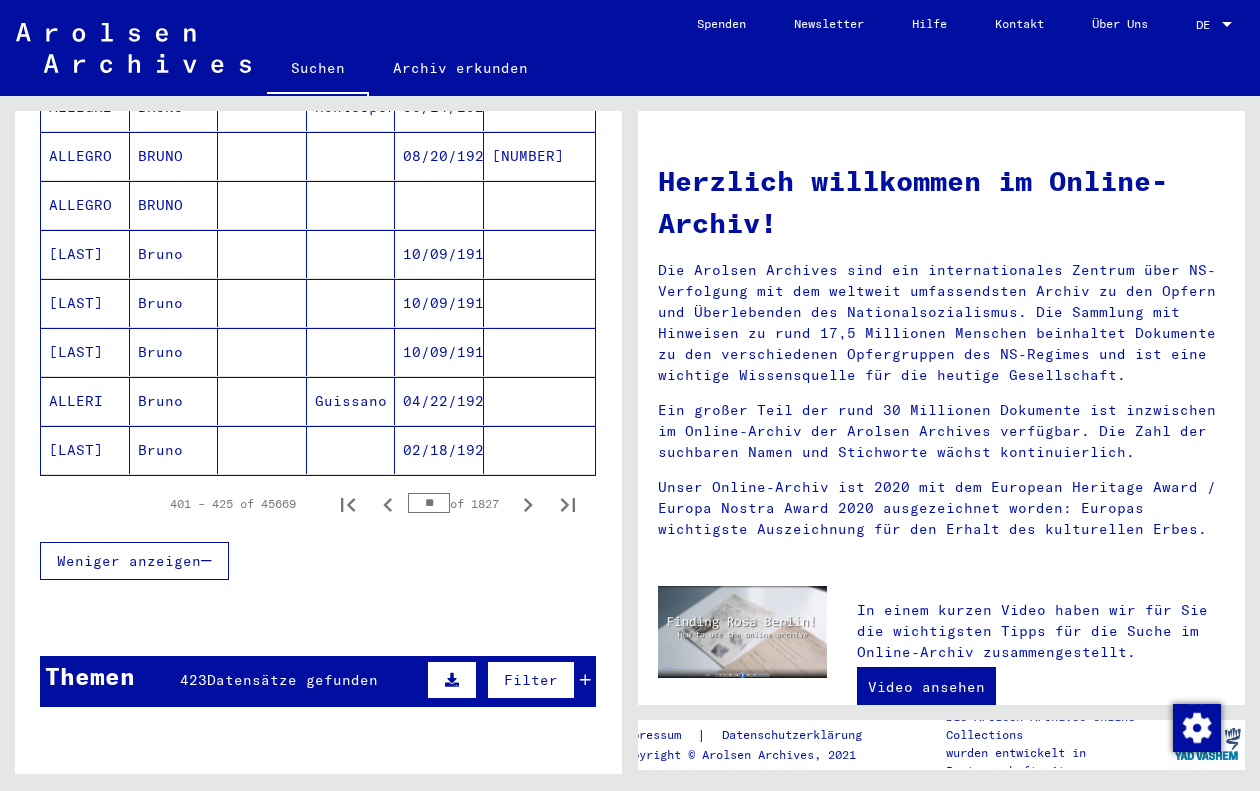 click 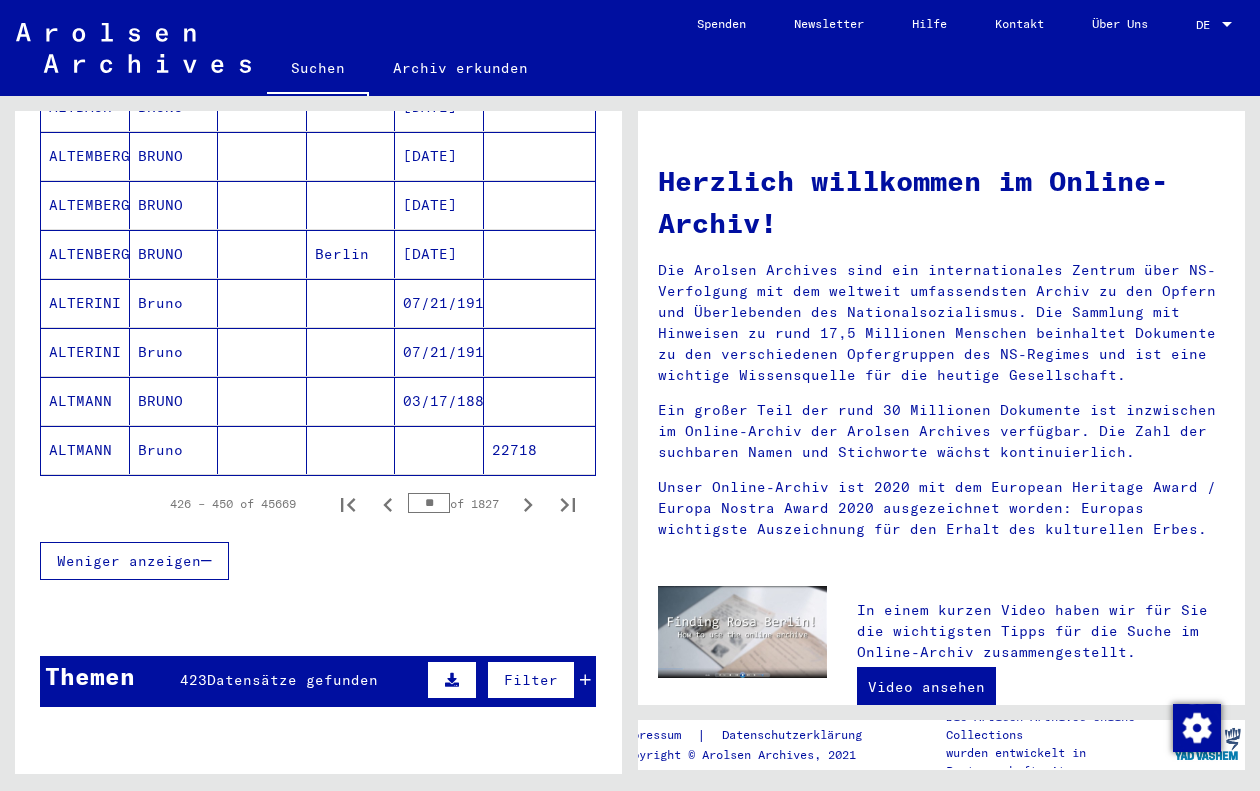 click 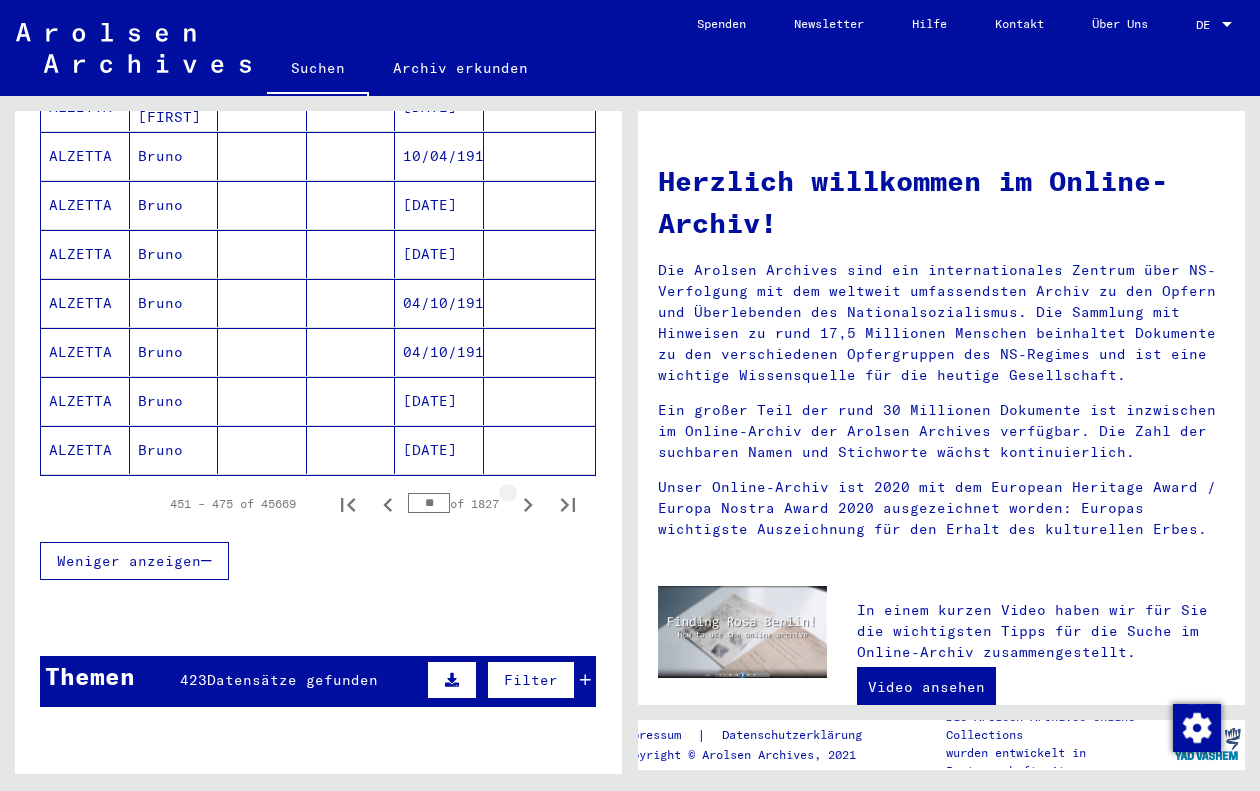 click 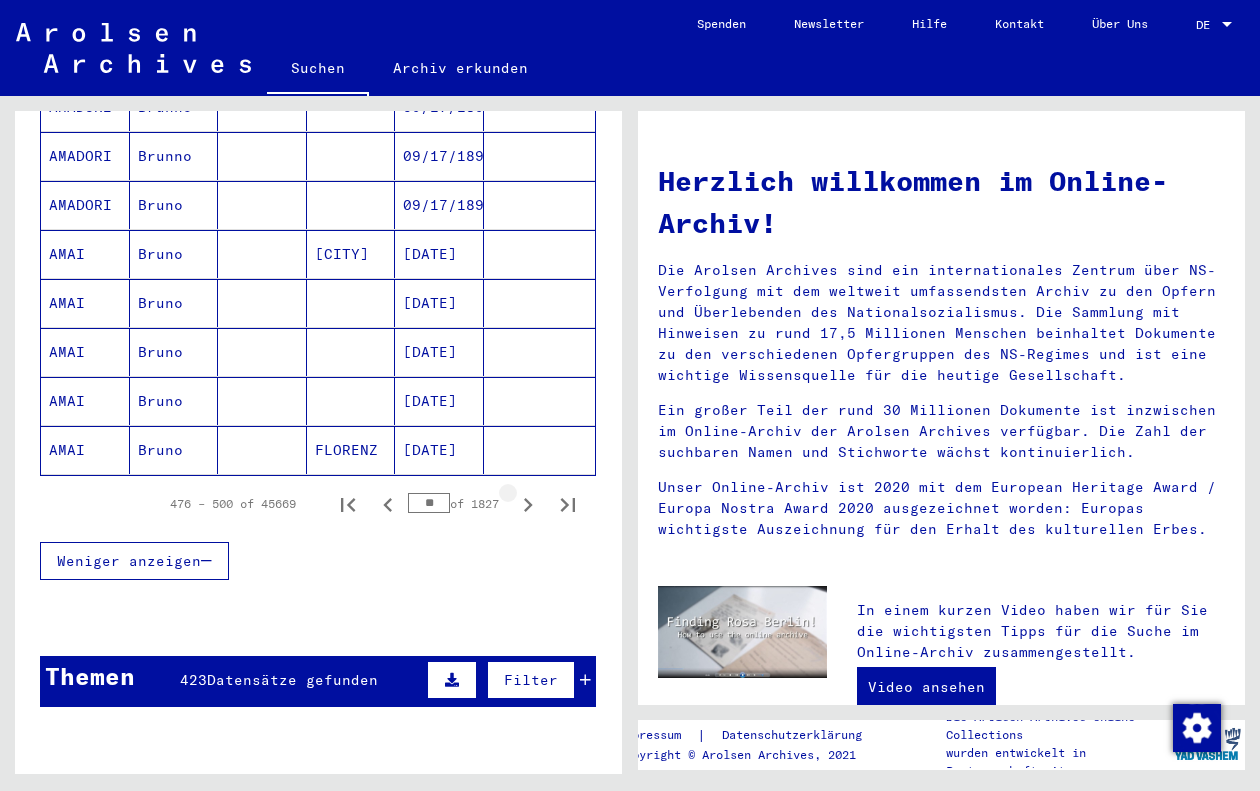 click 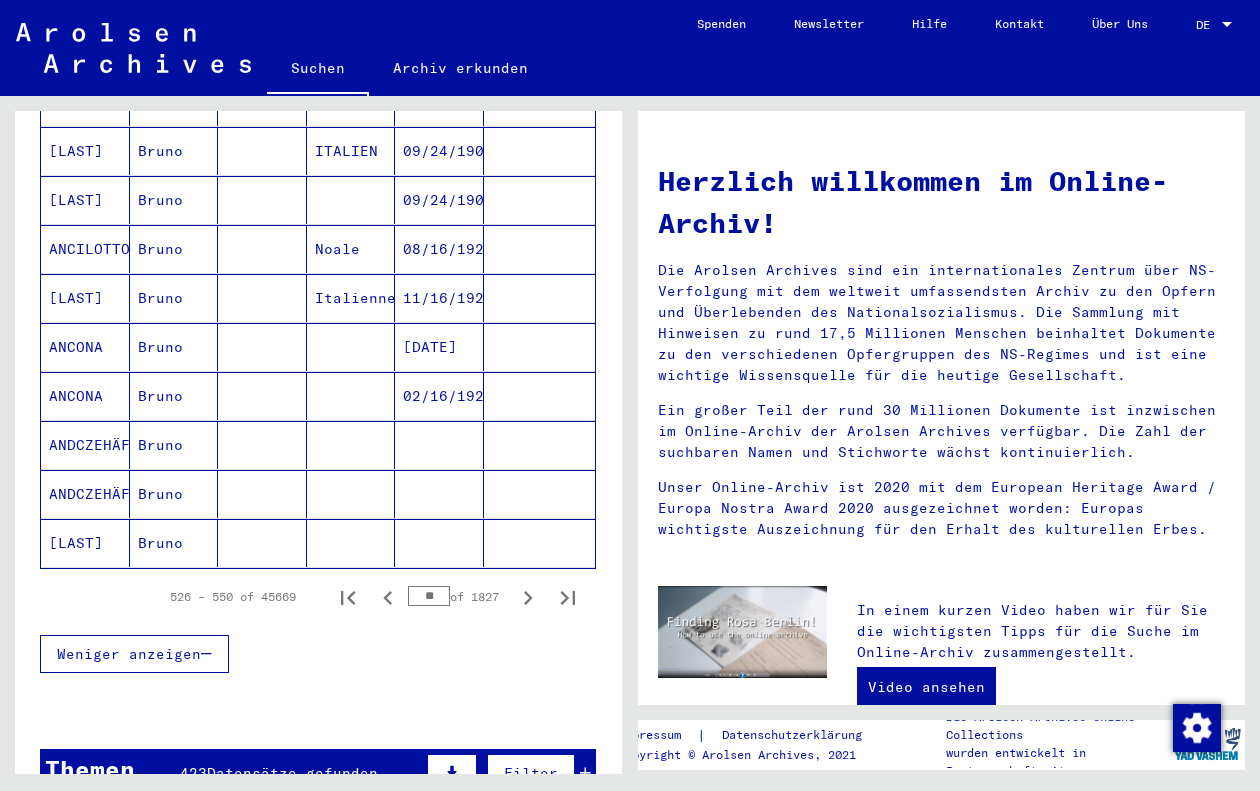 scroll, scrollTop: 1098, scrollLeft: 0, axis: vertical 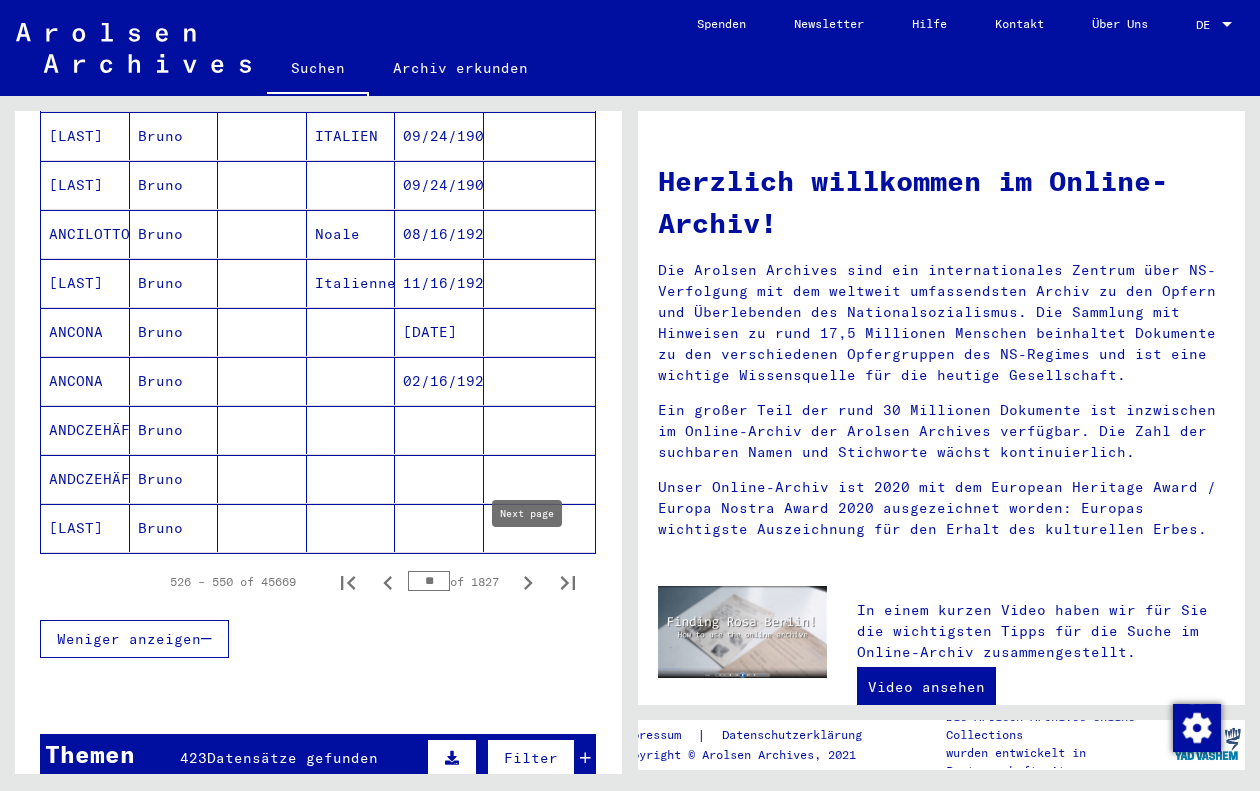 click 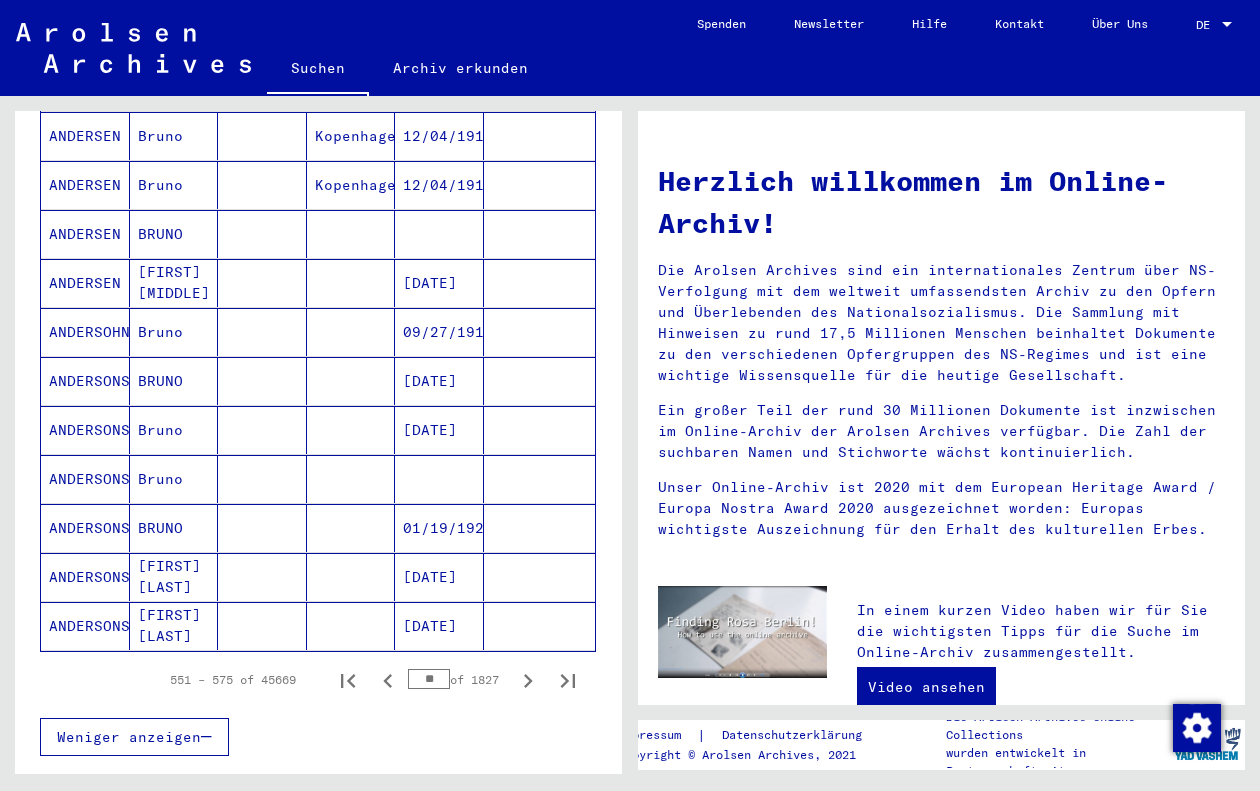 scroll, scrollTop: 1003, scrollLeft: 0, axis: vertical 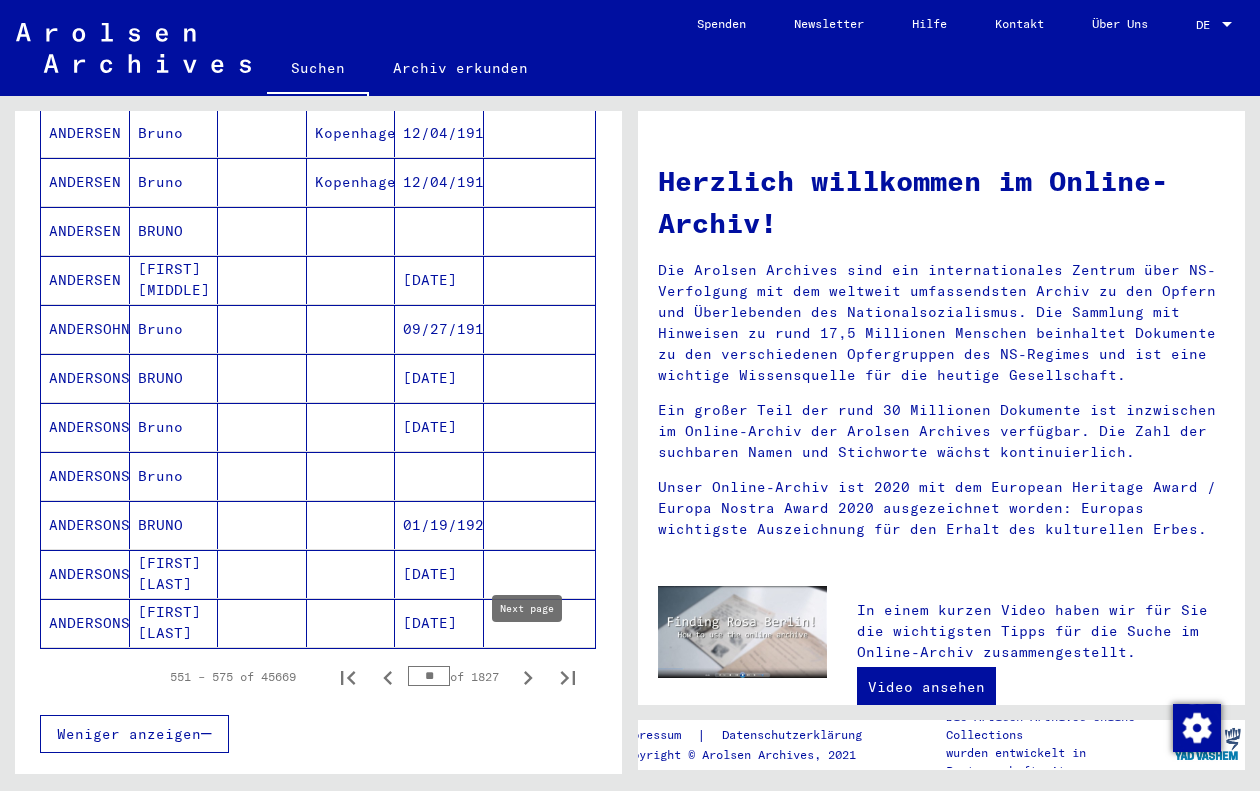 click 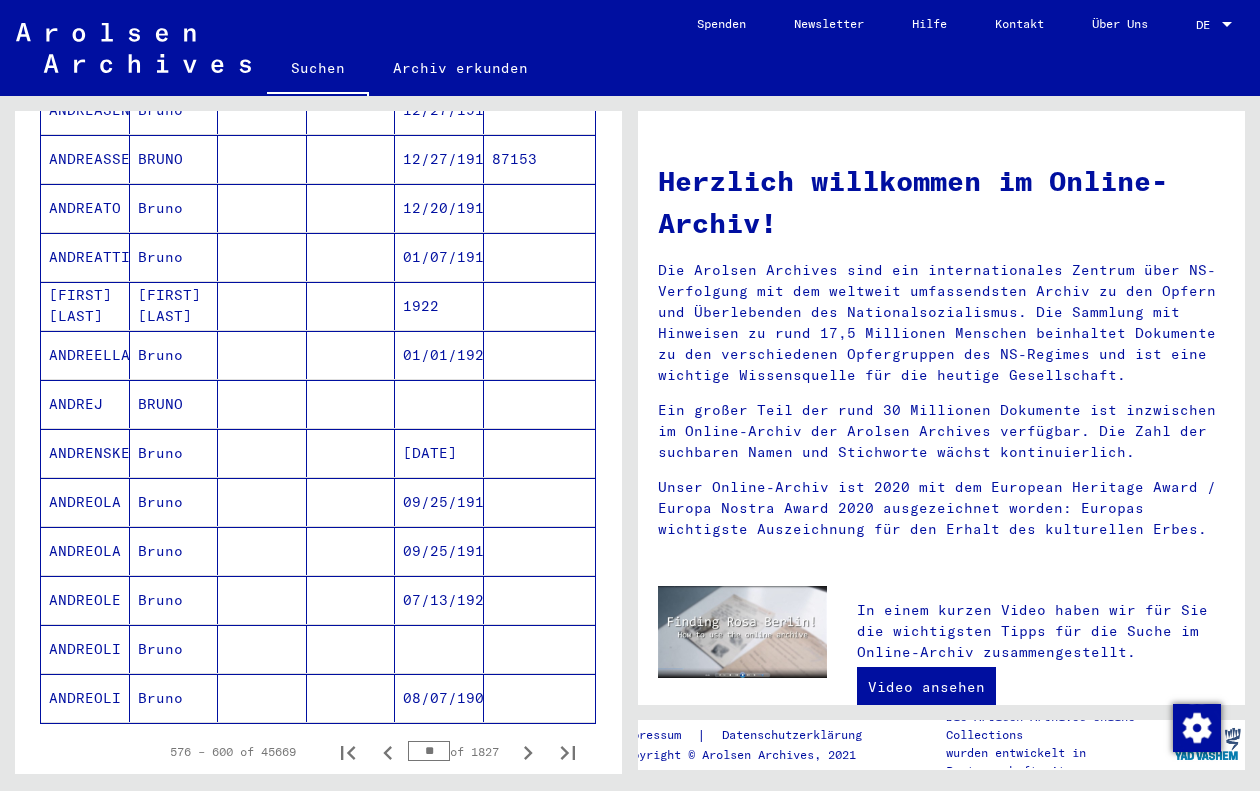 scroll, scrollTop: 920, scrollLeft: 0, axis: vertical 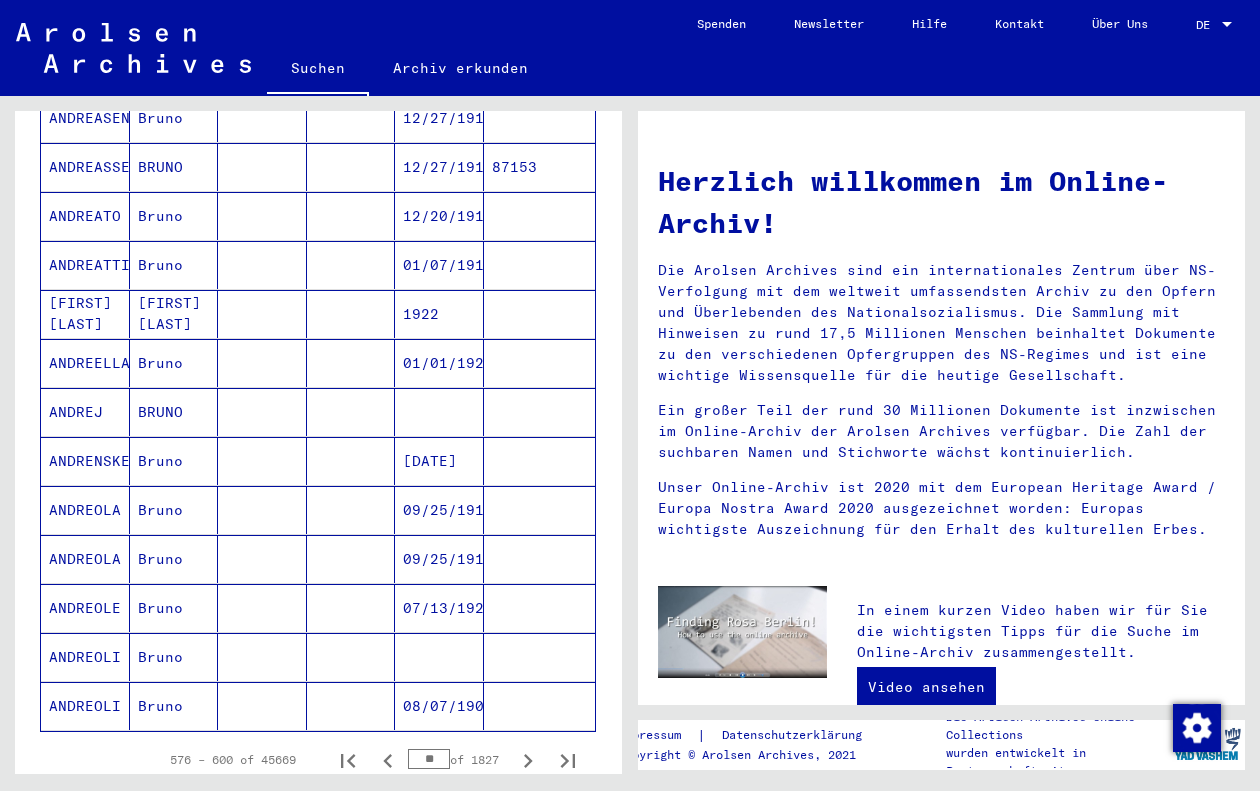 click on "ANDRENSKENZIUS" at bounding box center [85, 510] 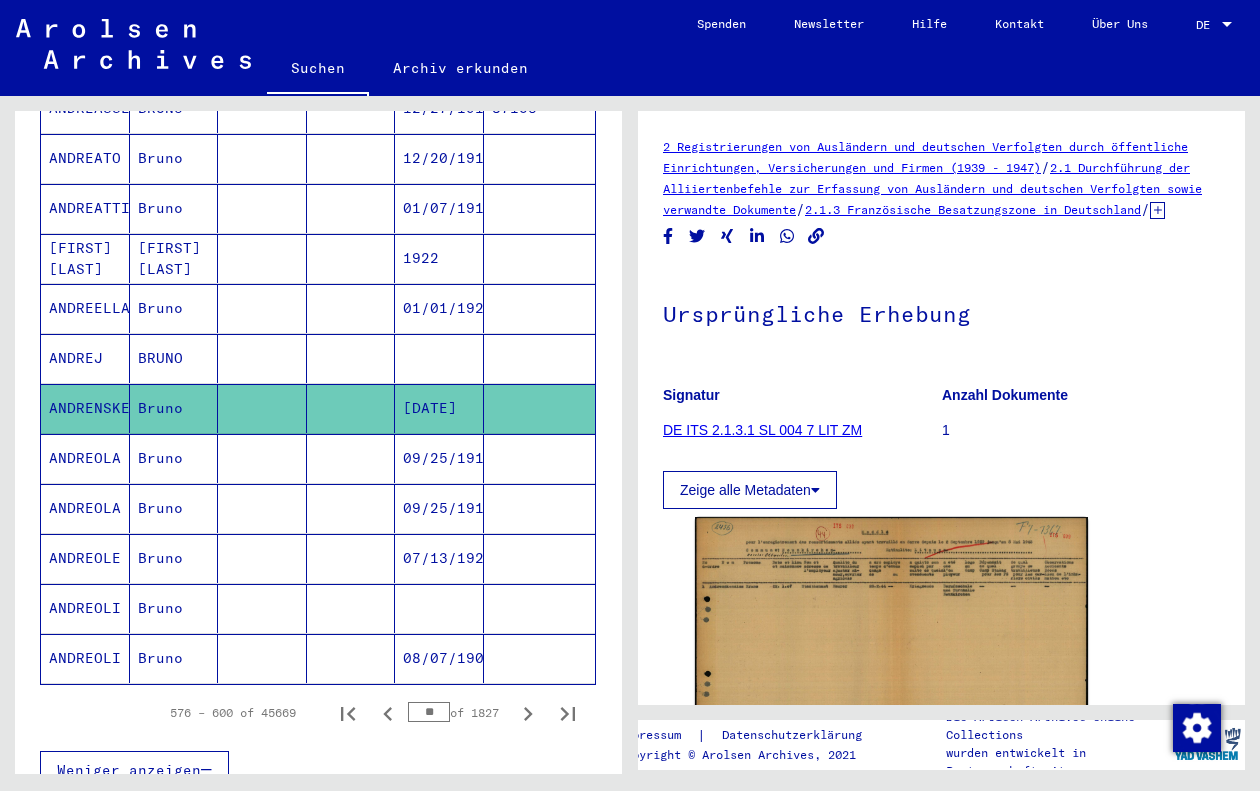 scroll, scrollTop: 996, scrollLeft: 0, axis: vertical 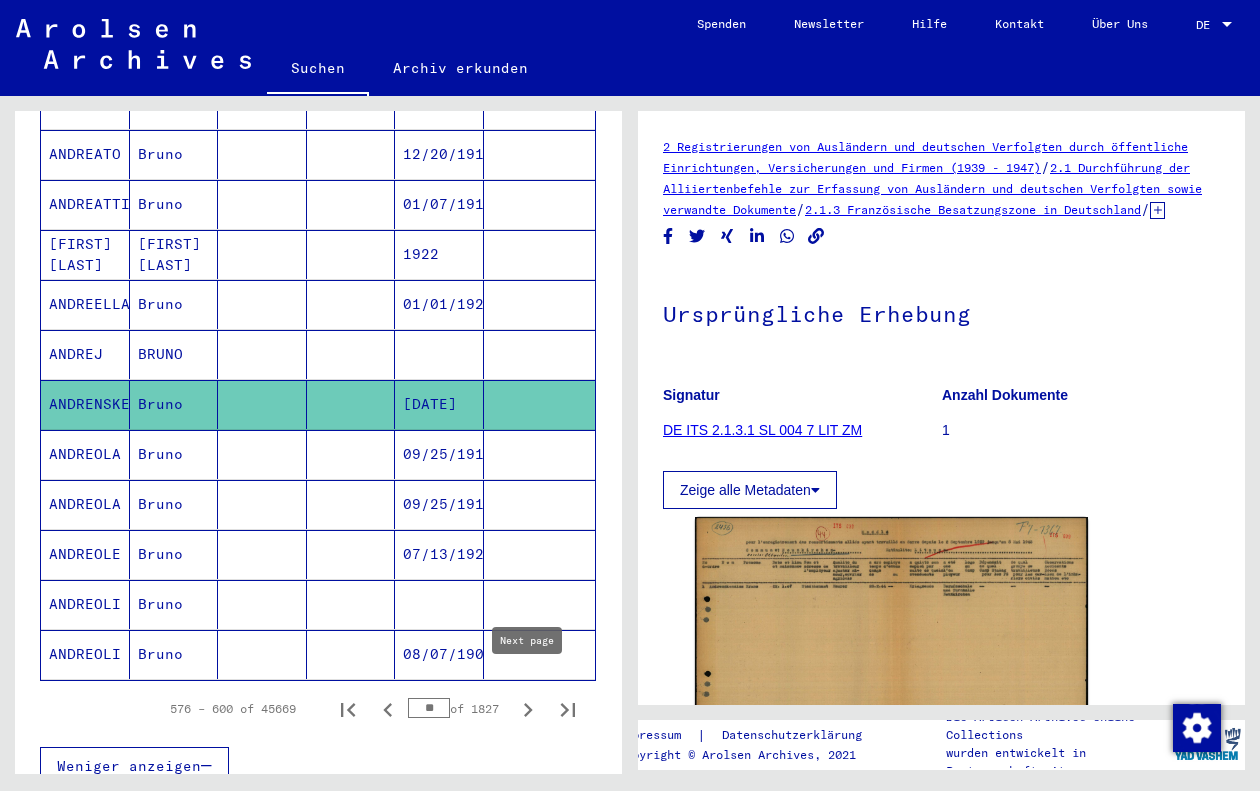click 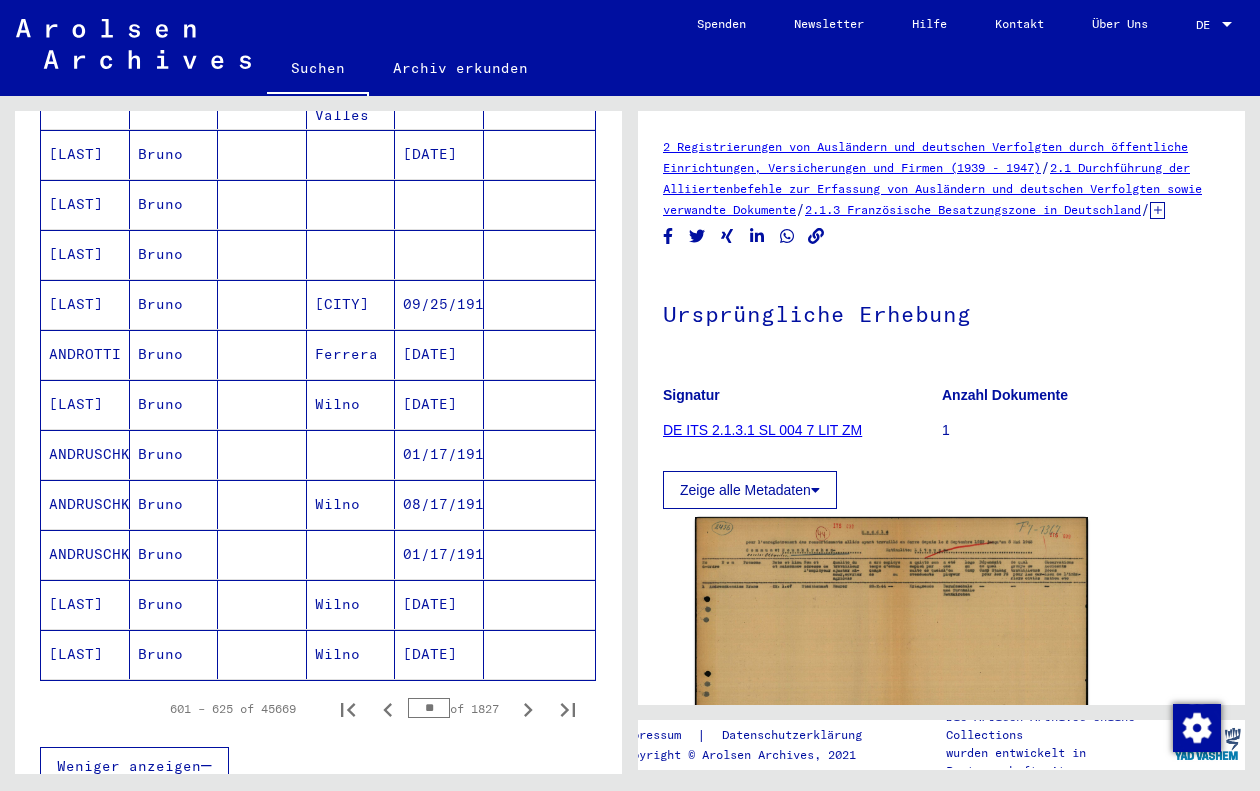 click 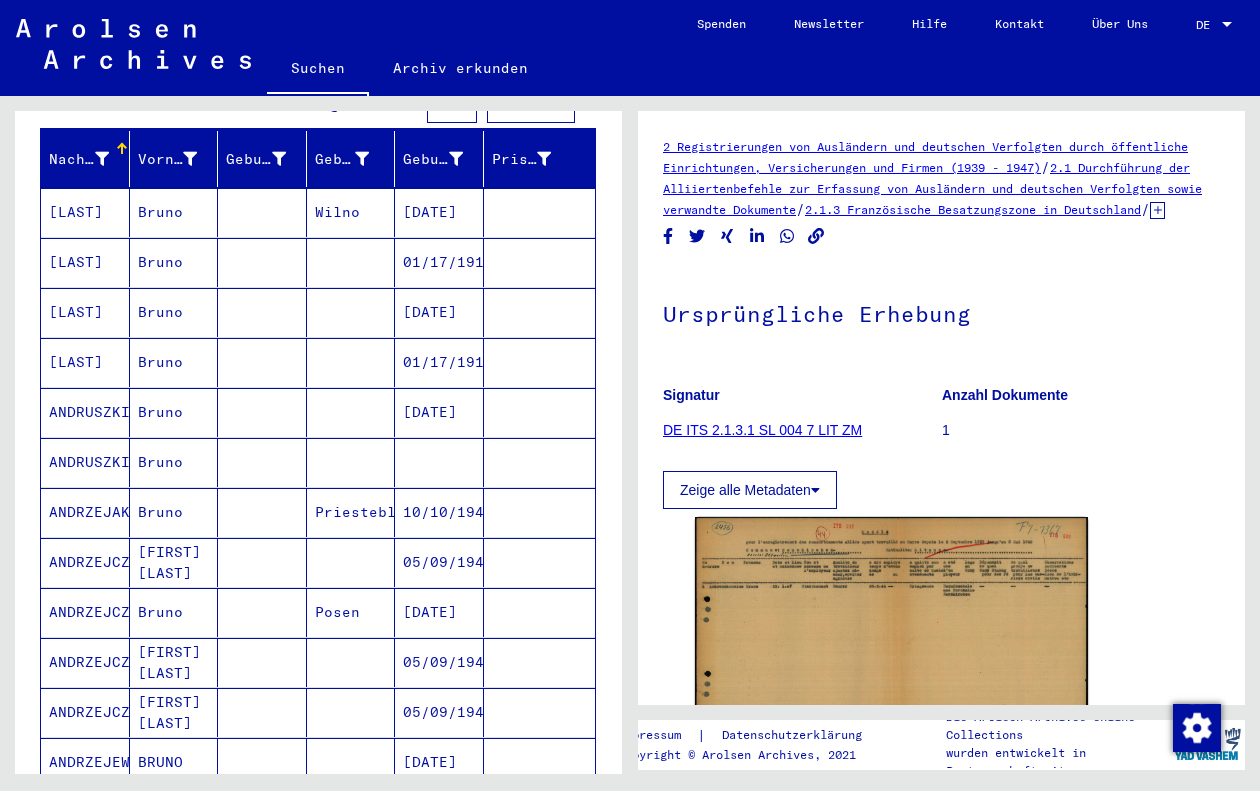 scroll, scrollTop: 239, scrollLeft: 0, axis: vertical 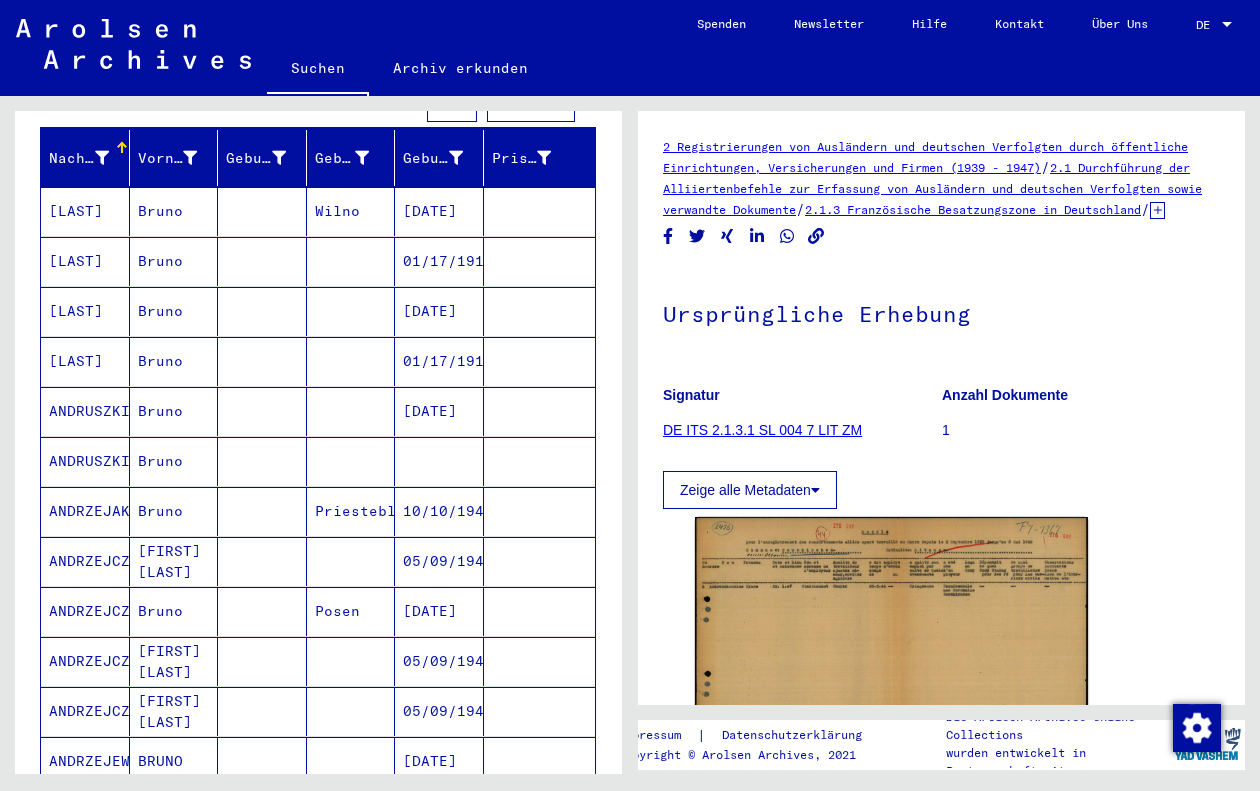 click on "ANDRZEJAK" at bounding box center (85, 561) 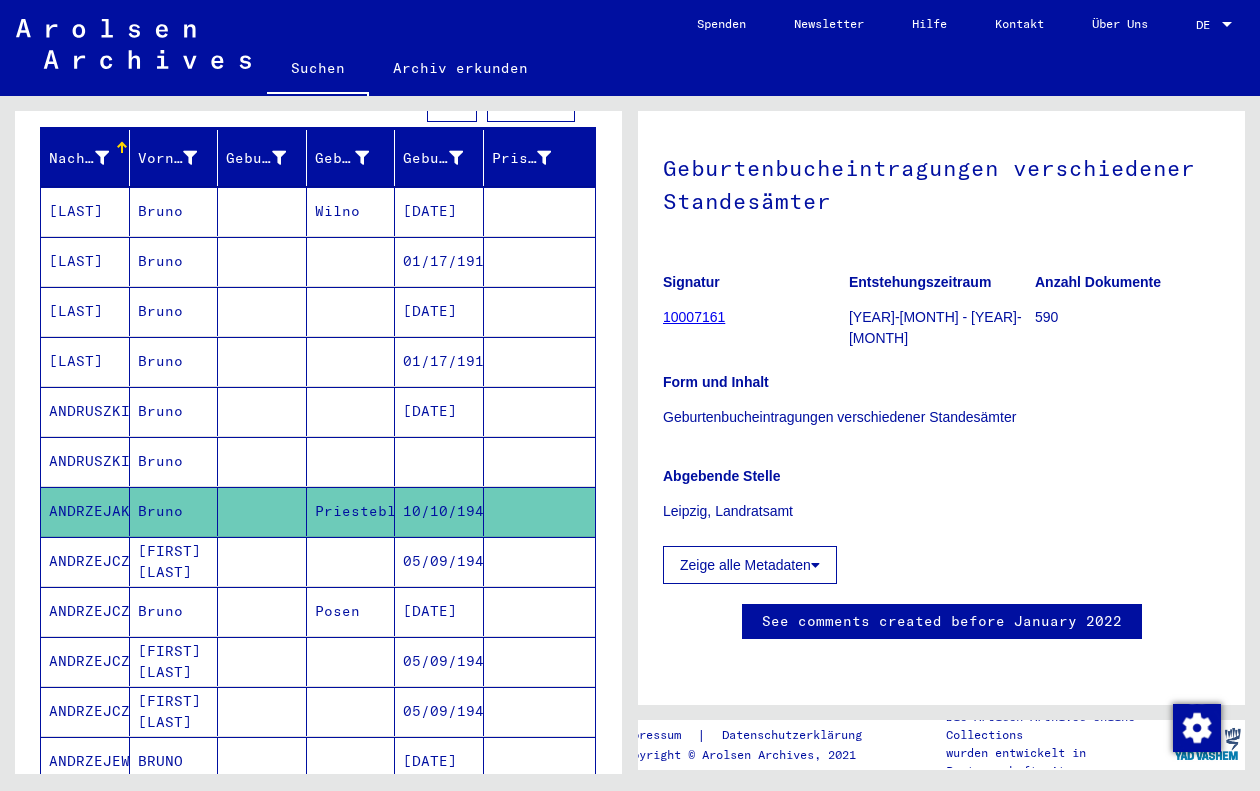 scroll, scrollTop: 443, scrollLeft: 0, axis: vertical 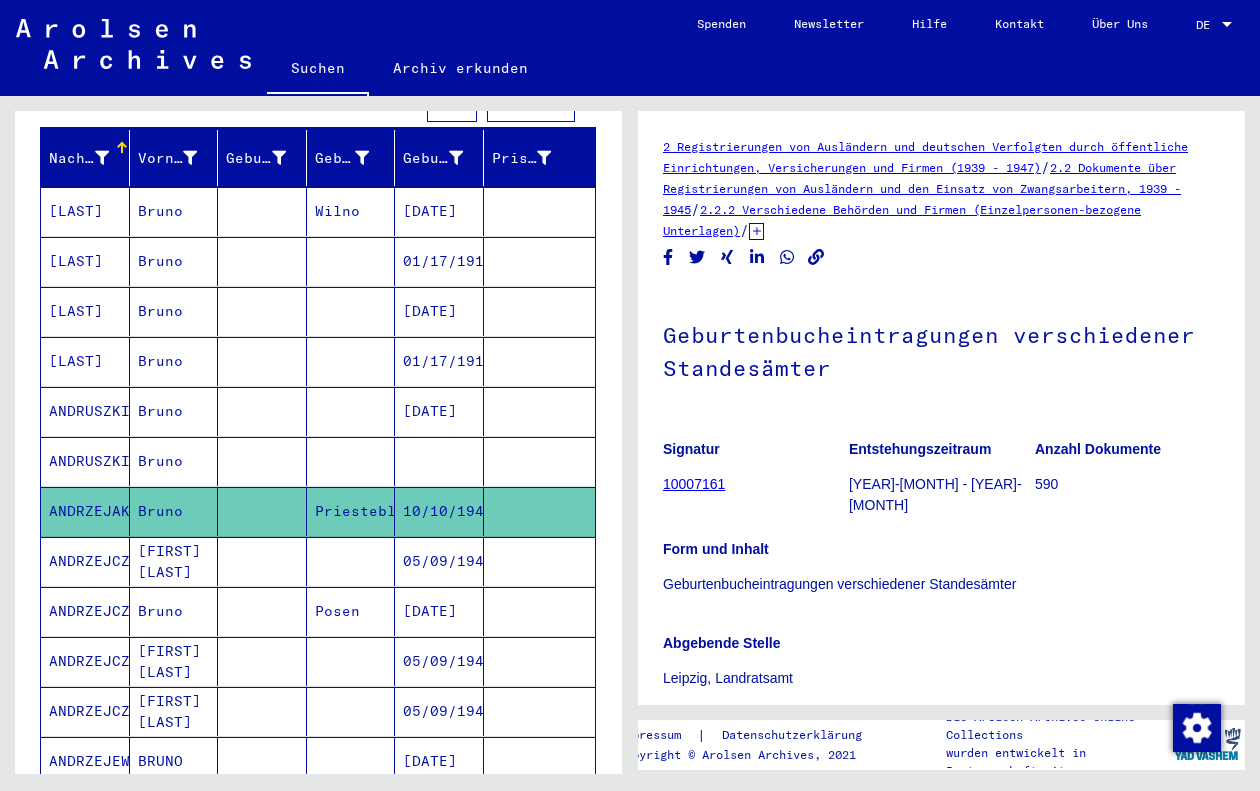 click on "Priesteblich" 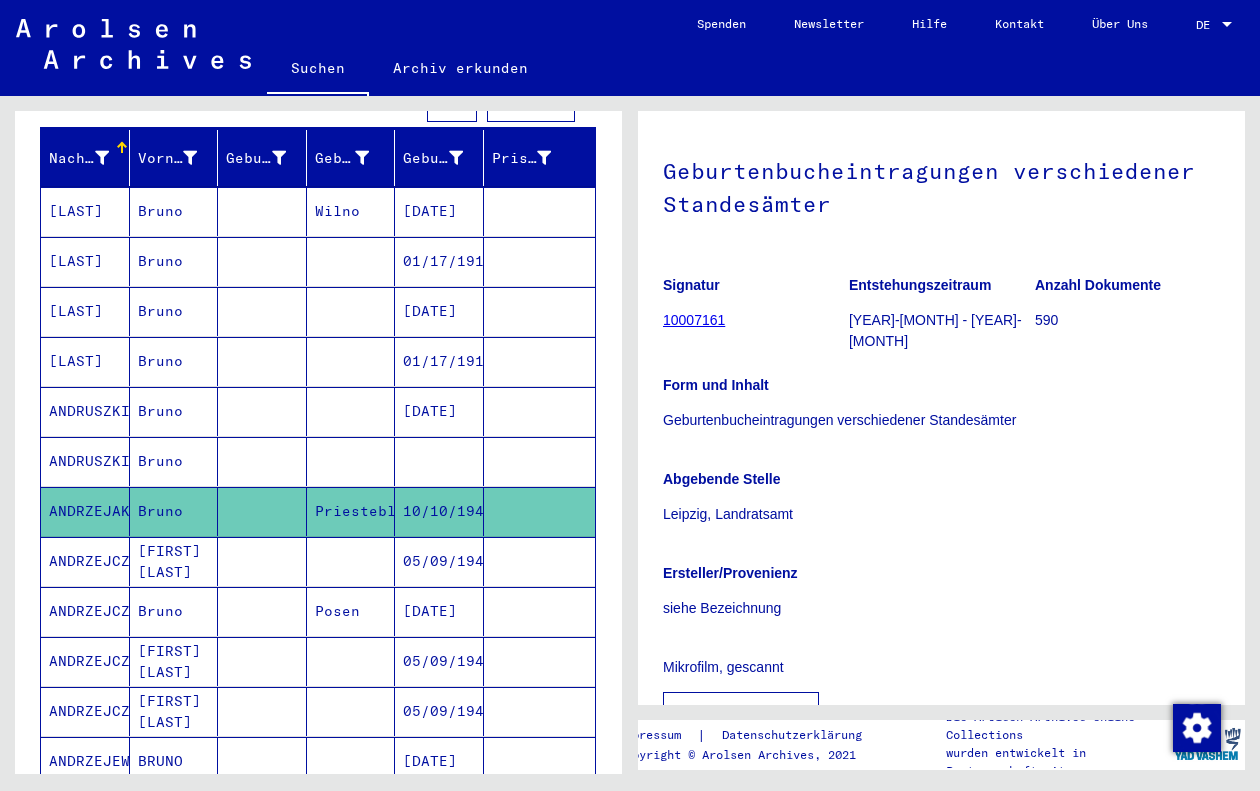 scroll, scrollTop: 177, scrollLeft: 0, axis: vertical 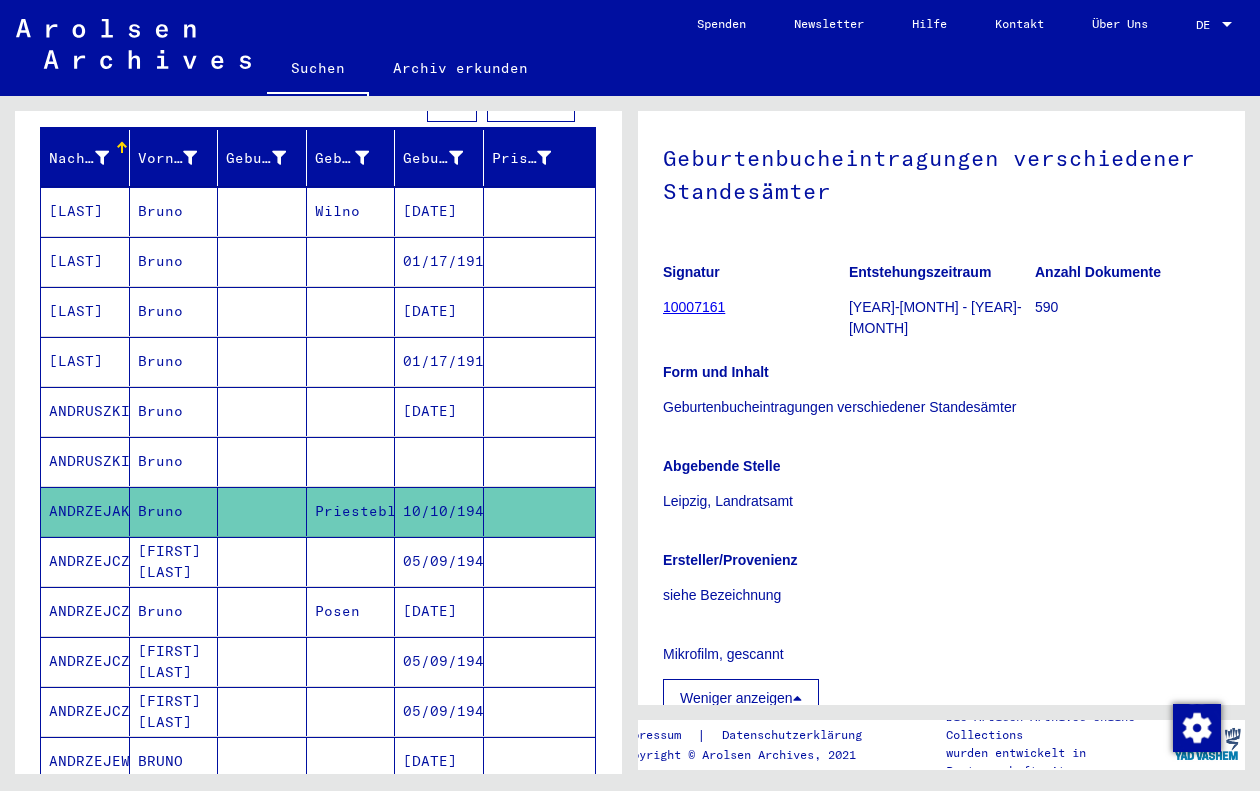 click on "10007161" 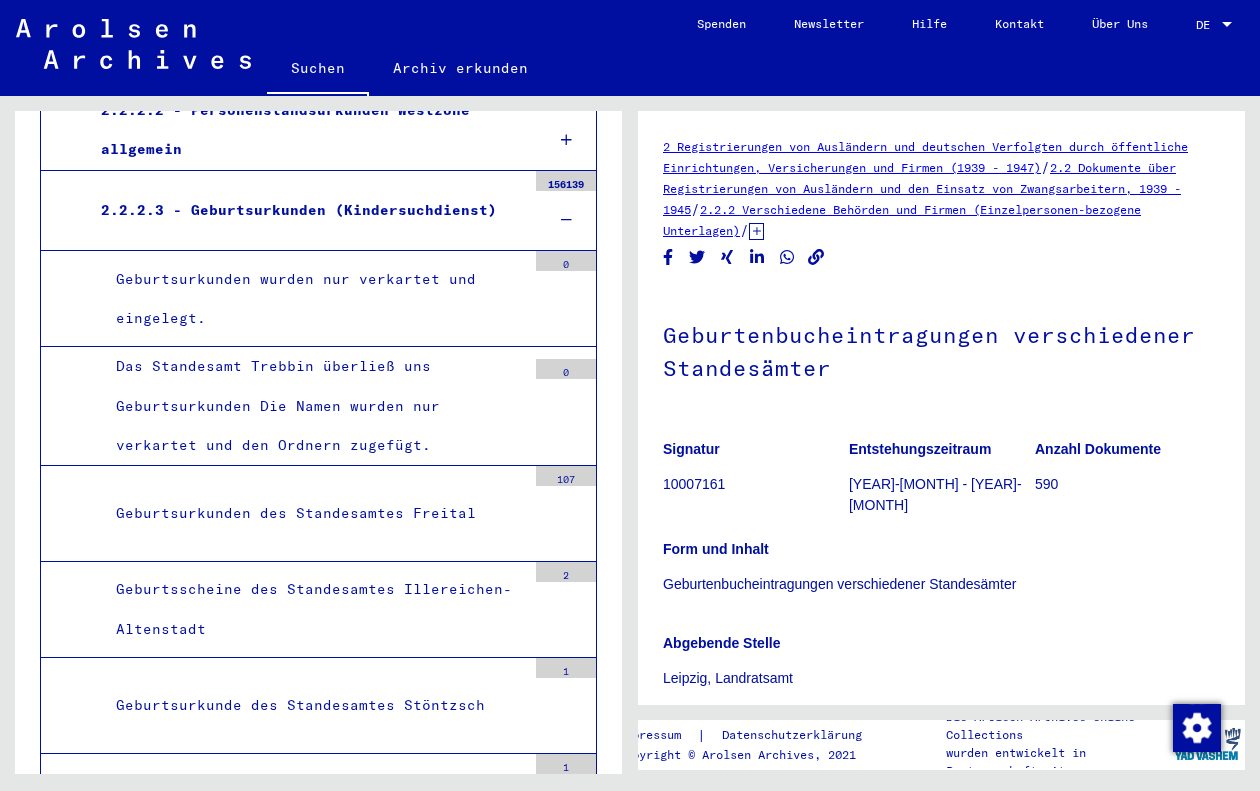 scroll, scrollTop: 1006, scrollLeft: 0, axis: vertical 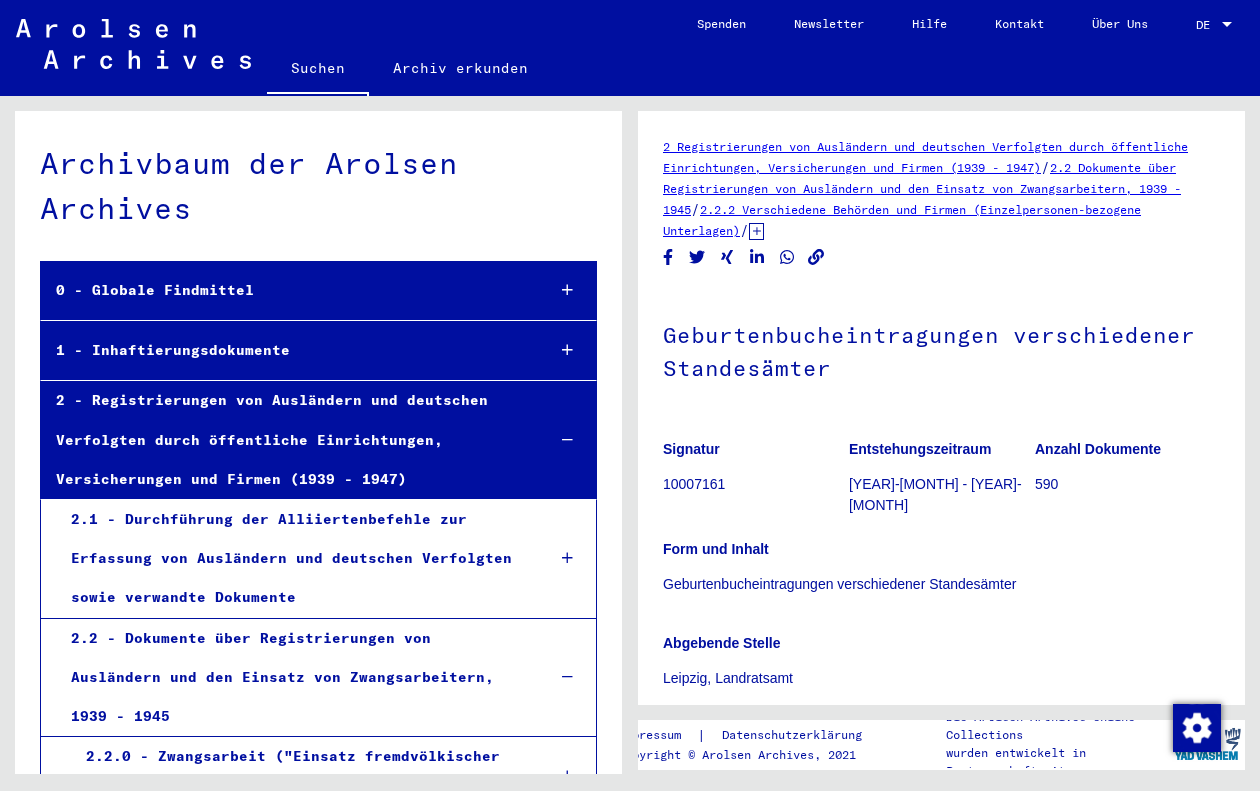 click on "2.2 Dokumente über Registrierungen von Ausländern und den Einsatz von Zwangsarbeitern, 1939 - 1945" 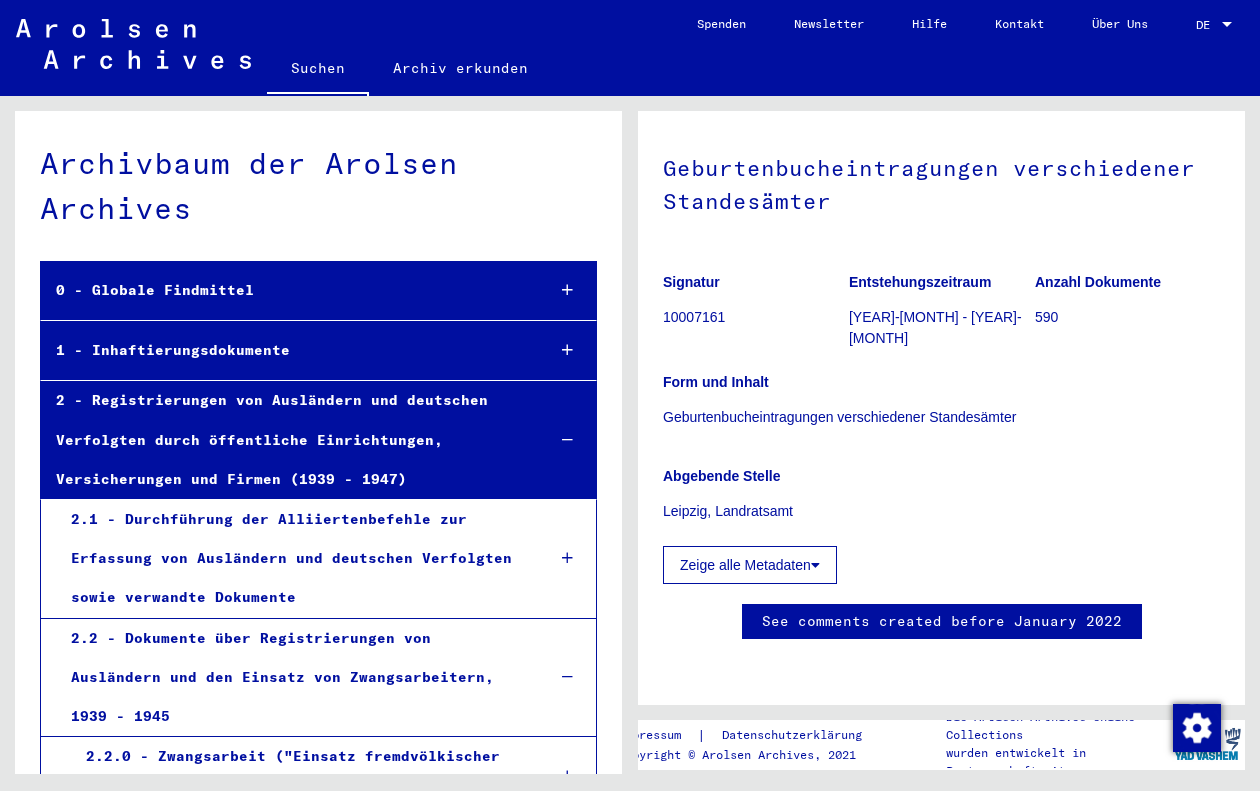 scroll, scrollTop: 0, scrollLeft: 0, axis: both 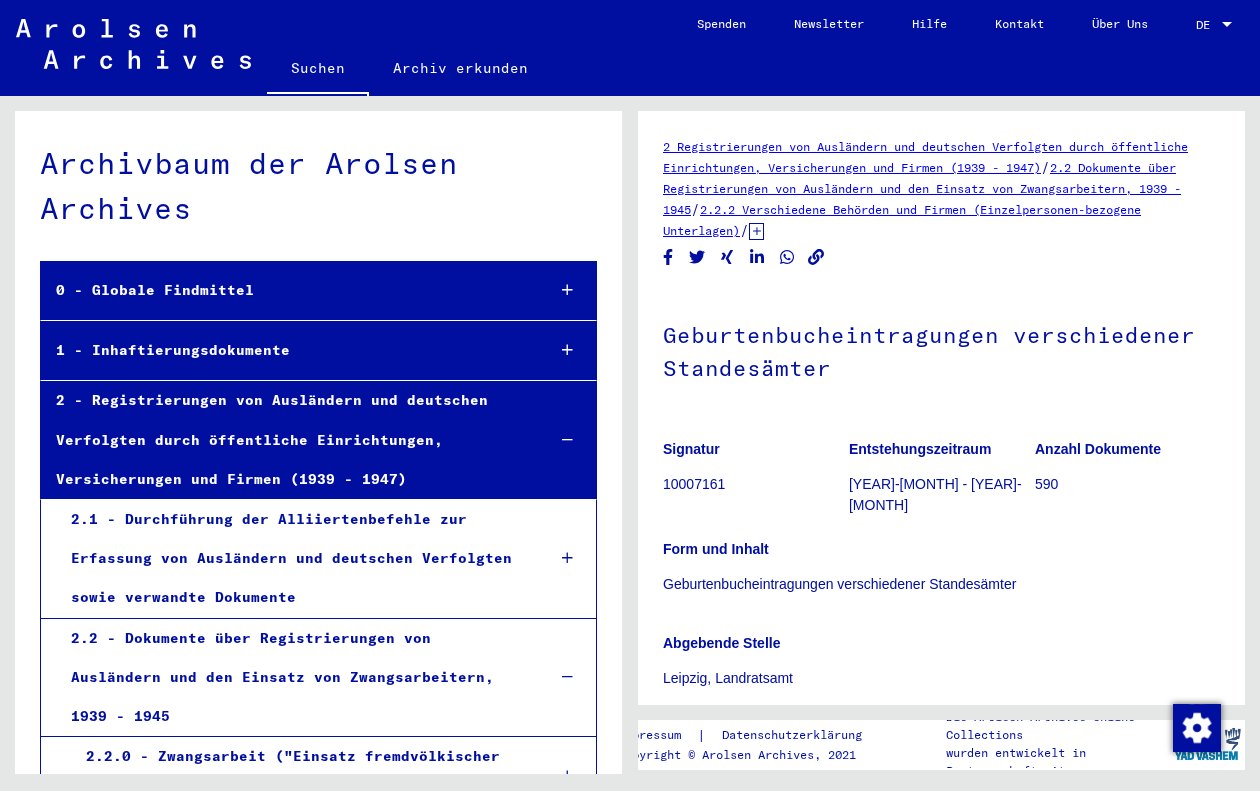 click at bounding box center [567, 350] 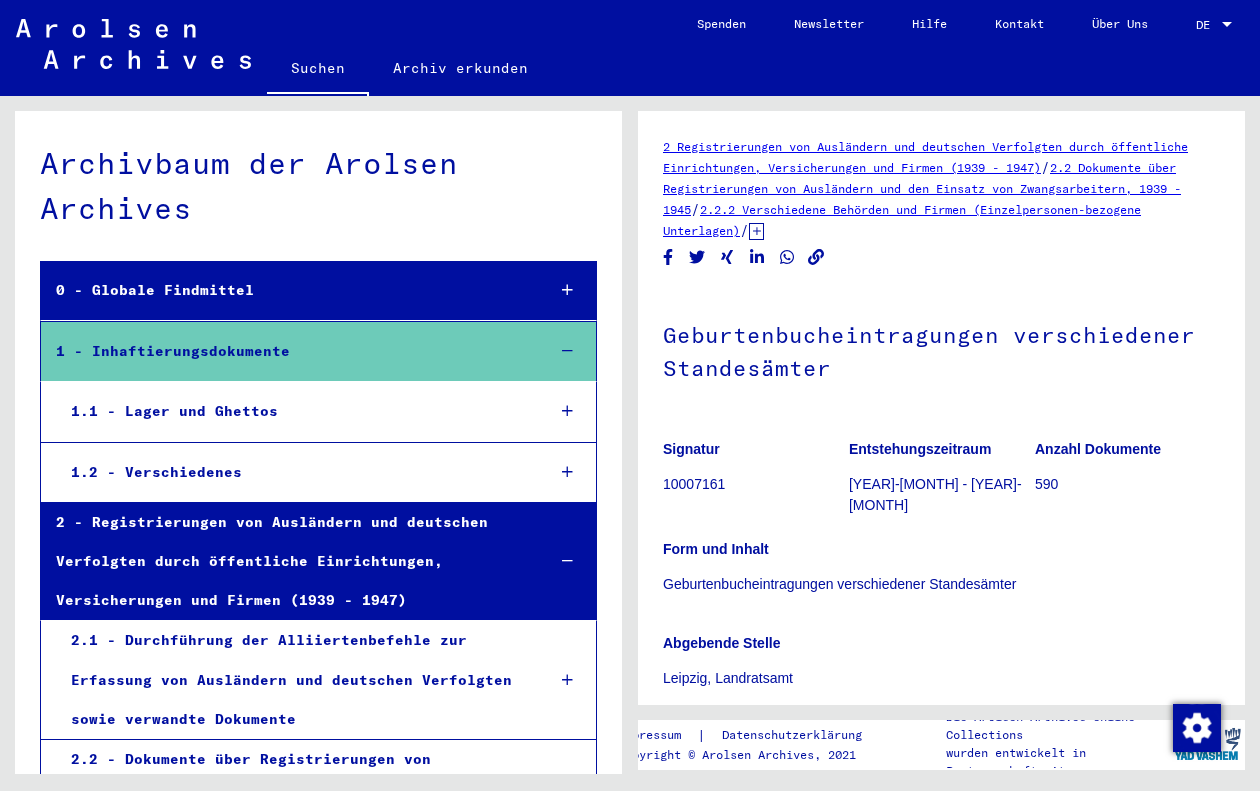 click at bounding box center [567, 351] 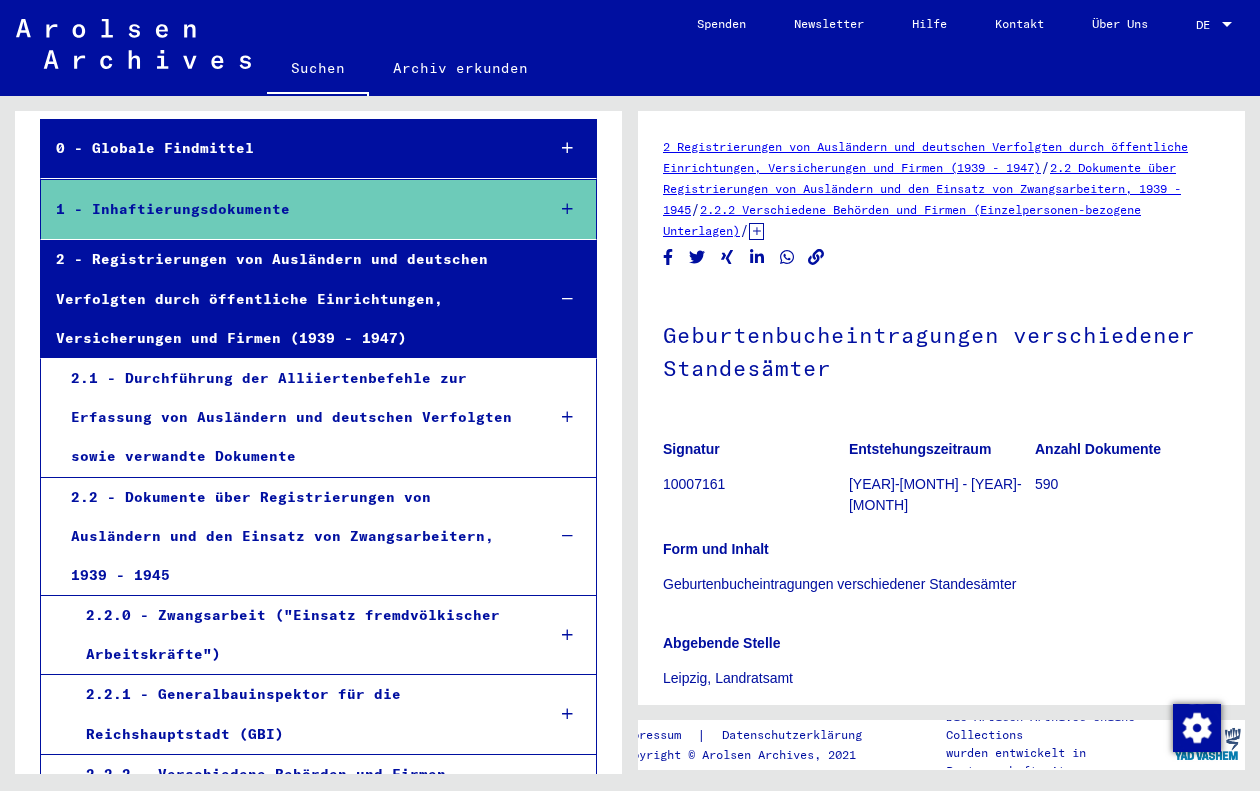 scroll, scrollTop: 158, scrollLeft: 0, axis: vertical 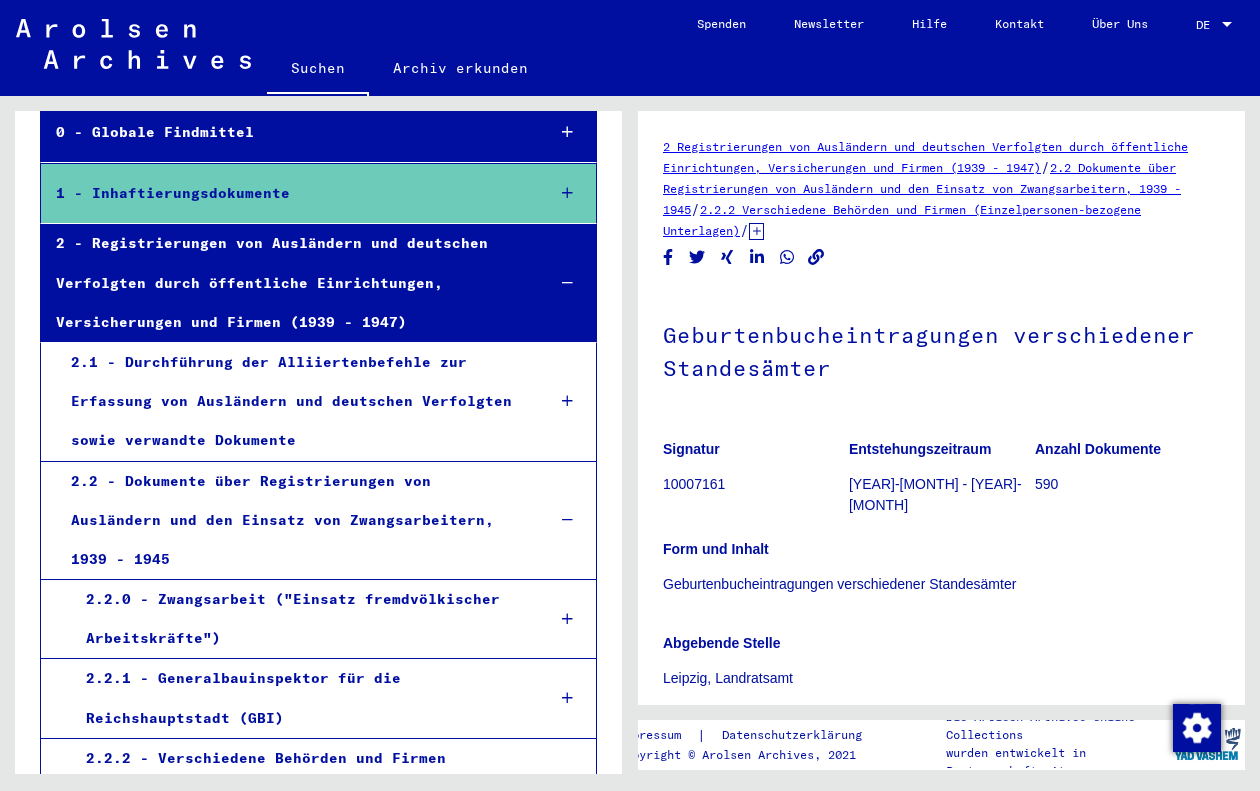 click on "2.1 - Durchführung der Alliiertenbefehle zur Erfassung von Ausländern und deutschen Verfolgten sowie verwandte Dokumente" at bounding box center (292, 402) 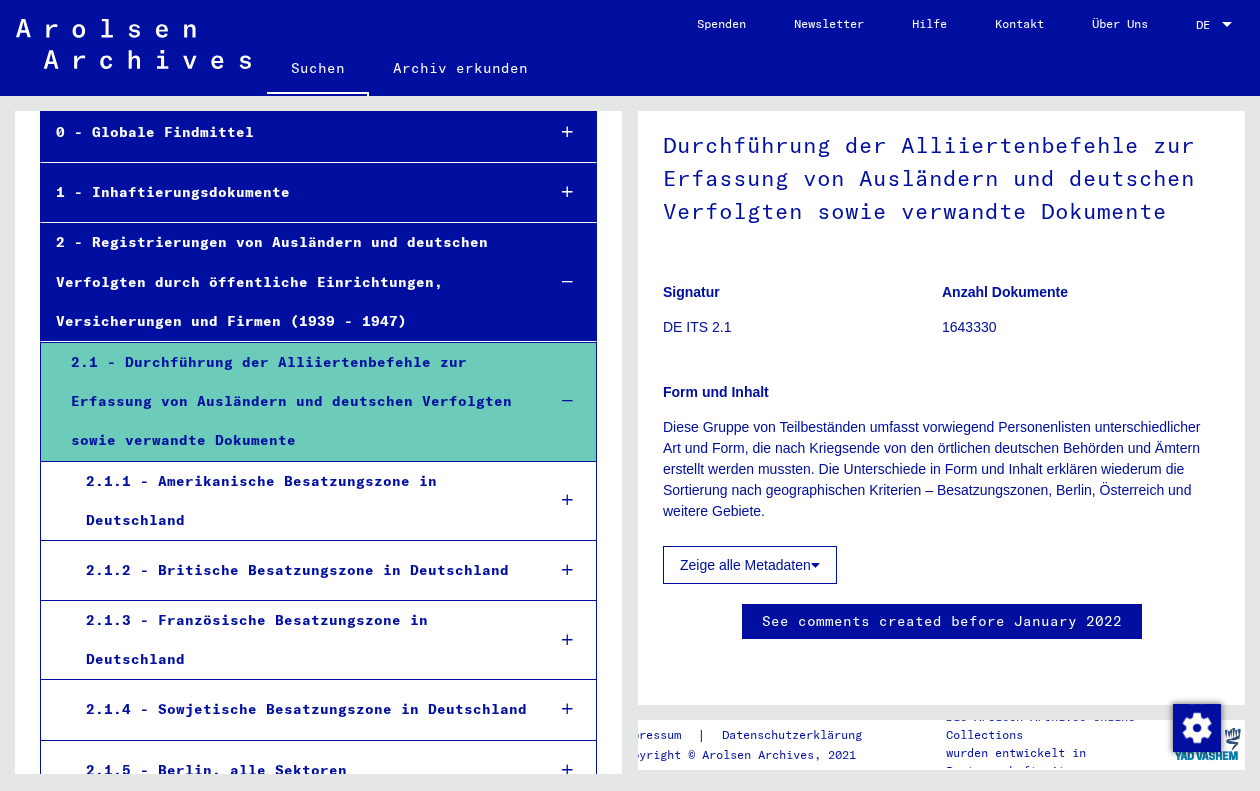 scroll, scrollTop: 0, scrollLeft: 0, axis: both 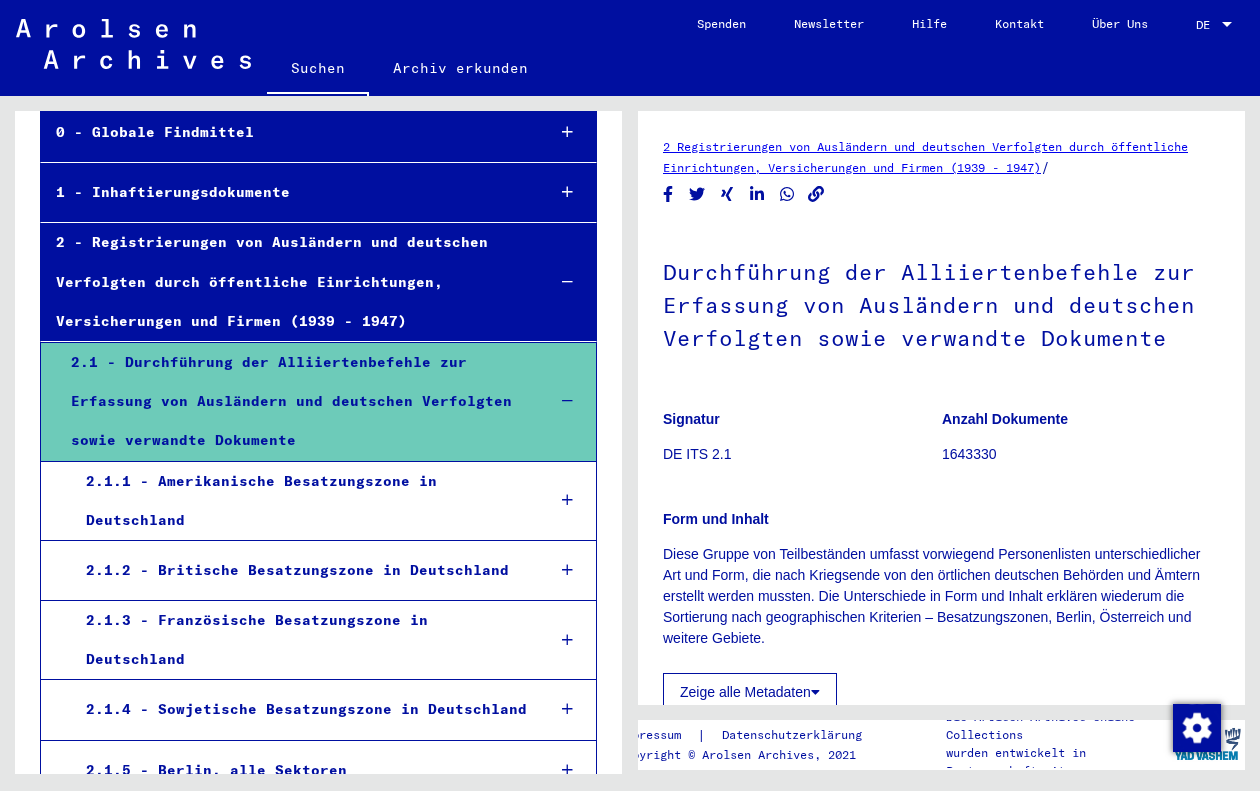 click on "2.1.1 - Amerikanische Besatzungszone in Deutschland" at bounding box center [300, 501] 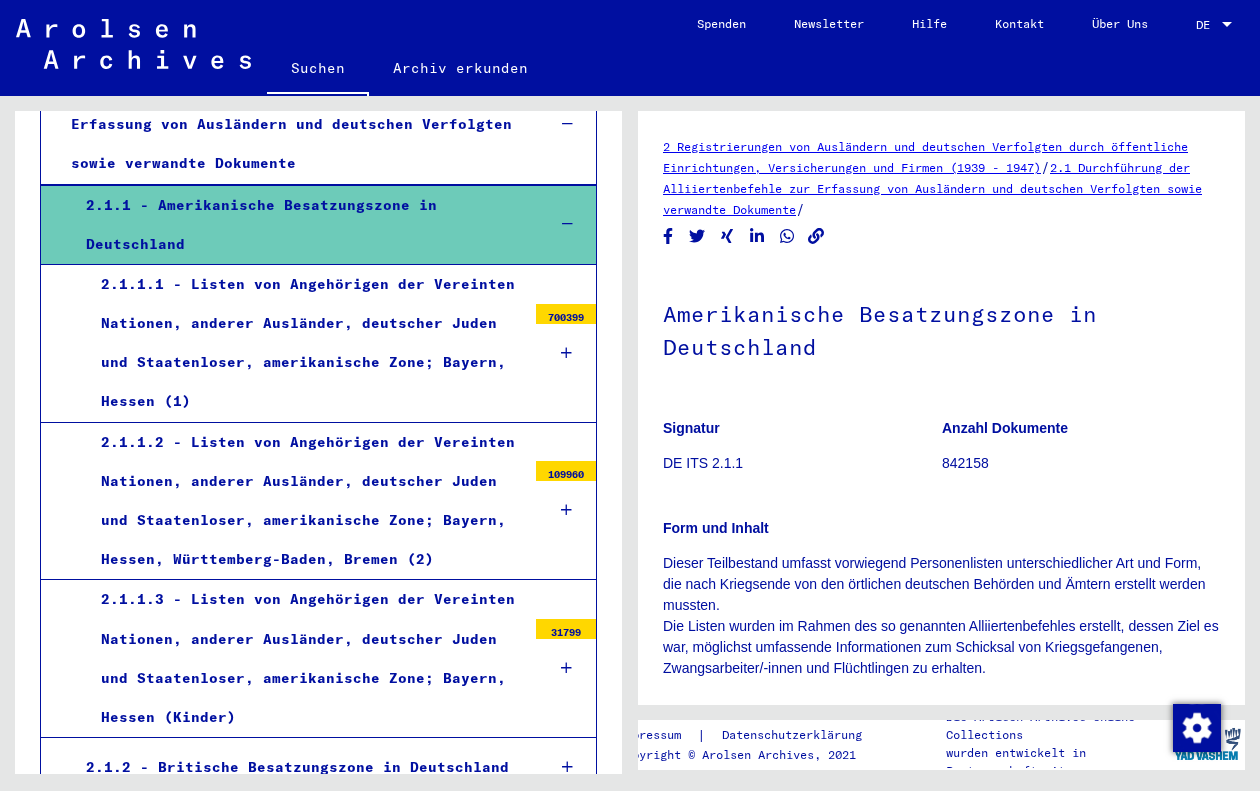 scroll, scrollTop: 435, scrollLeft: 0, axis: vertical 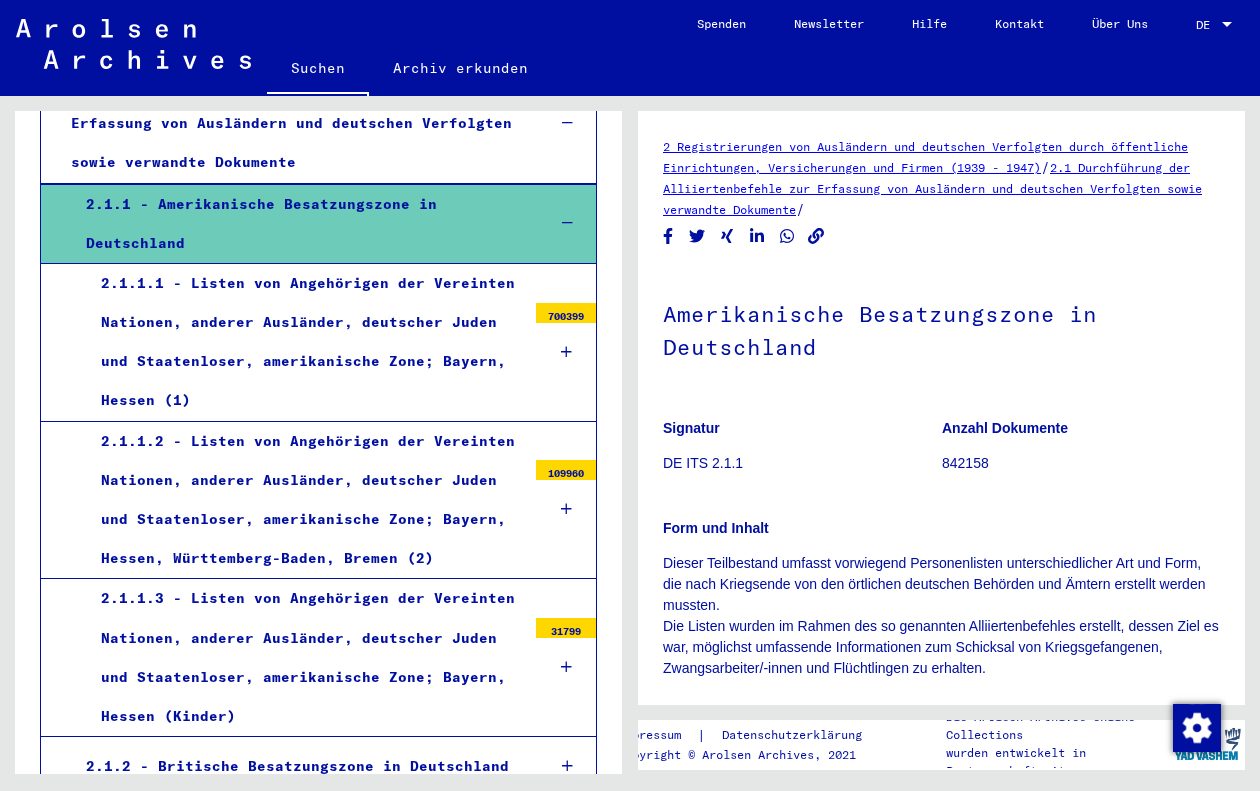 click on "2.1.1.1 - Listen von Angehörigen der Vereinten Nationen, anderer Ausländer, deutscher Juden und Staatenloser, amerikanische Zone; Bayern, Hessen (1)" at bounding box center (306, 342) 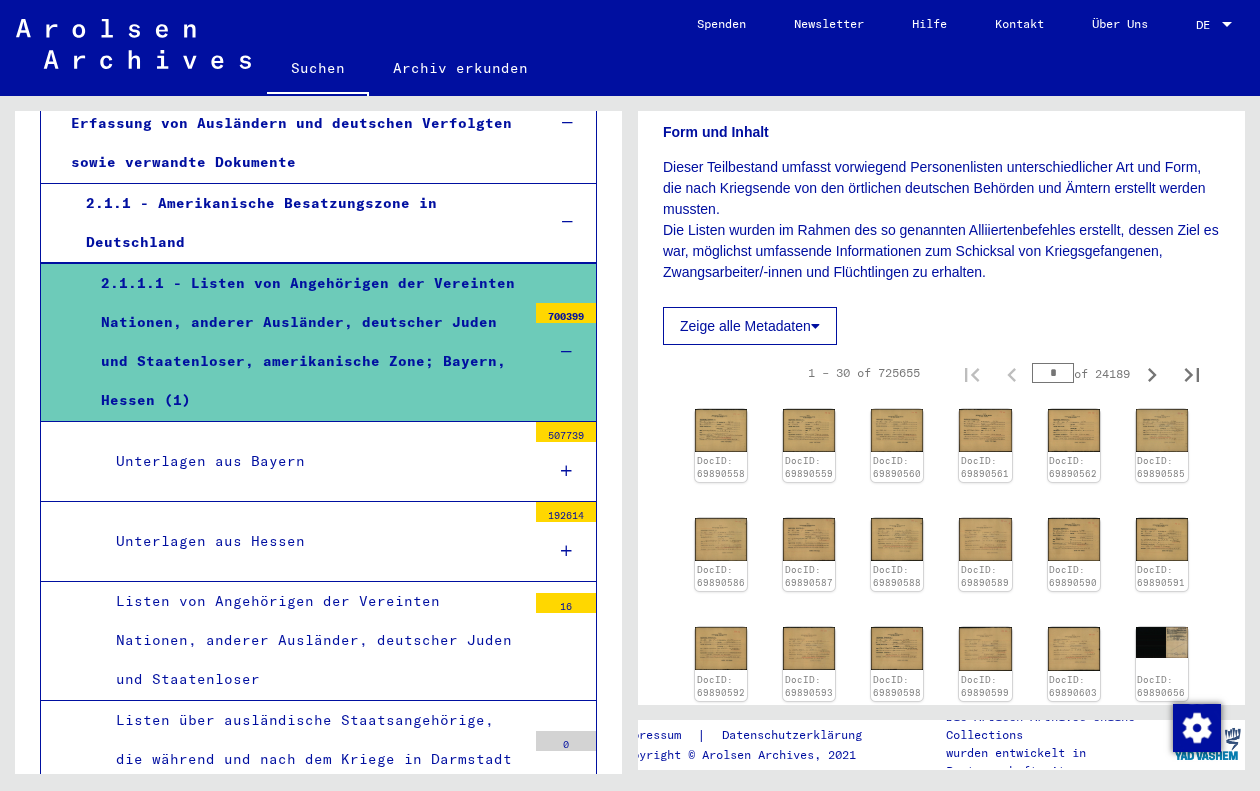 scroll, scrollTop: 464, scrollLeft: 0, axis: vertical 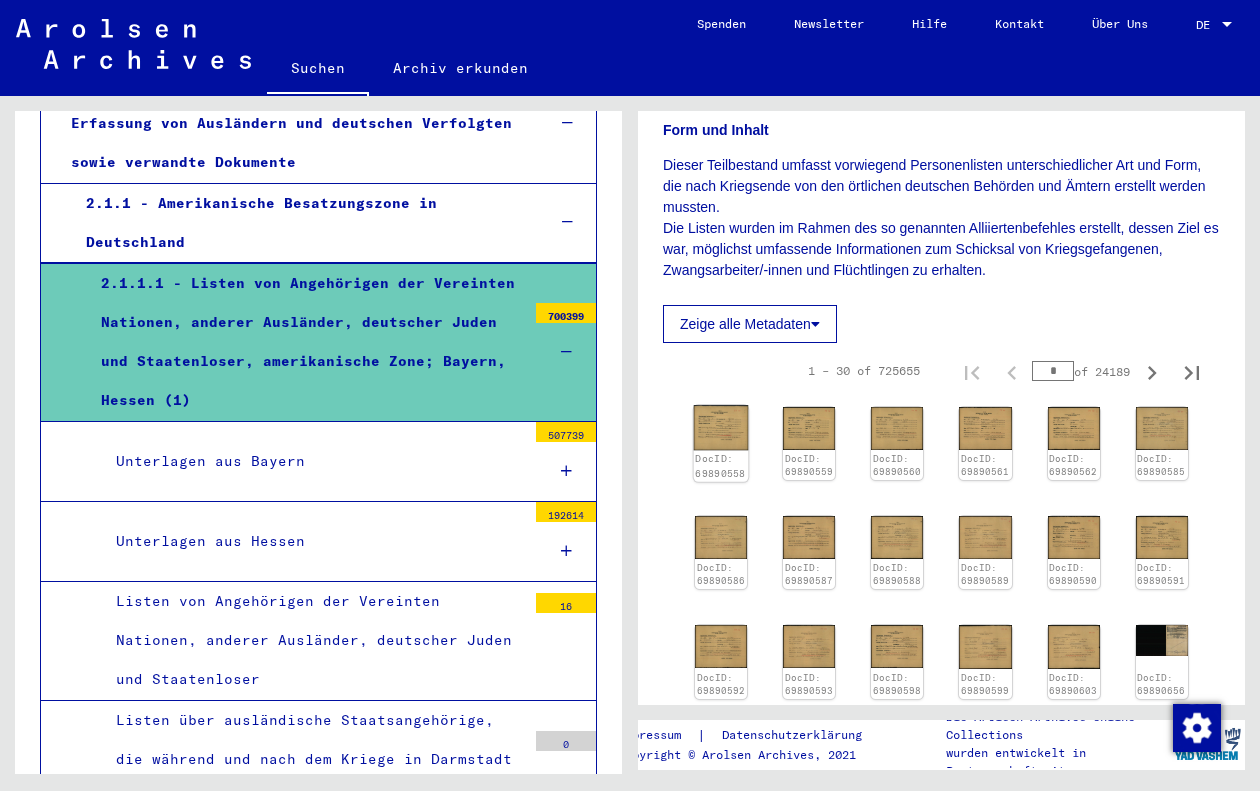 click 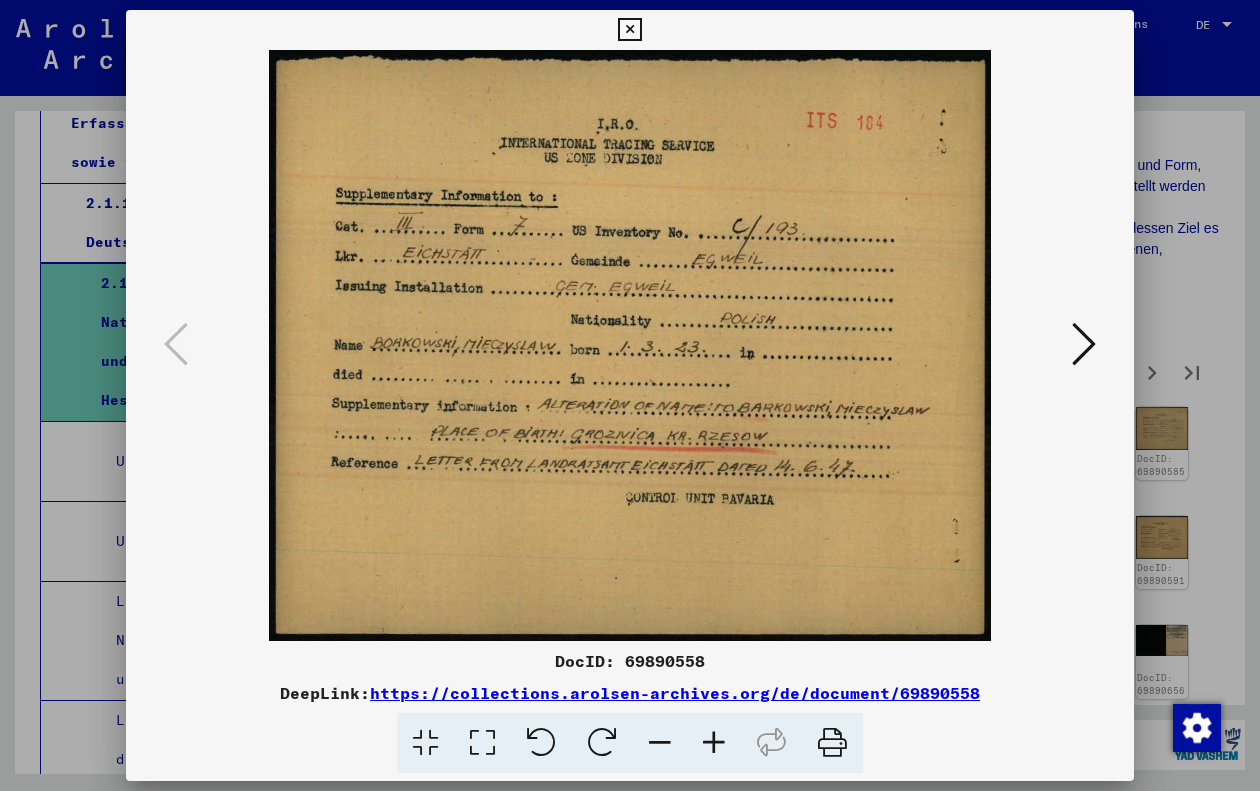 click at bounding box center (629, 30) 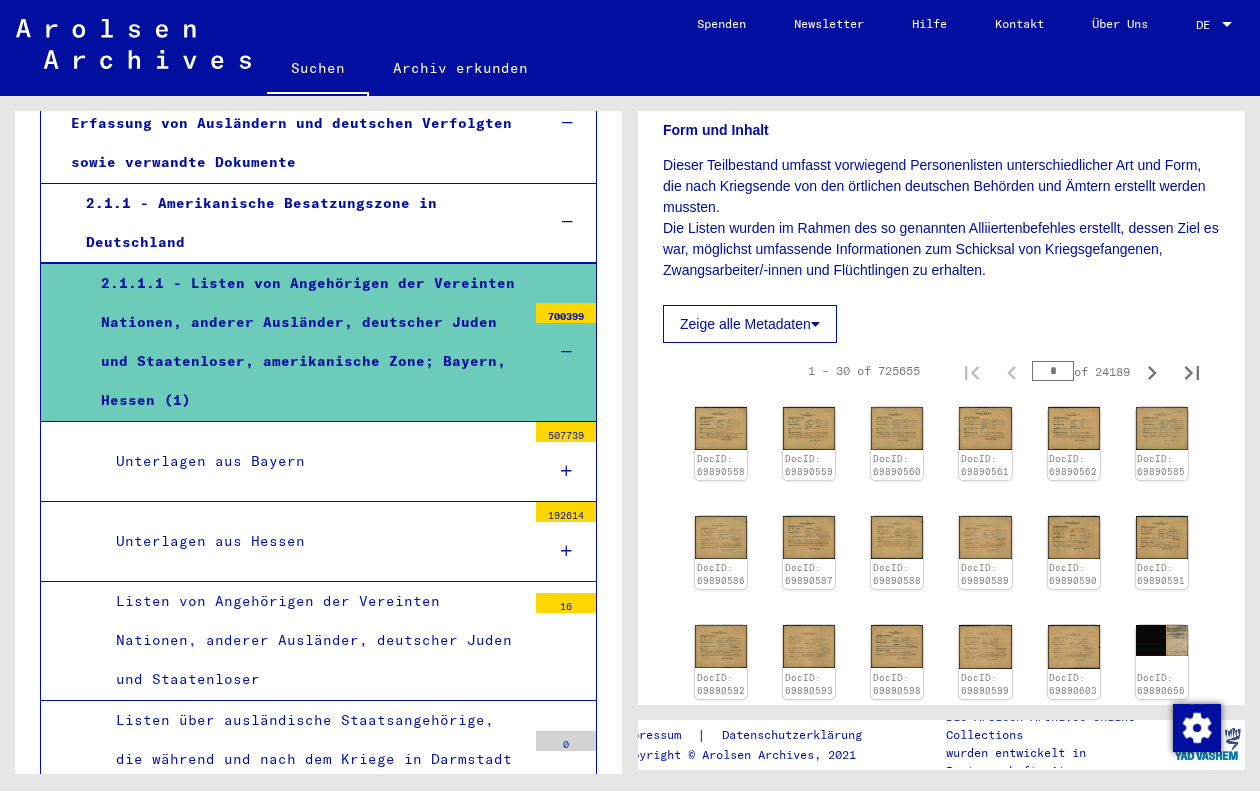 scroll, scrollTop: 0, scrollLeft: 0, axis: both 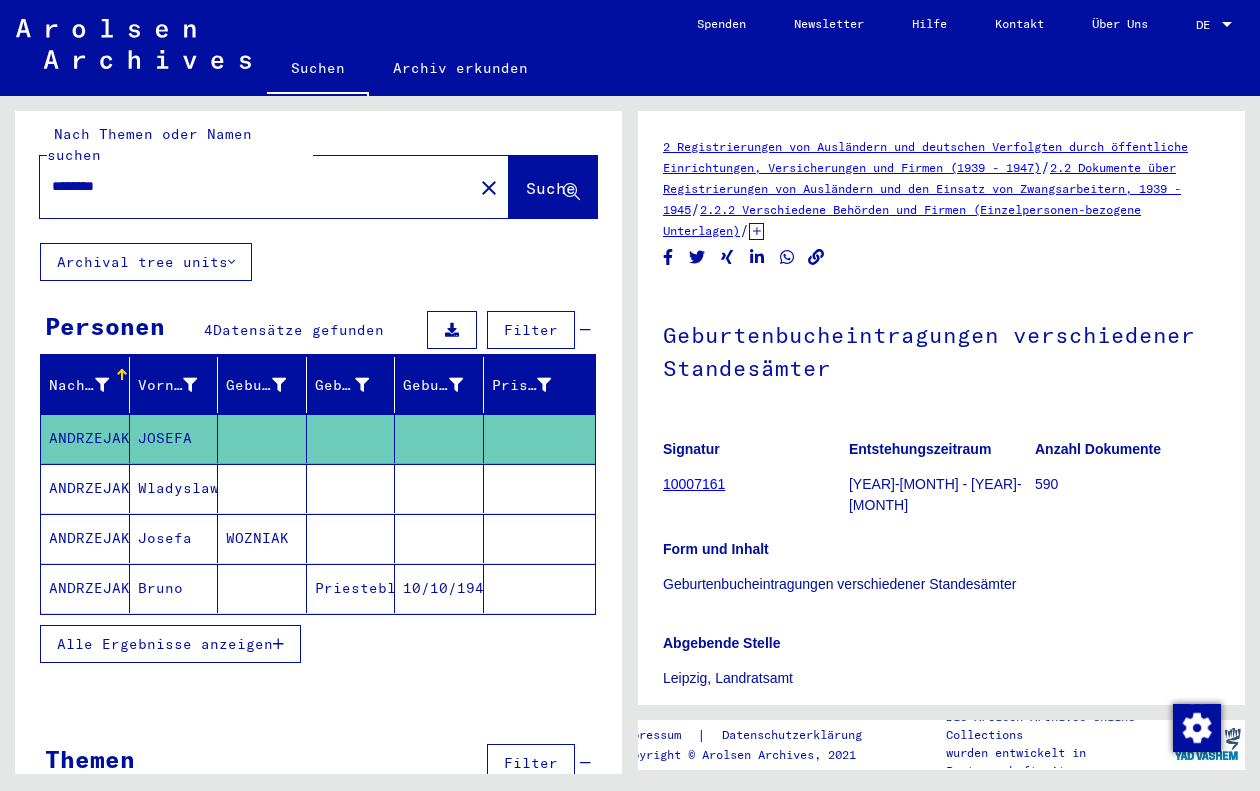 click on "ANDRZEJAK" at bounding box center (85, 538) 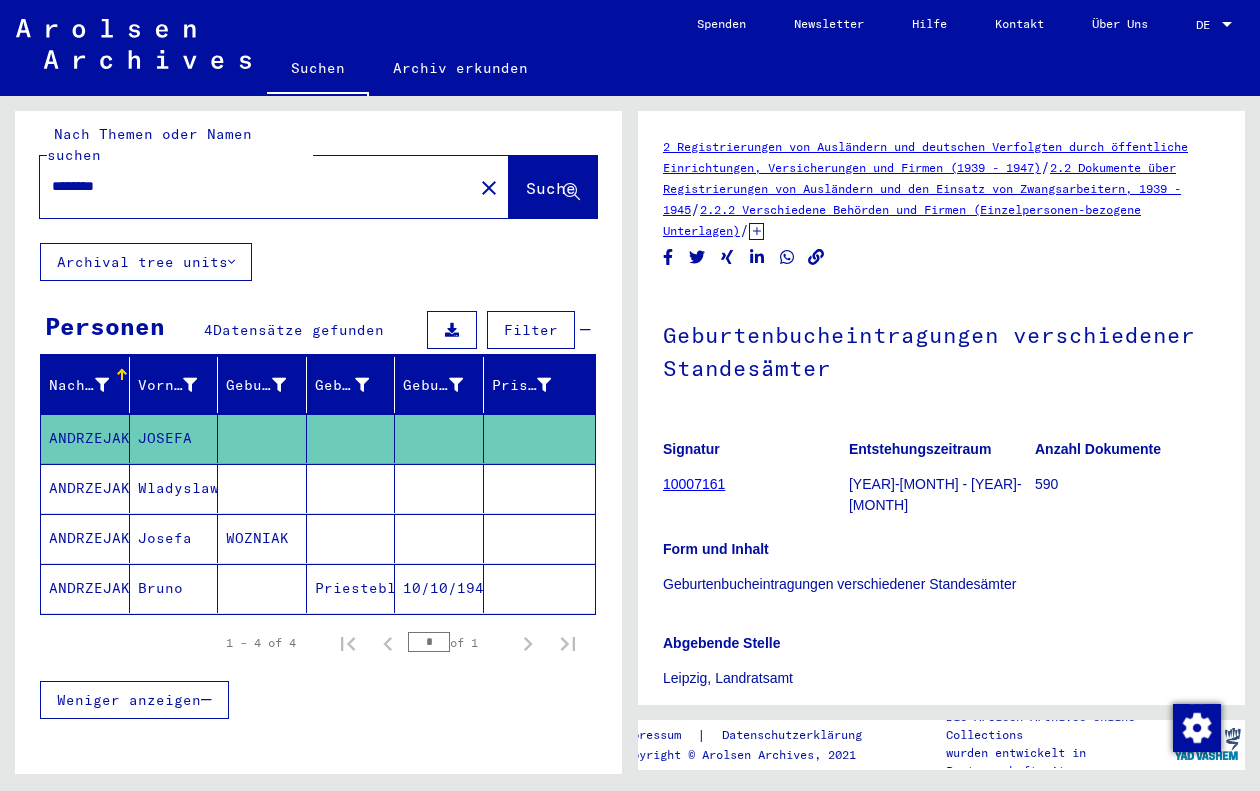 click on "ANDRZEJAK" at bounding box center [85, 588] 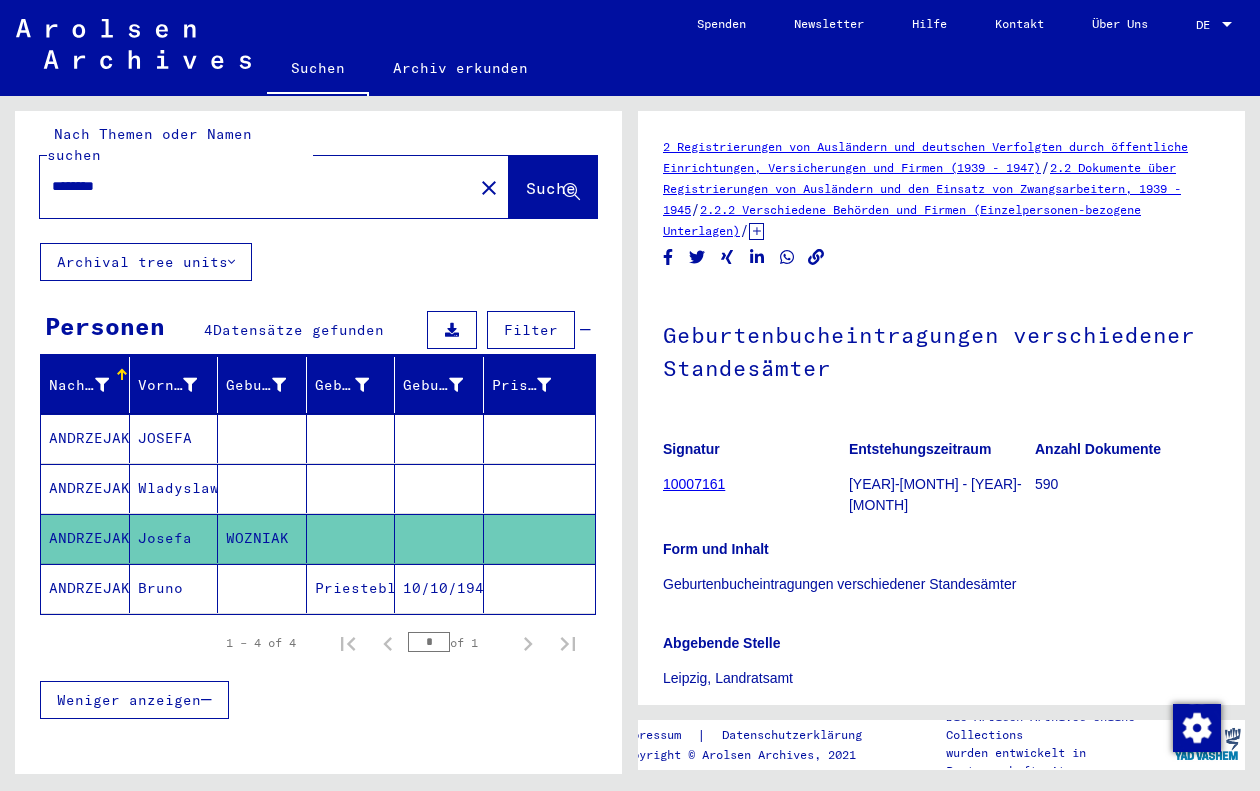 click on "ANDRZEJAK" 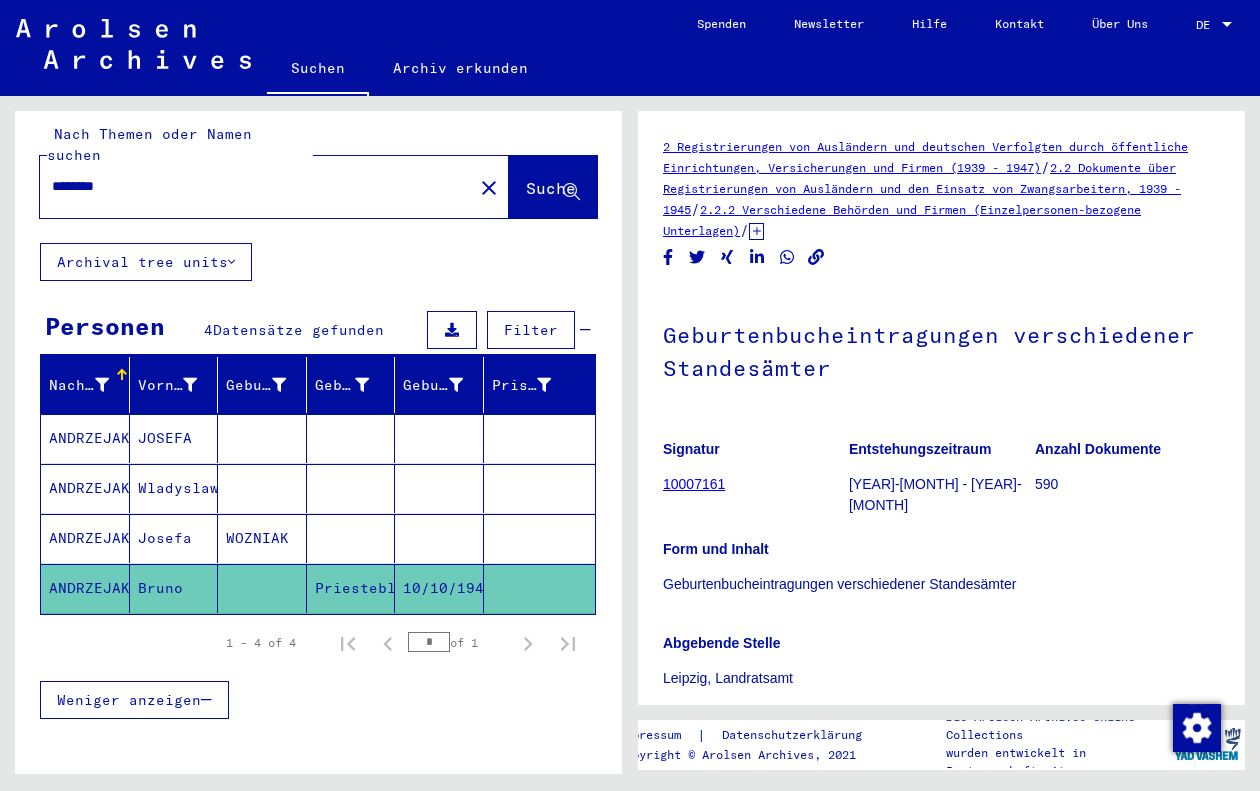 click on "Priesteblich" 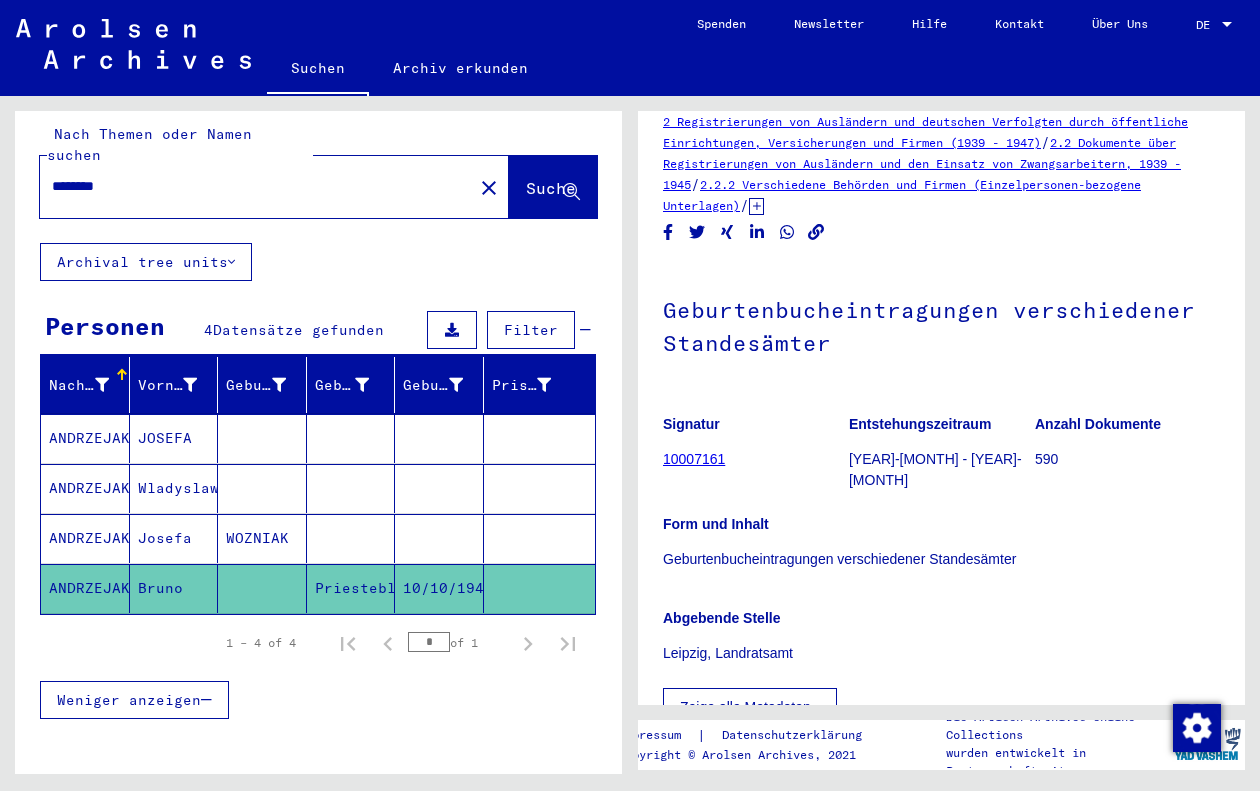 scroll, scrollTop: 0, scrollLeft: 0, axis: both 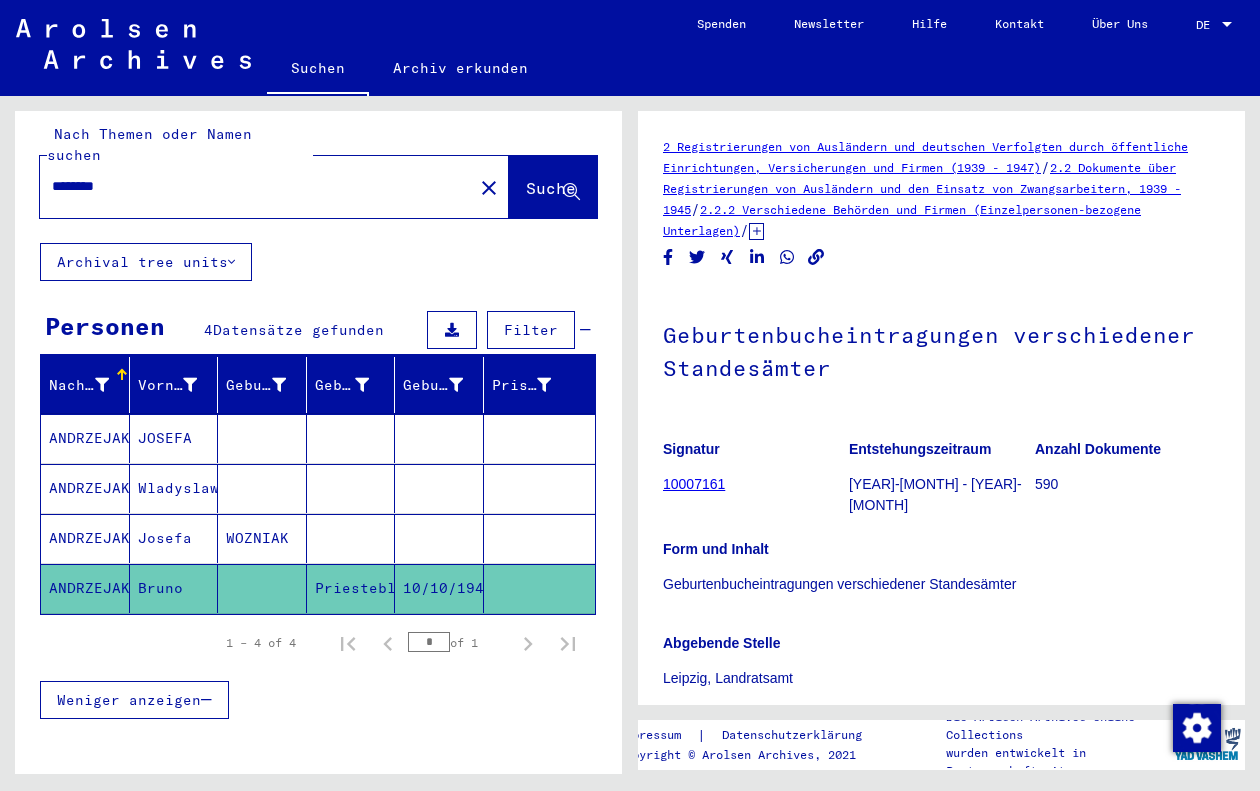 click on "ANDRZEJAK" 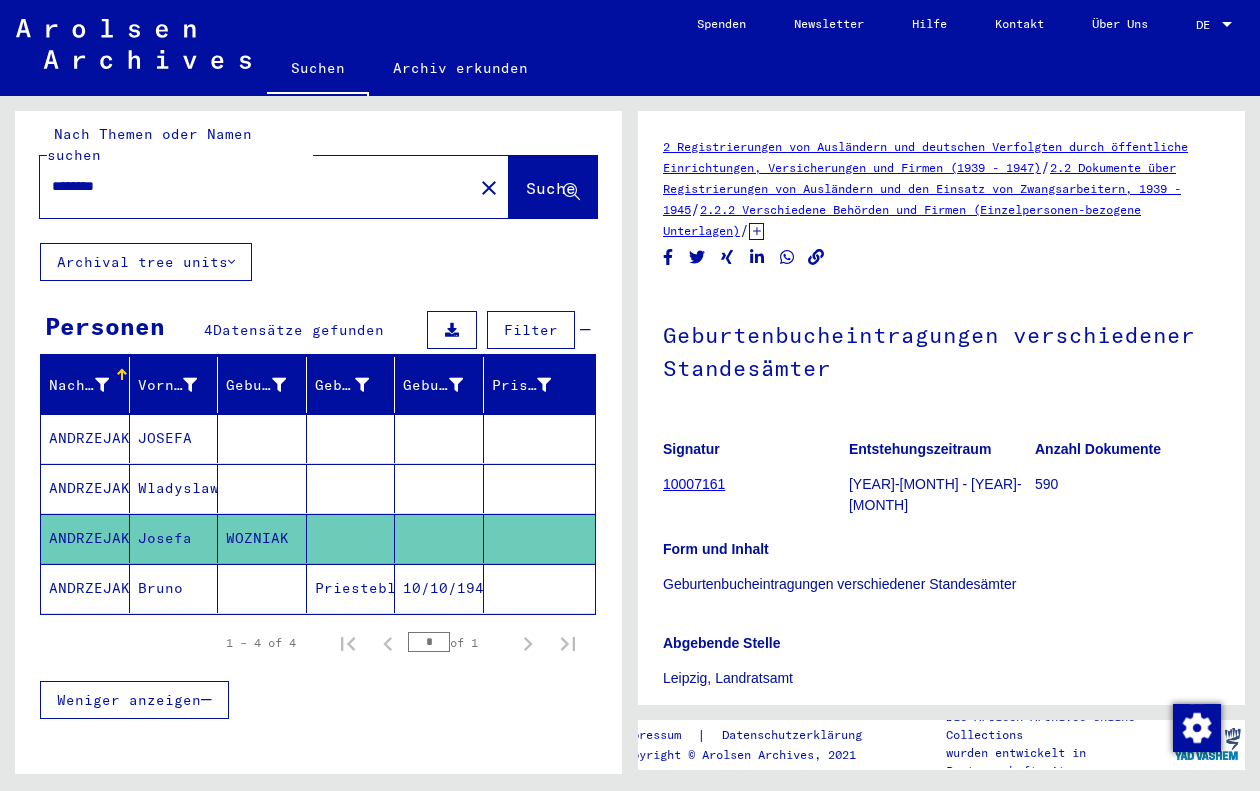 click on "ANDRZEJAK" at bounding box center [85, 538] 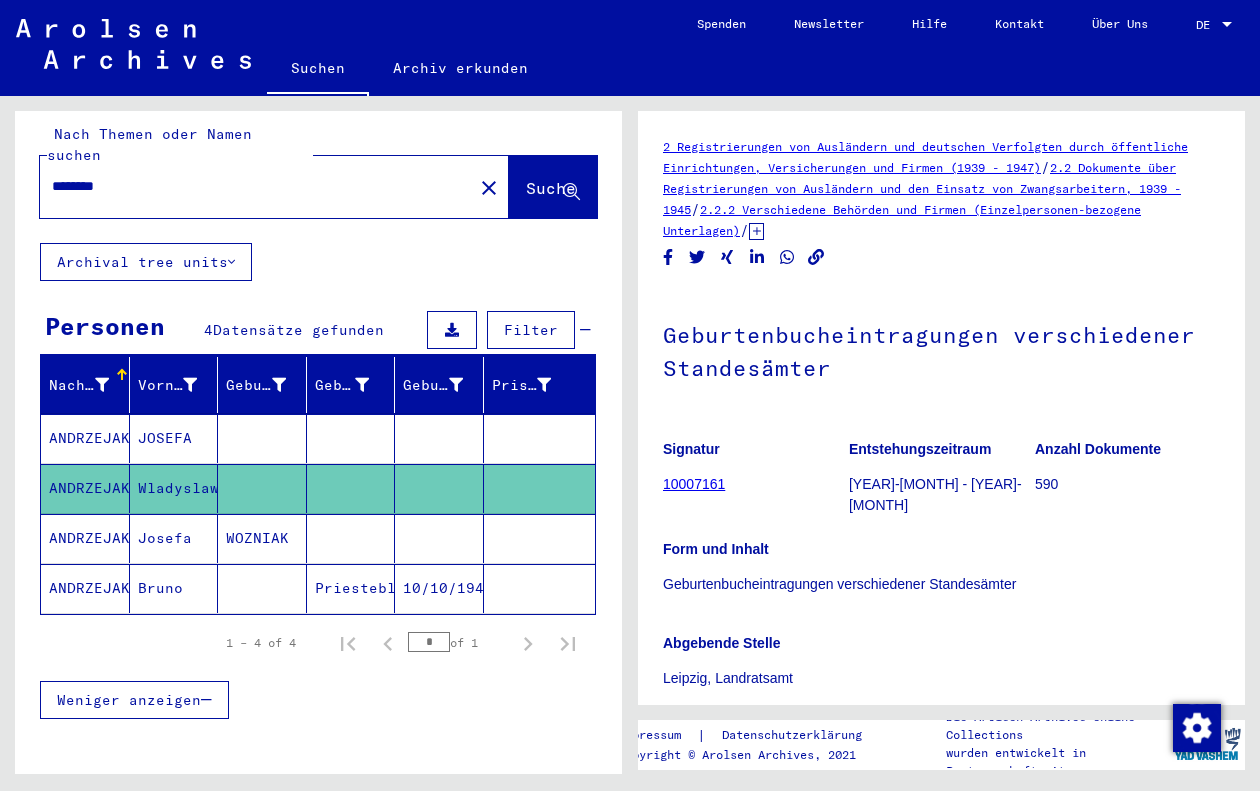 click on "ANDRZEJAK" at bounding box center [85, 488] 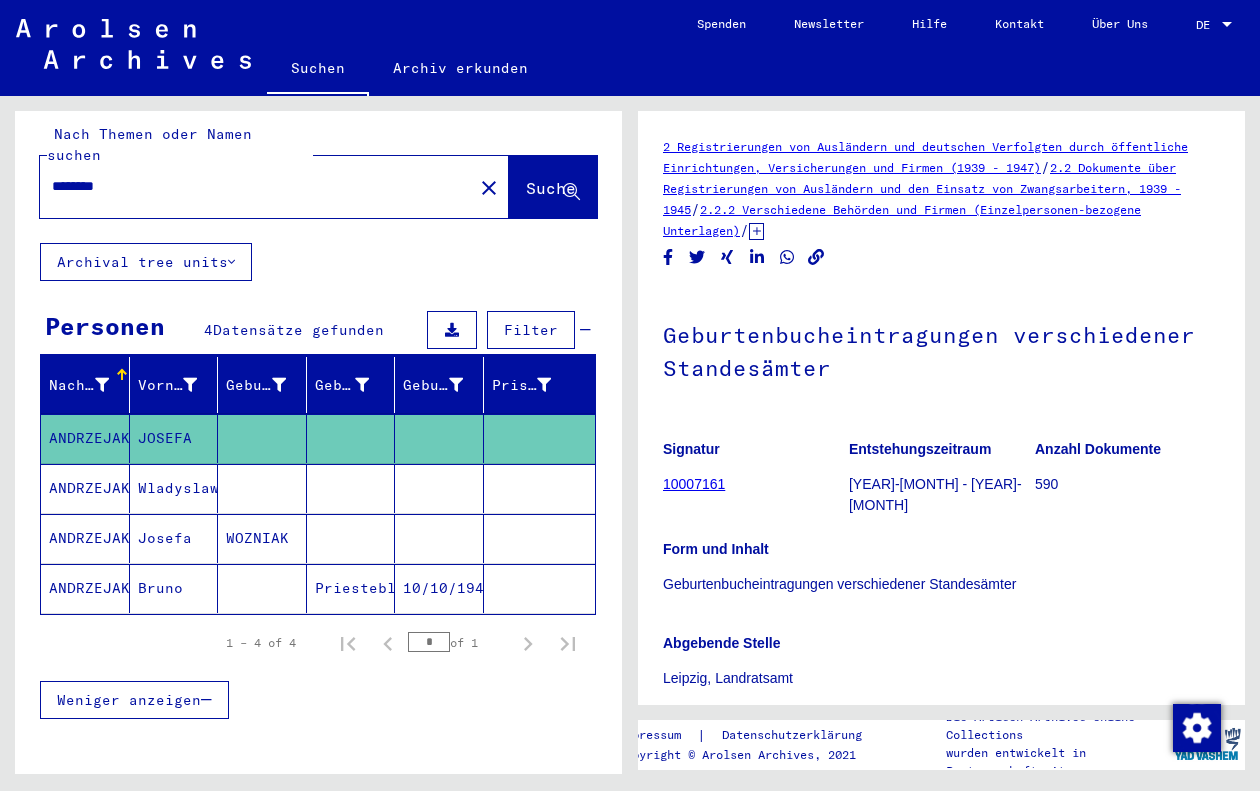 type on "******" 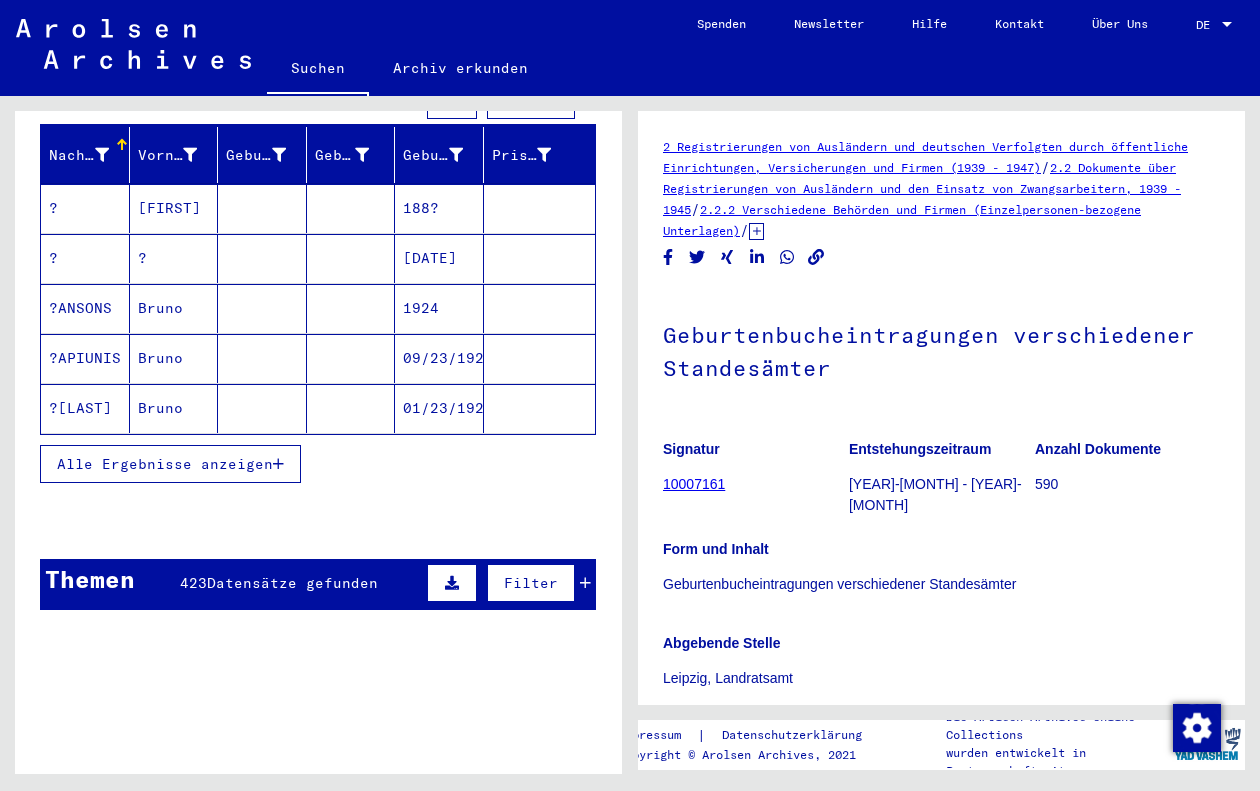 scroll, scrollTop: 246, scrollLeft: 0, axis: vertical 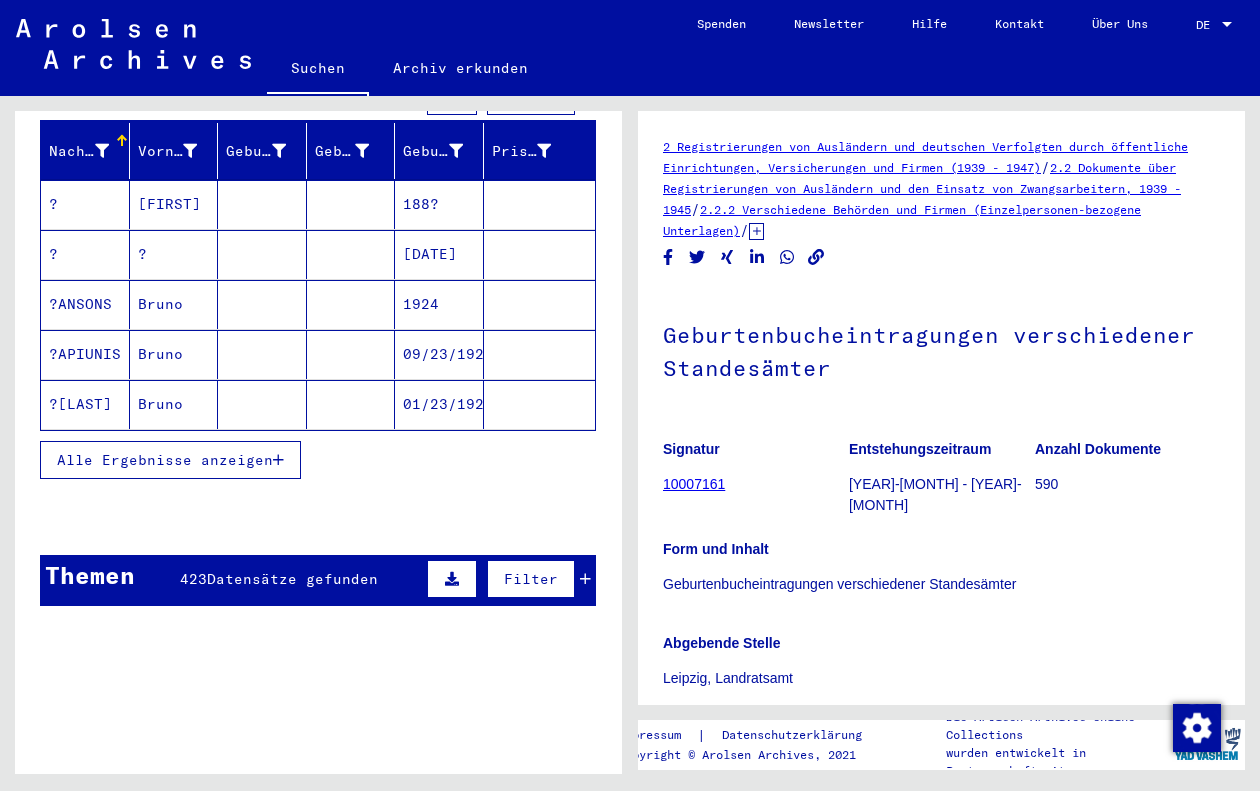 click on "Alle Ergebnisse anzeigen" at bounding box center (165, 460) 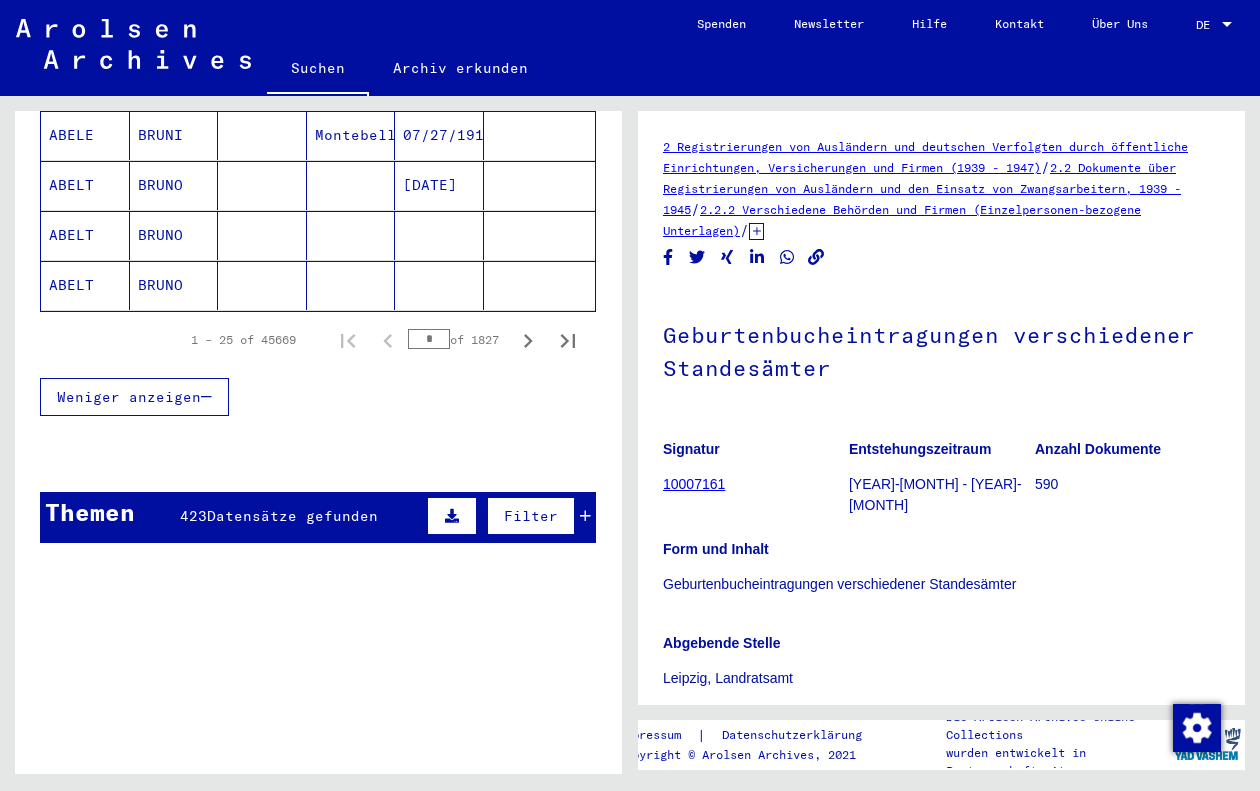 scroll, scrollTop: 1317, scrollLeft: 0, axis: vertical 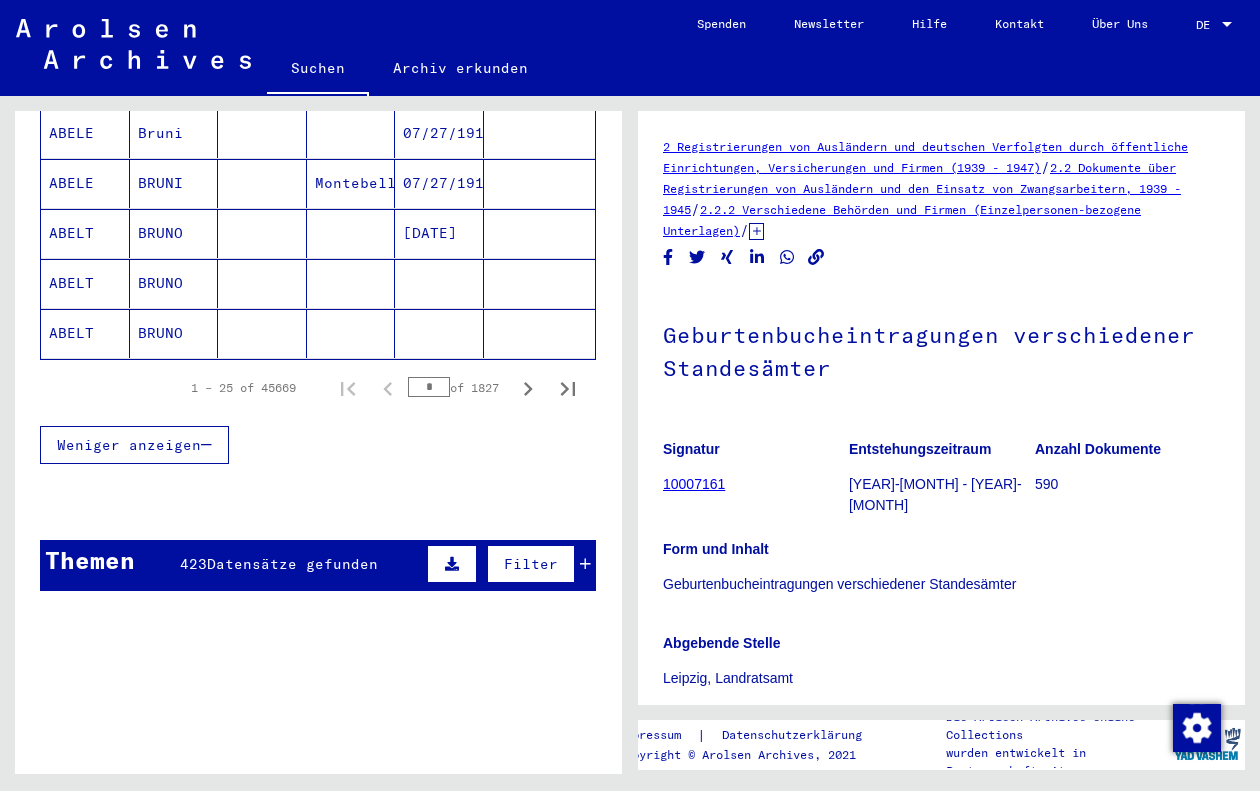 click on "*" at bounding box center [429, 387] 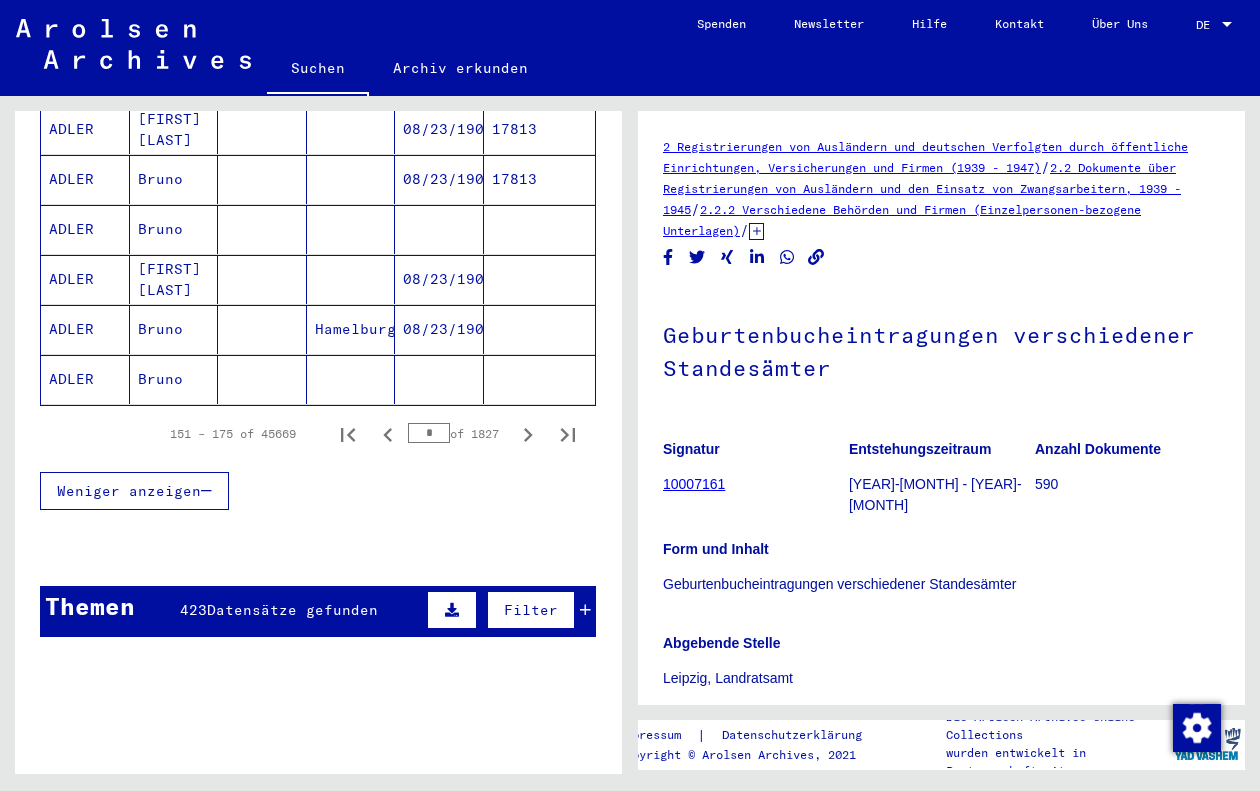 scroll, scrollTop: 1266, scrollLeft: 0, axis: vertical 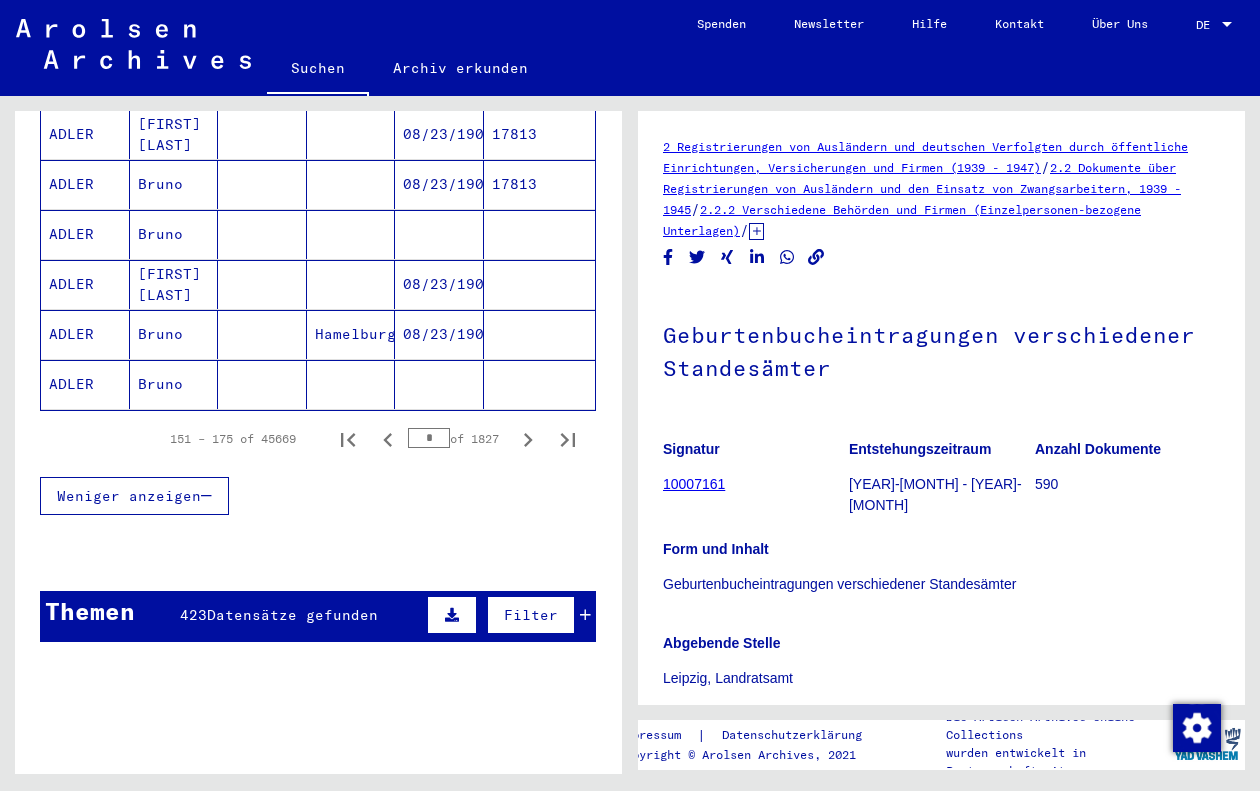 click on "*" at bounding box center (429, 438) 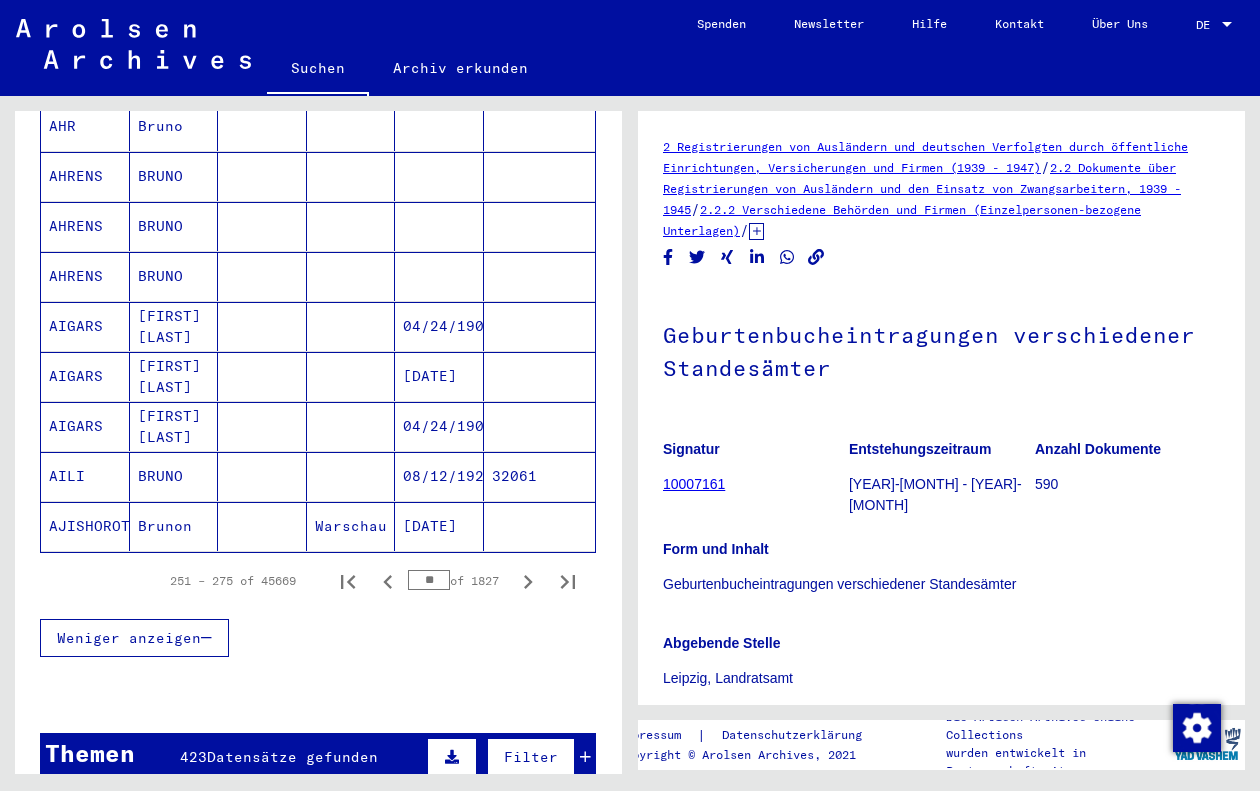 scroll, scrollTop: 1125, scrollLeft: 0, axis: vertical 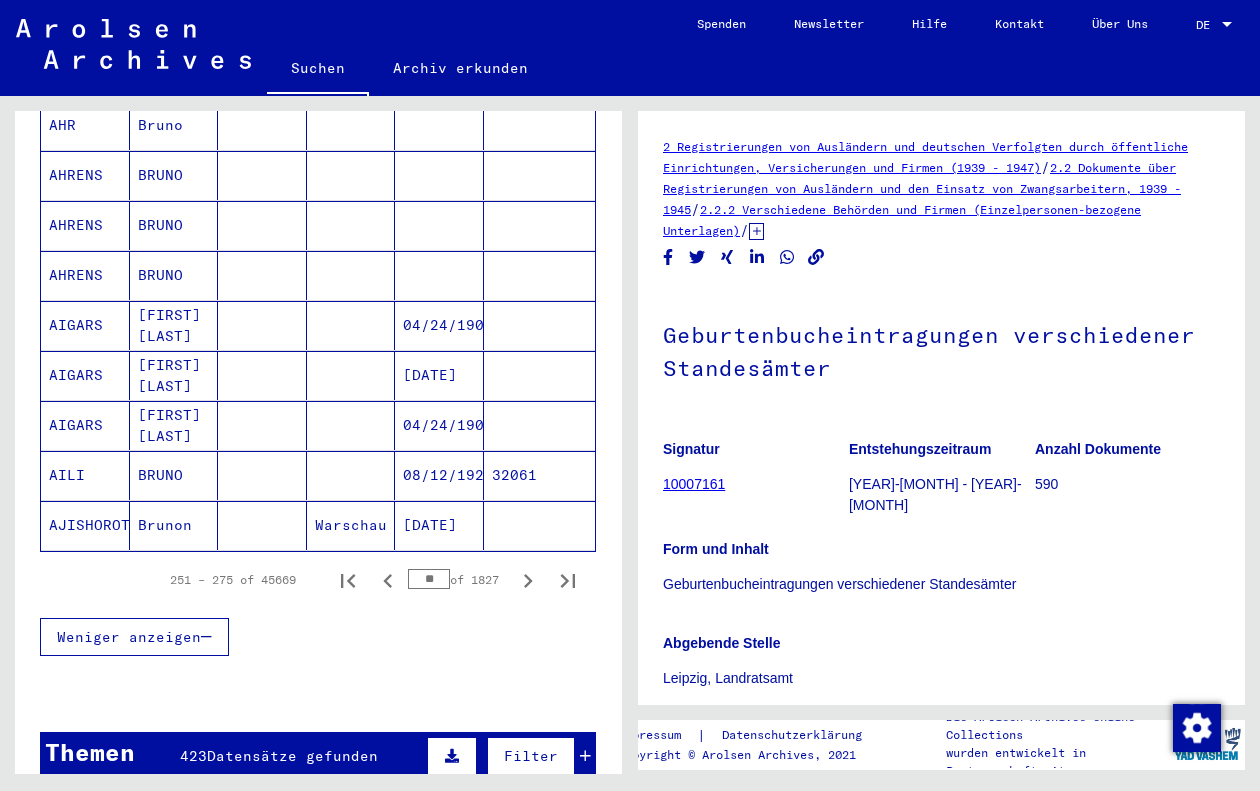 type on "*" 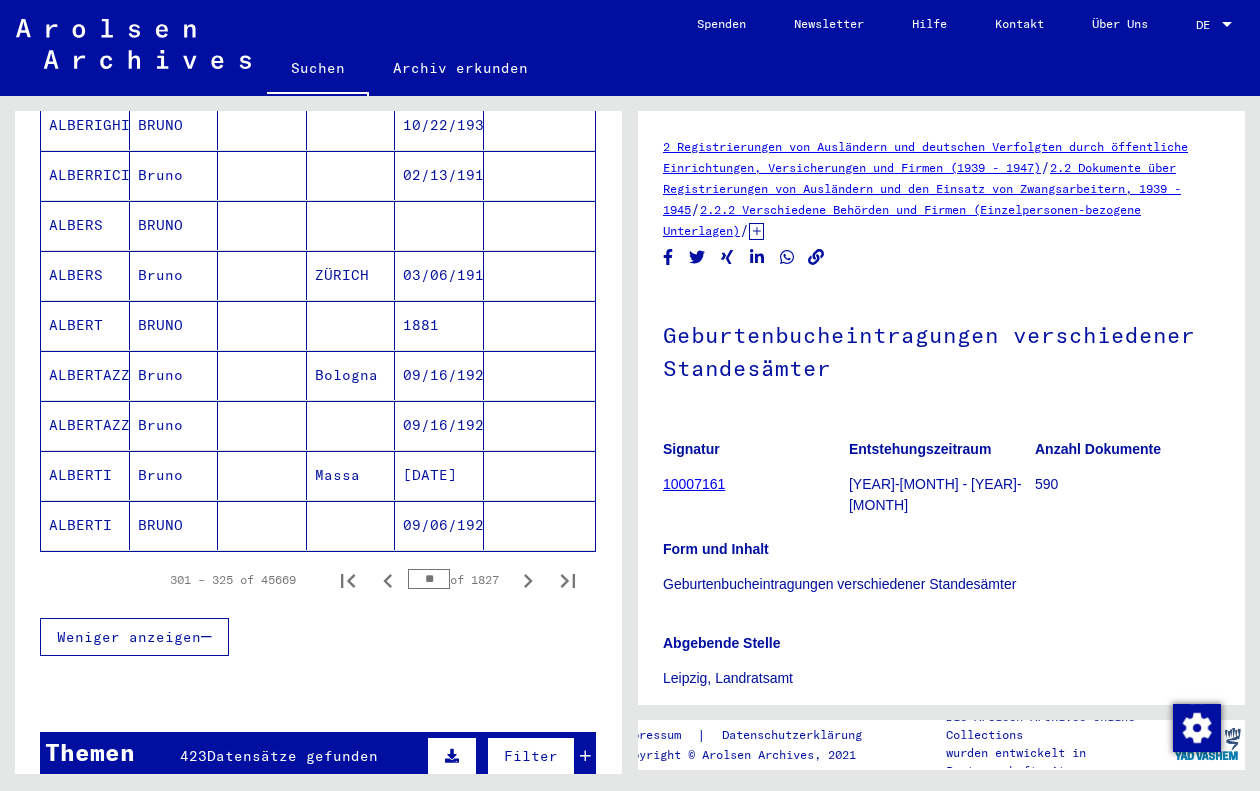 type on "*" 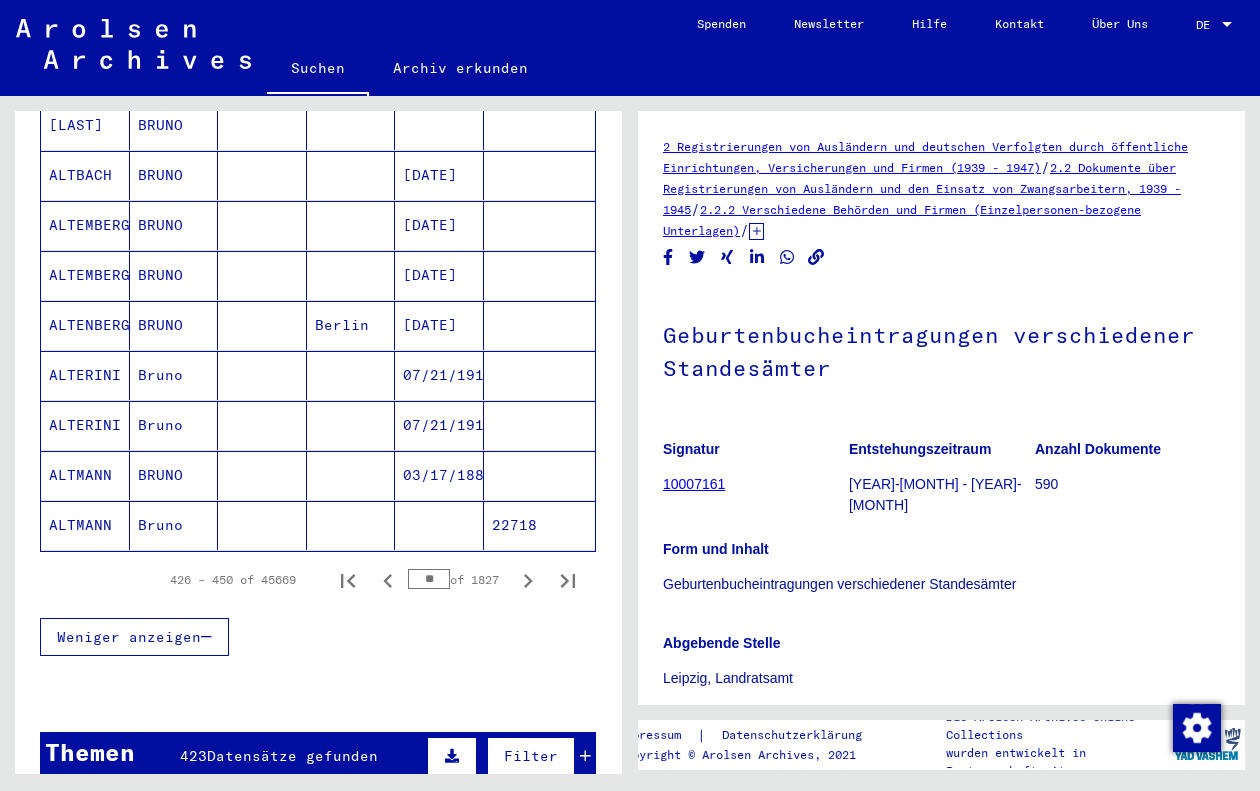 type on "*" 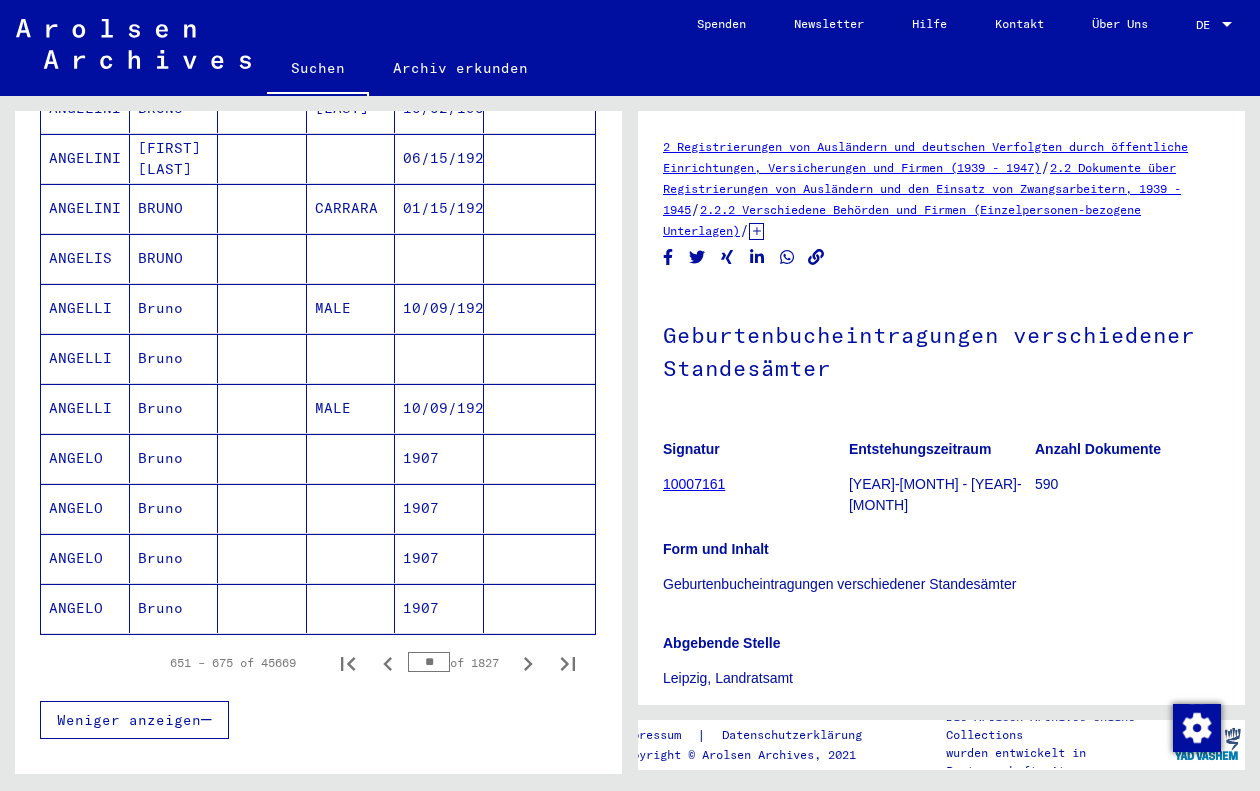 scroll, scrollTop: 1048, scrollLeft: 0, axis: vertical 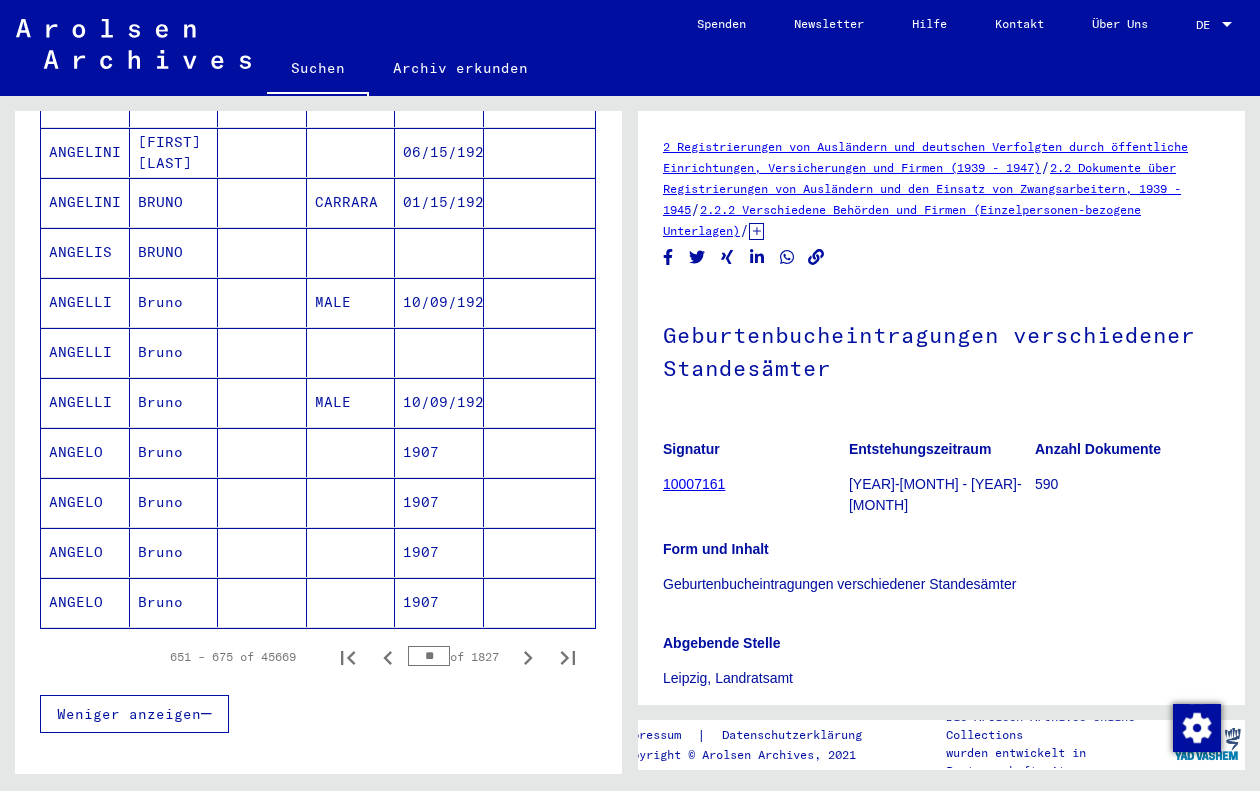 type on "**" 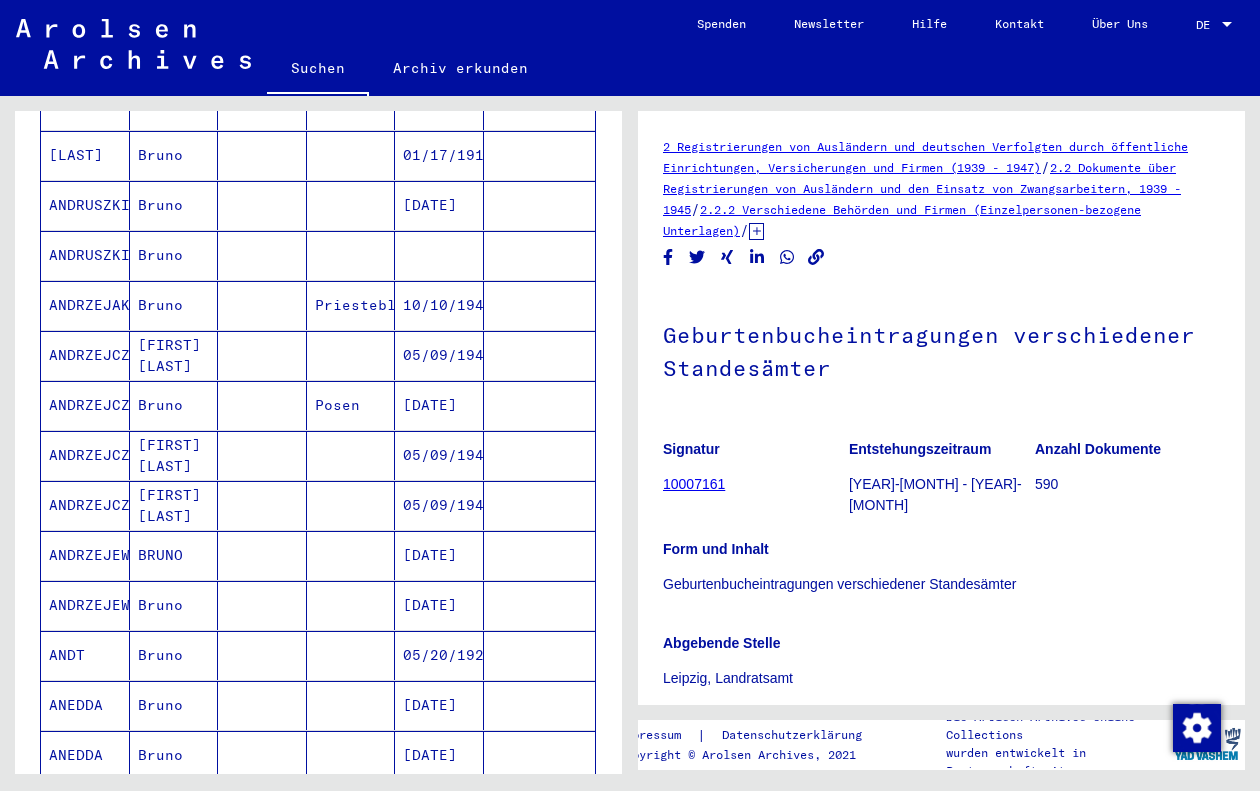 scroll, scrollTop: 431, scrollLeft: 0, axis: vertical 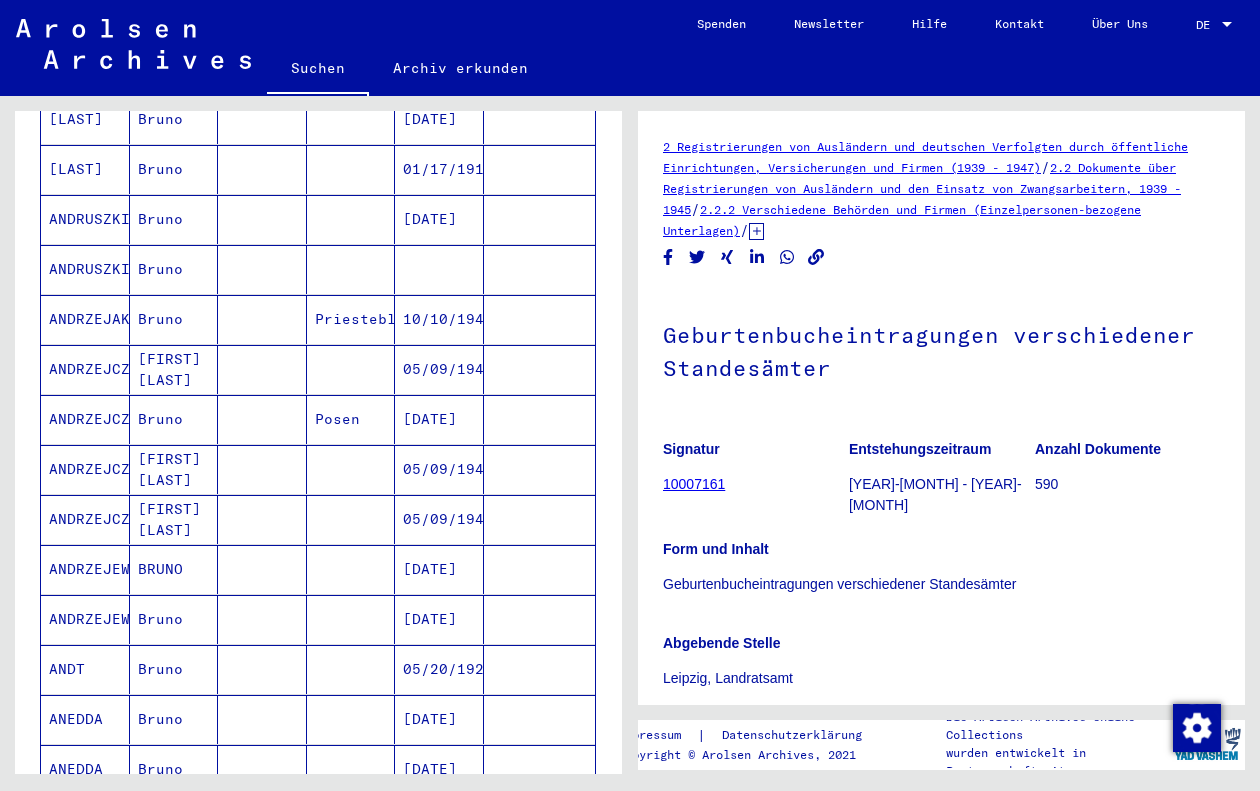click on "ANDRZEJEWIA" at bounding box center [85, 669] 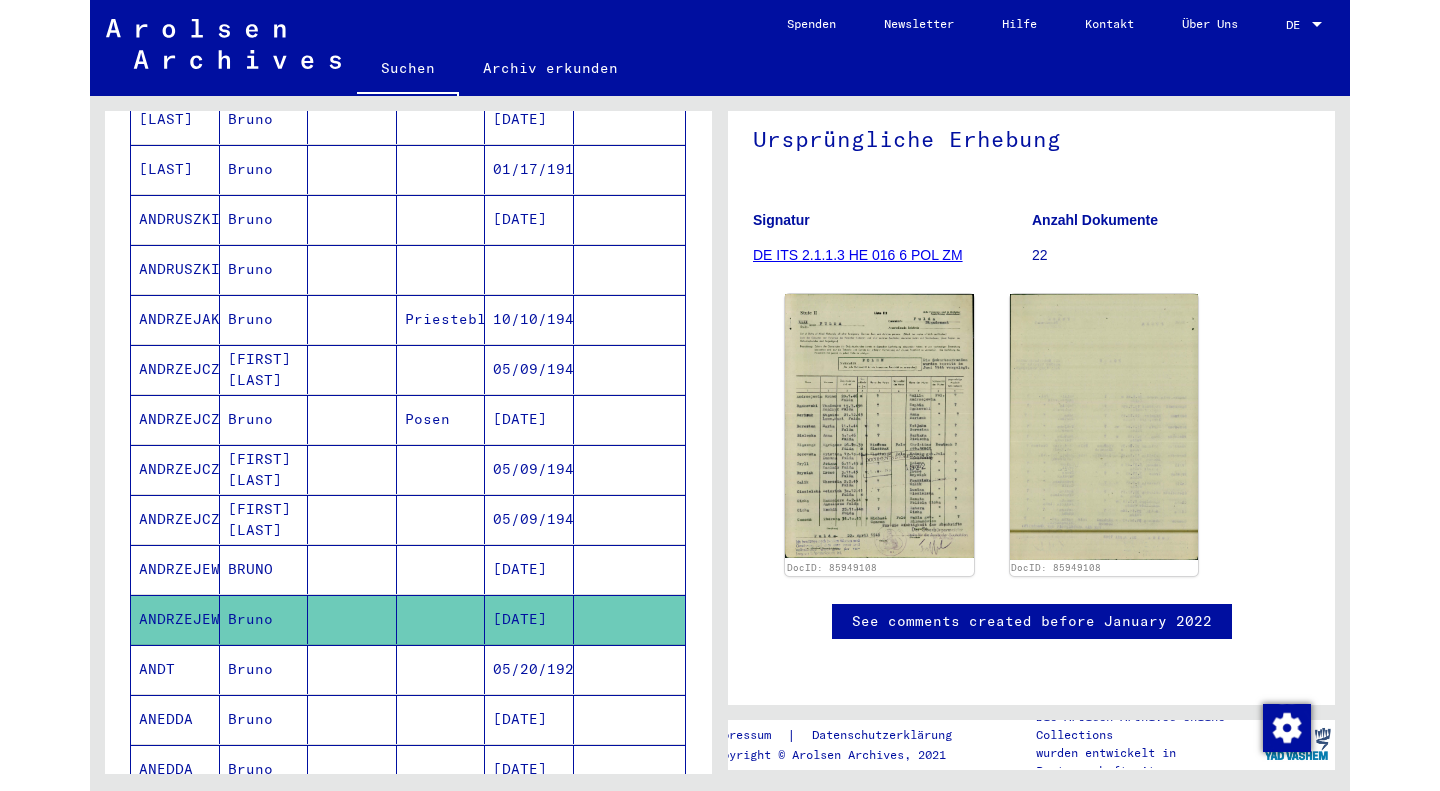 scroll, scrollTop: 0, scrollLeft: 0, axis: both 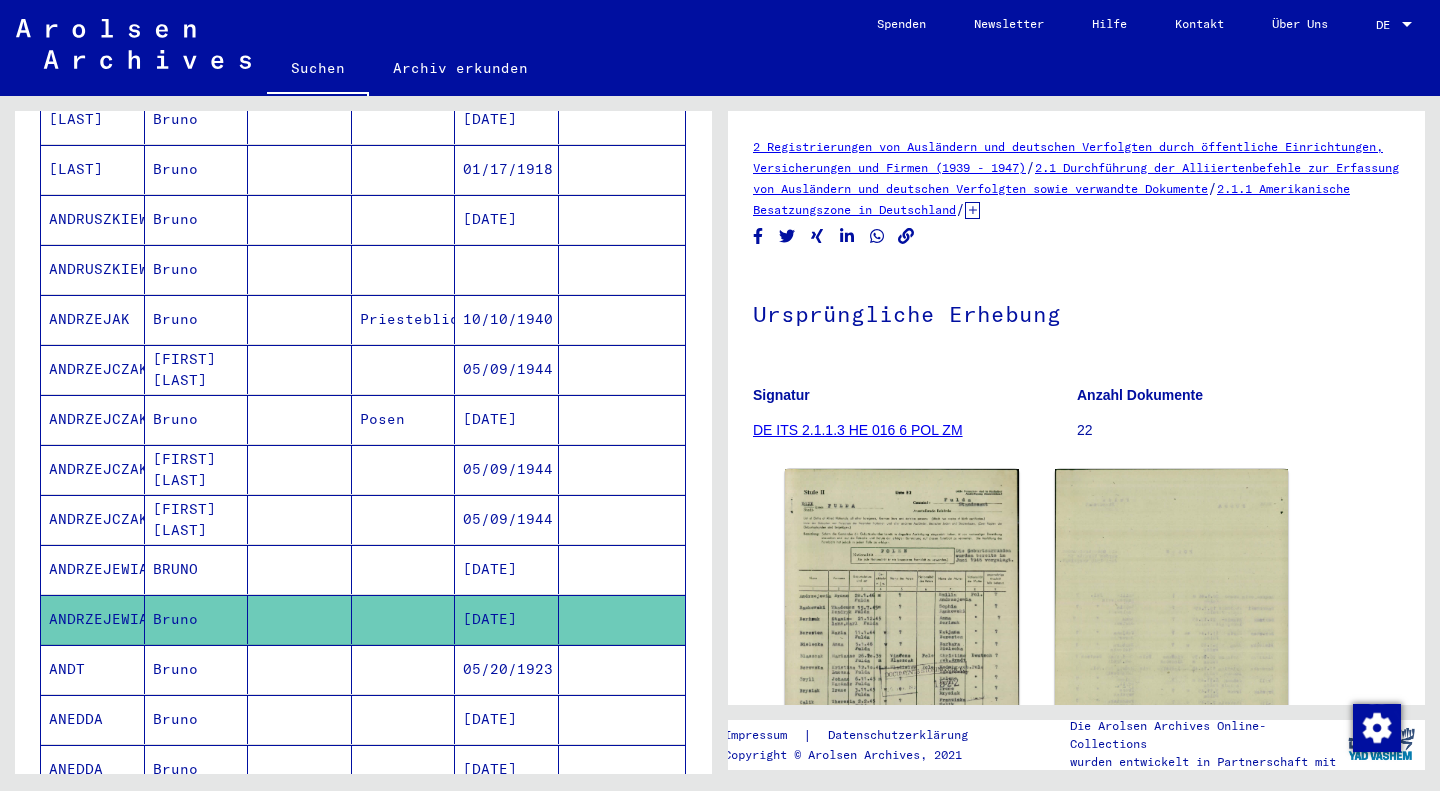 click on "ANDRZEJAK" at bounding box center [93, 369] 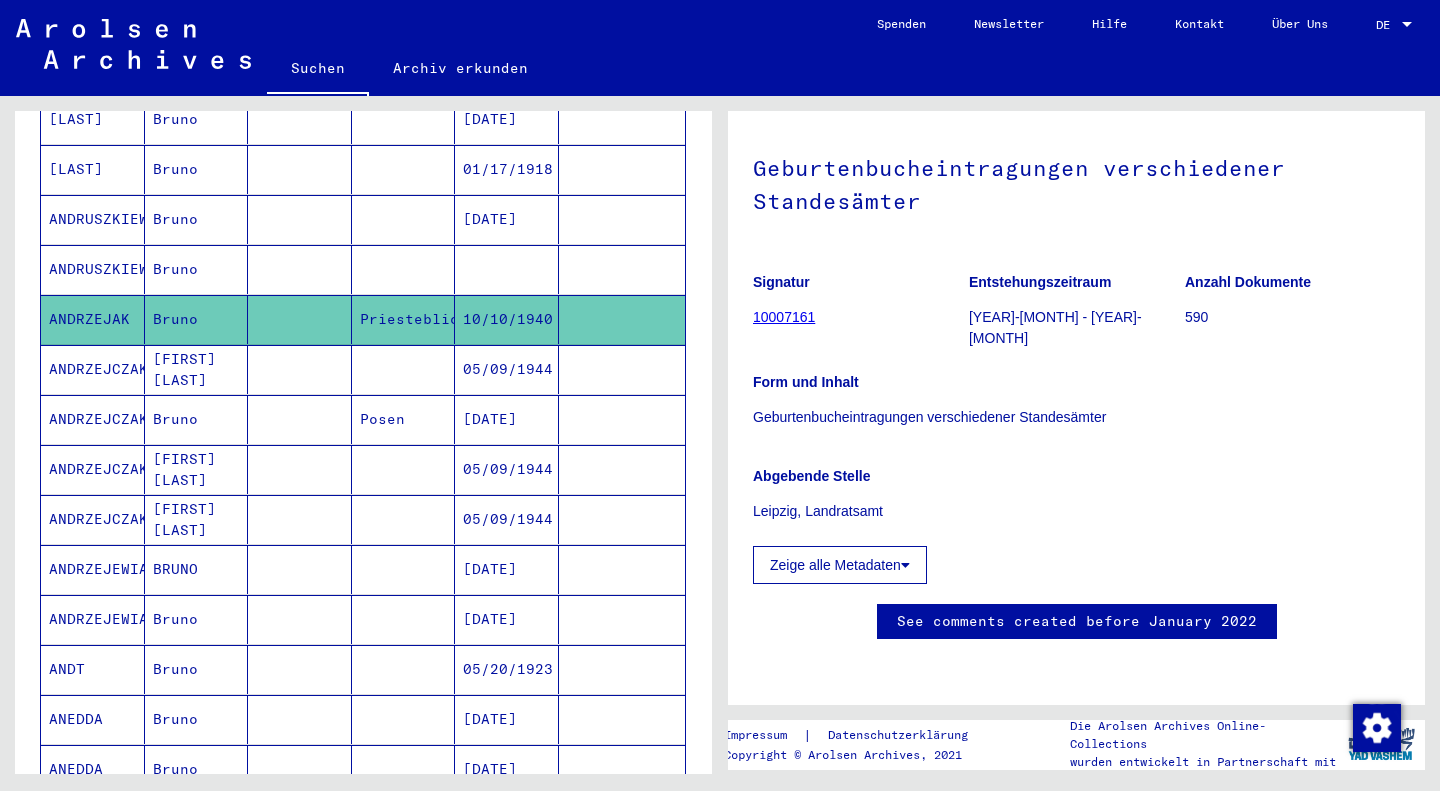 scroll, scrollTop: 158, scrollLeft: 0, axis: vertical 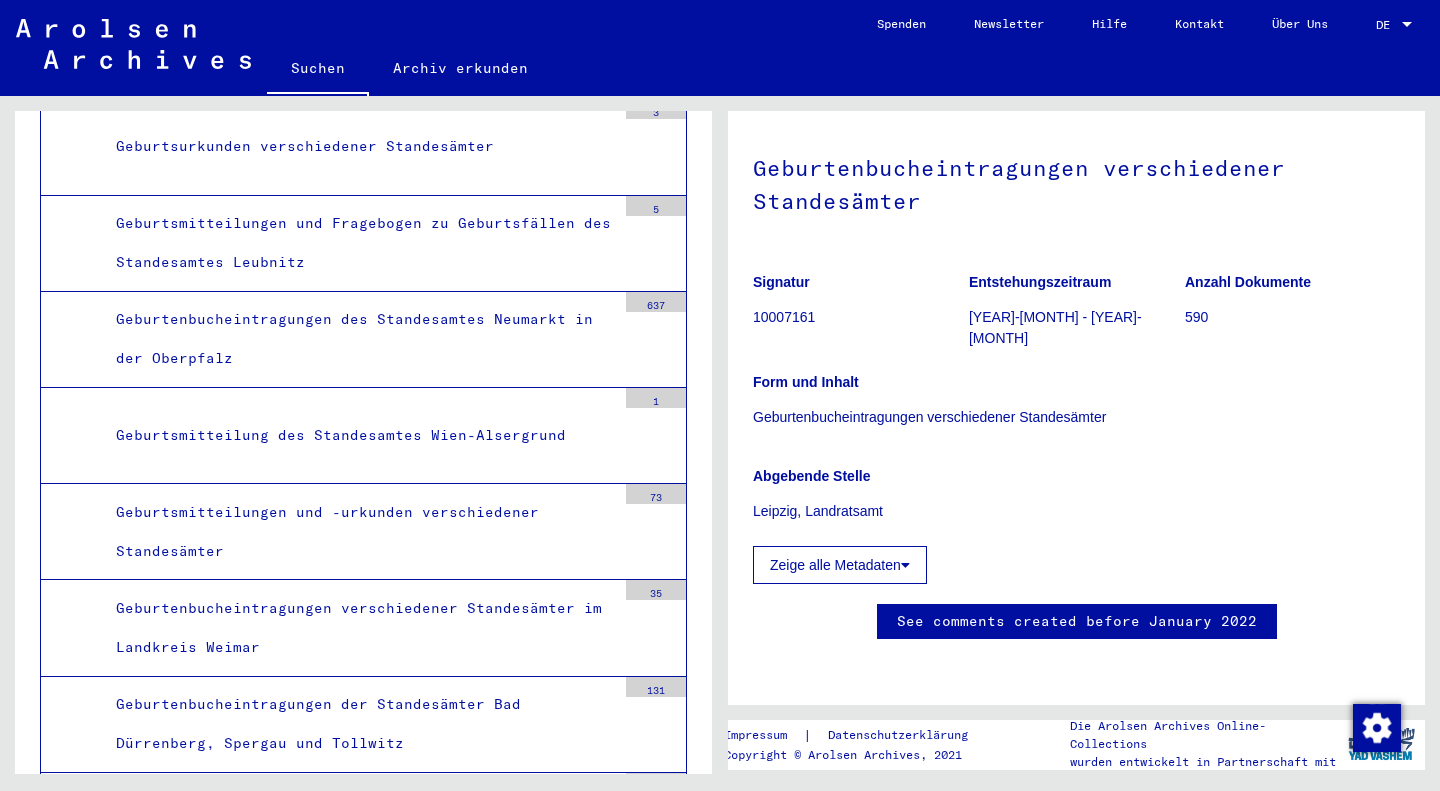 click on "2.2.2.8 - Personenstandsurkunden erhalten vom Russischen Roten Kreuz, Moskau" at bounding box center (351, 1716) 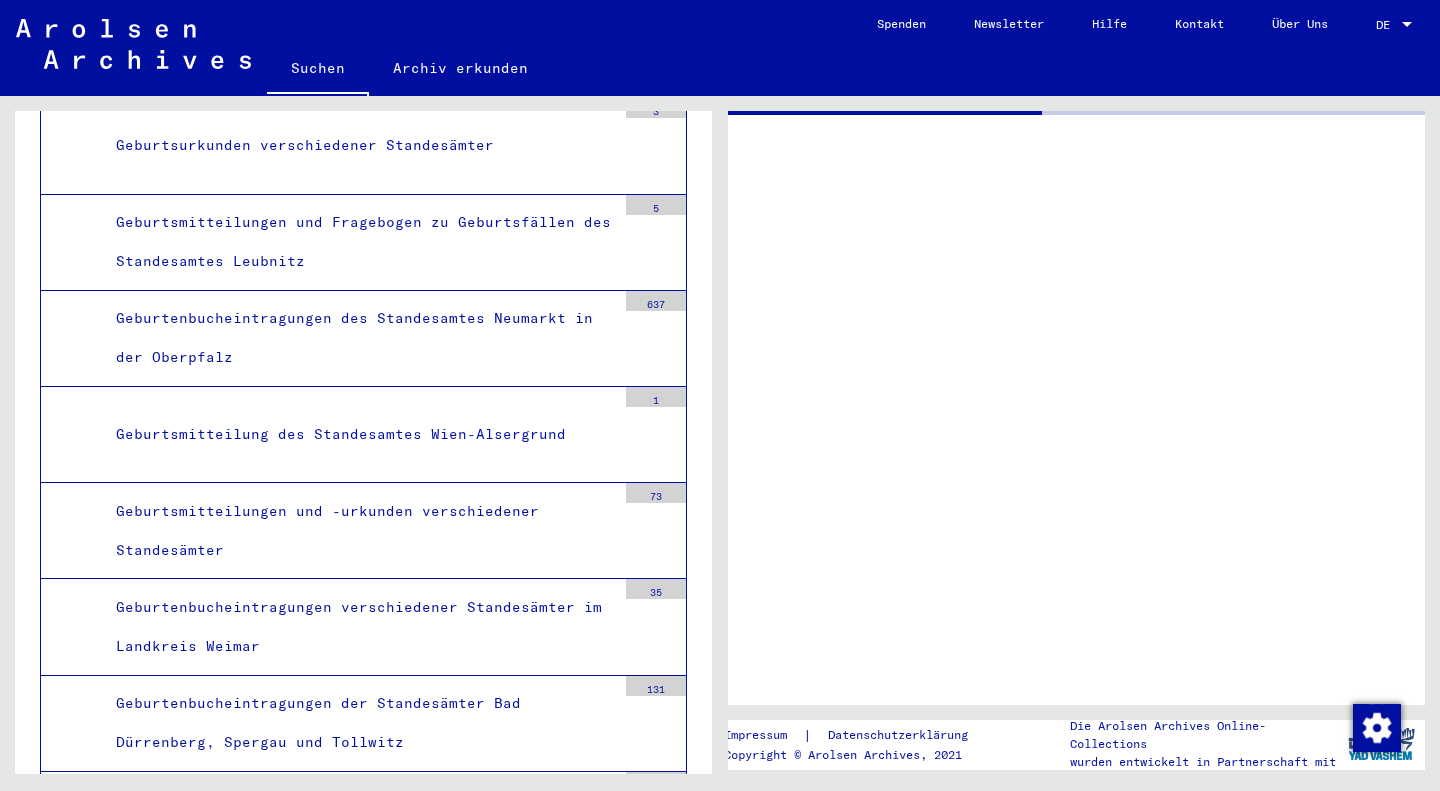 scroll, scrollTop: 10247, scrollLeft: 0, axis: vertical 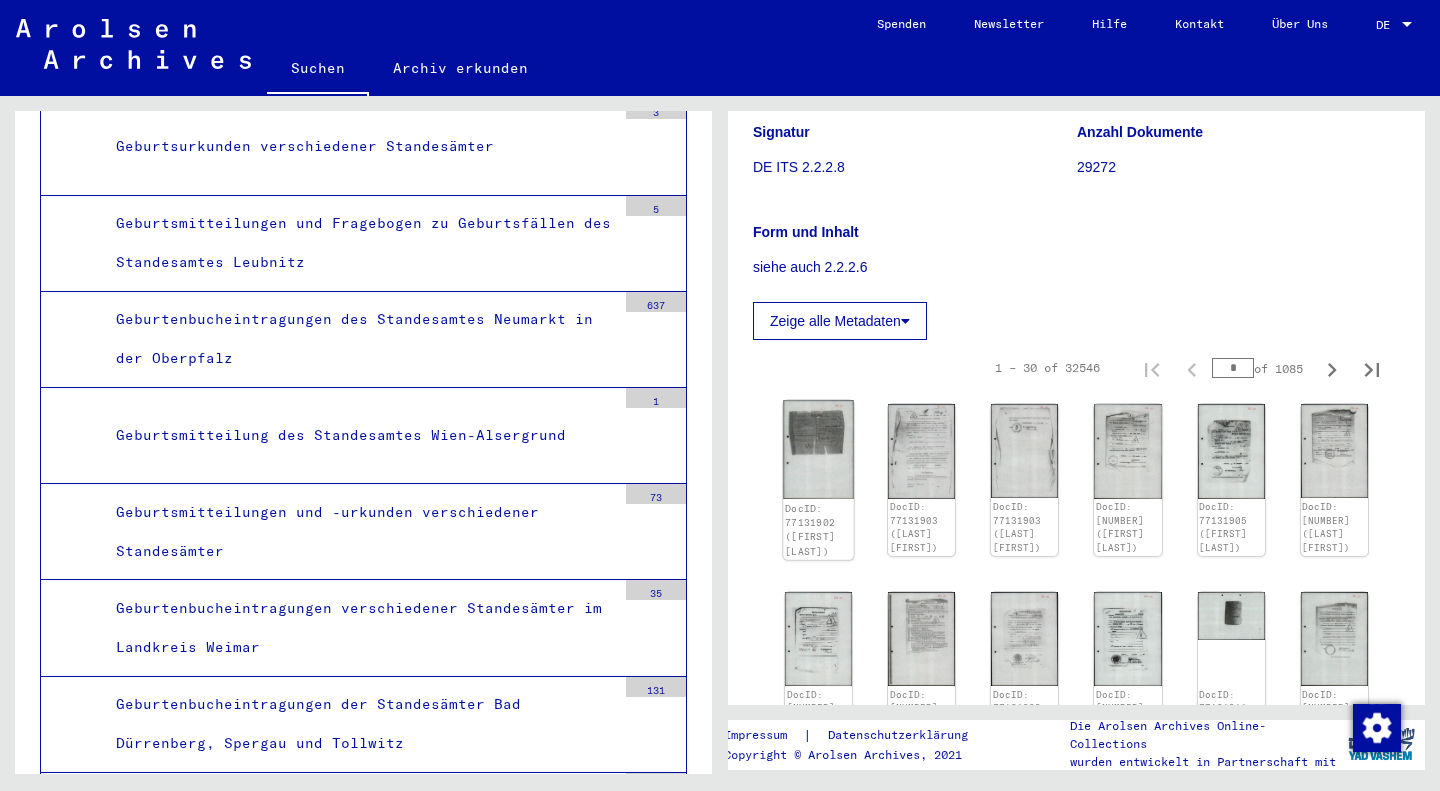 click 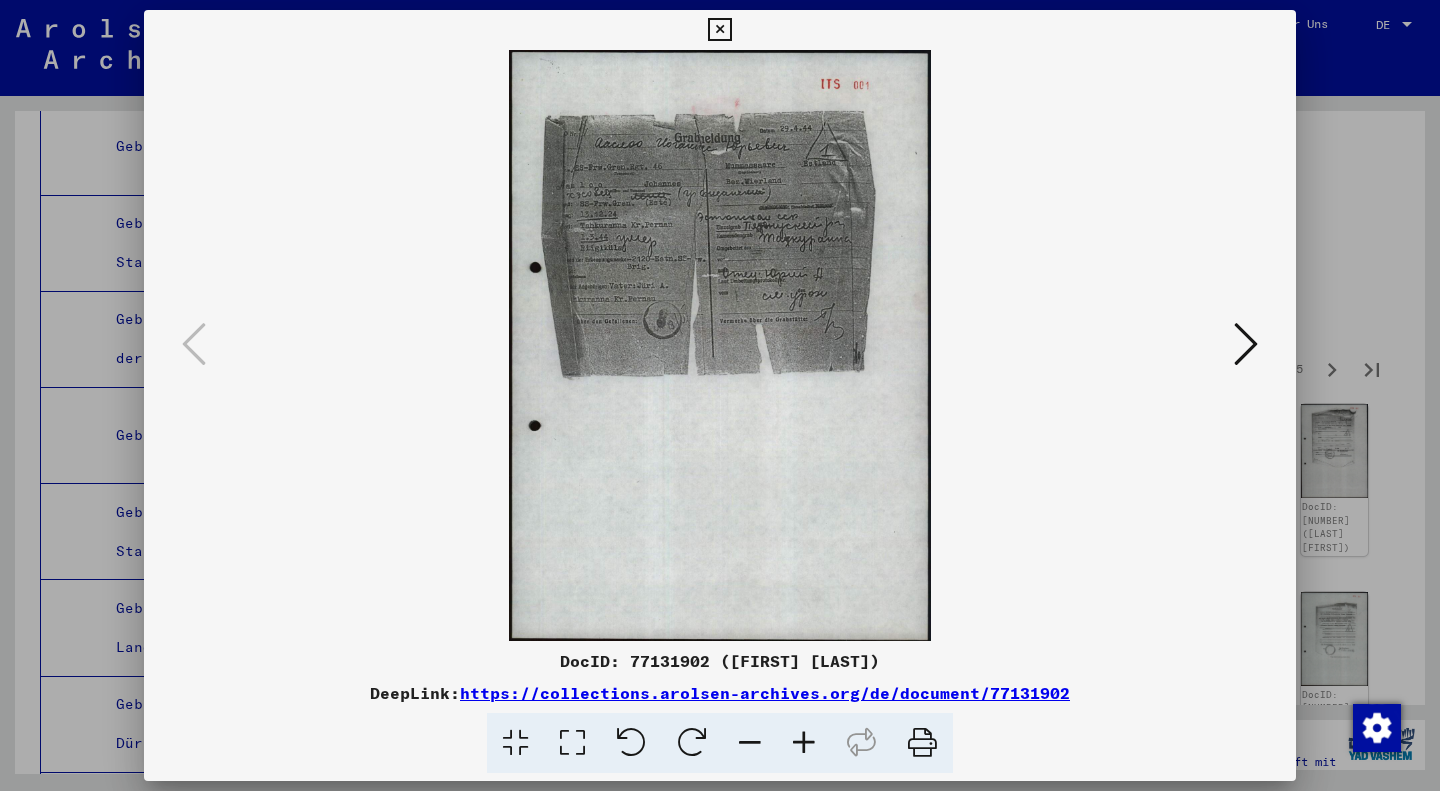 click at bounding box center (1246, 344) 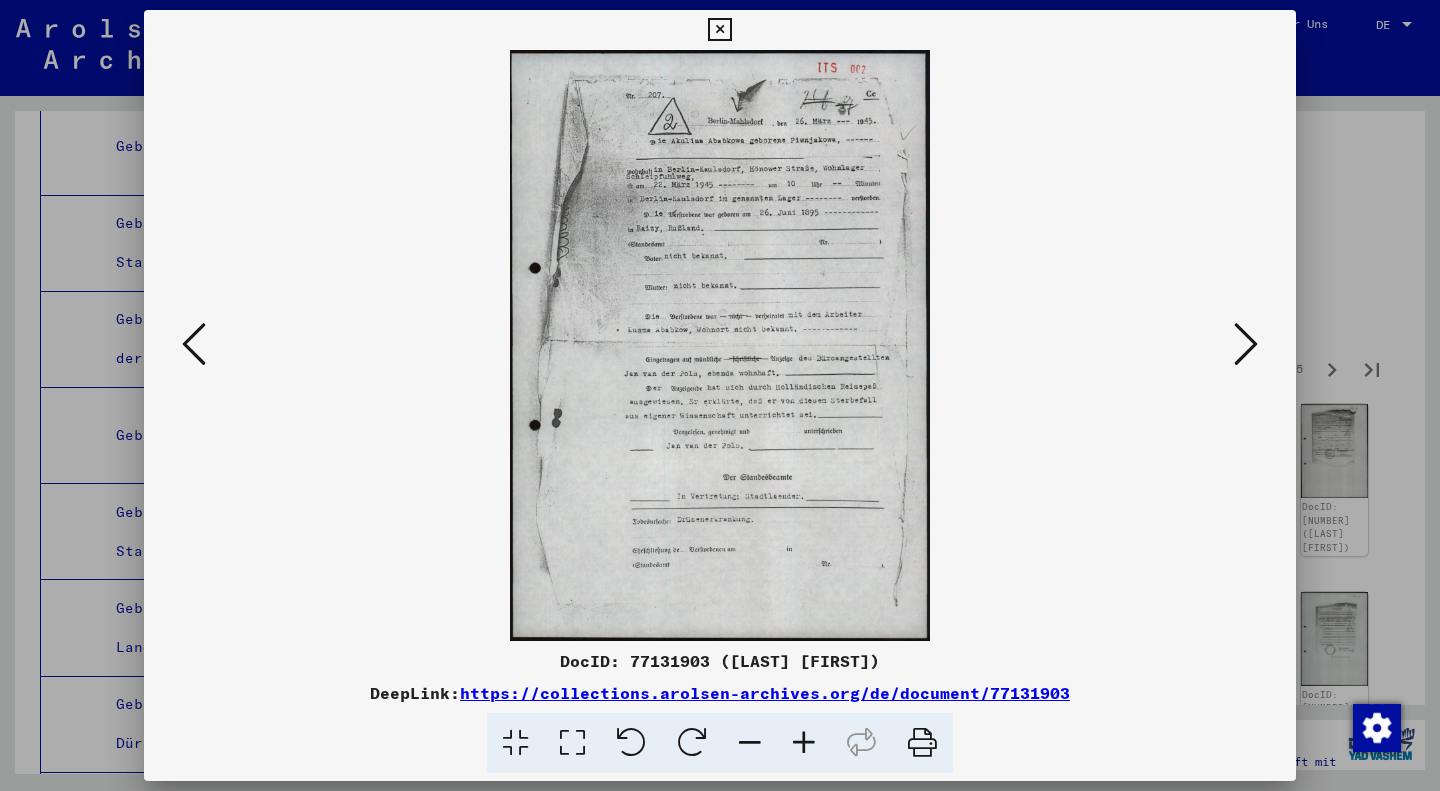 click at bounding box center (1246, 344) 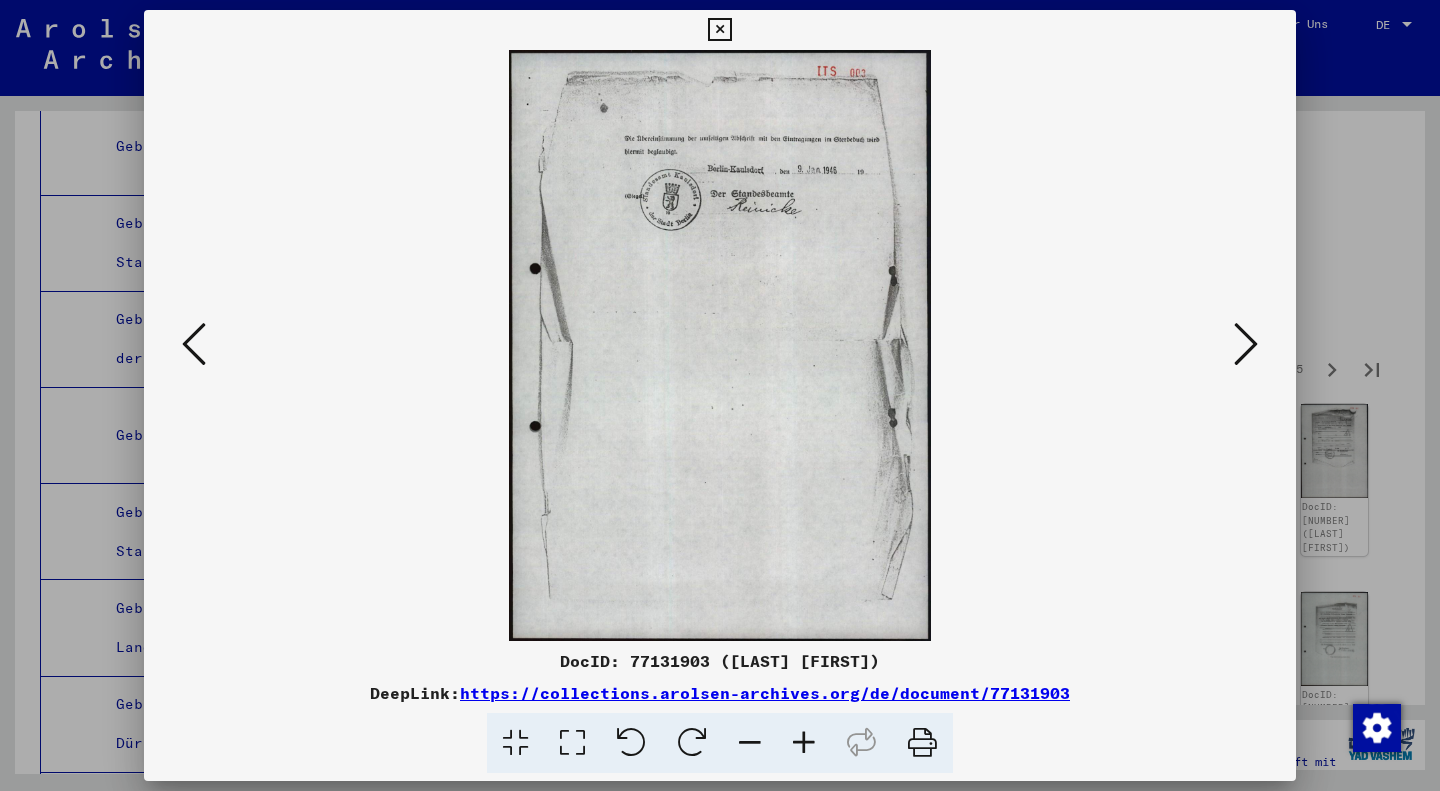 click at bounding box center [1246, 344] 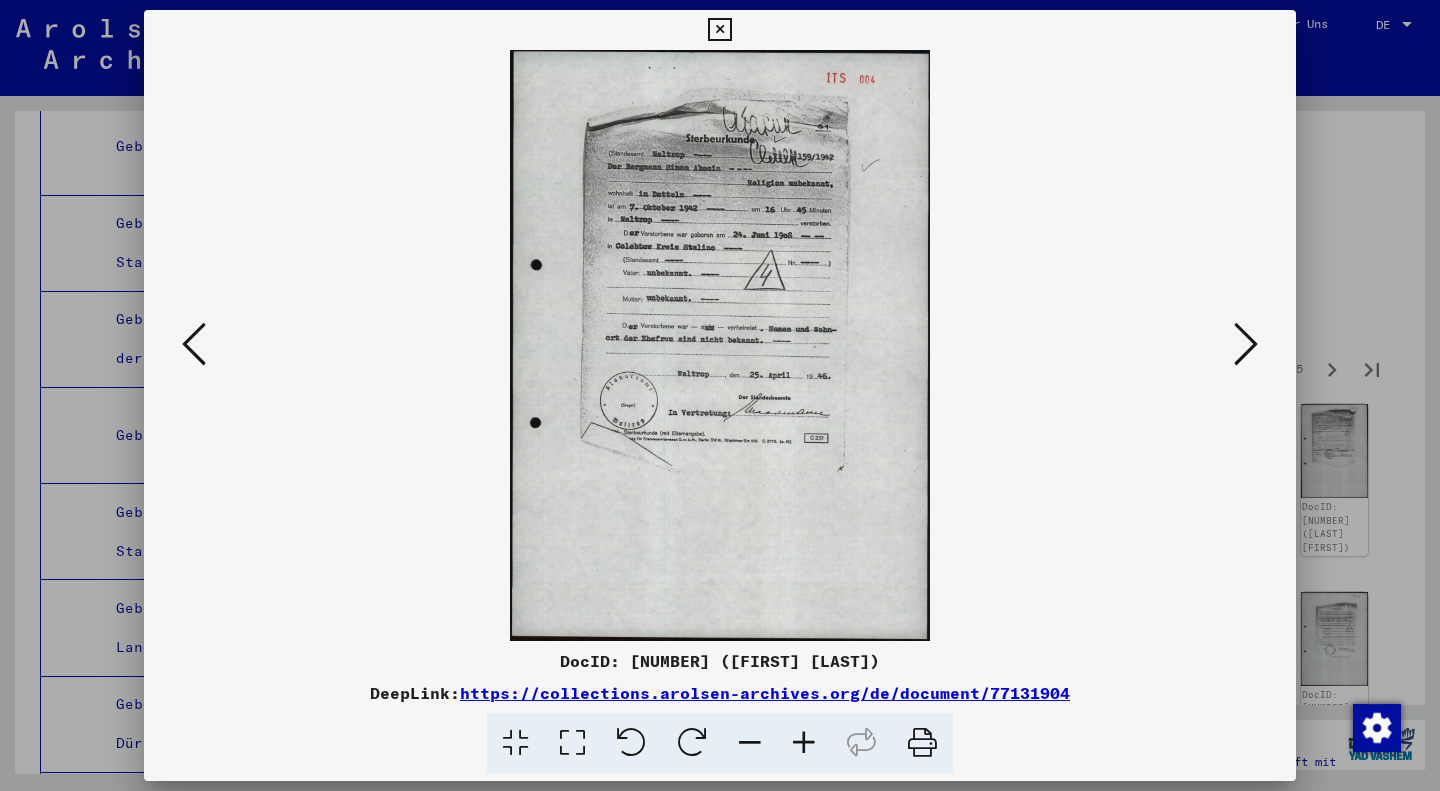 click at bounding box center [1246, 344] 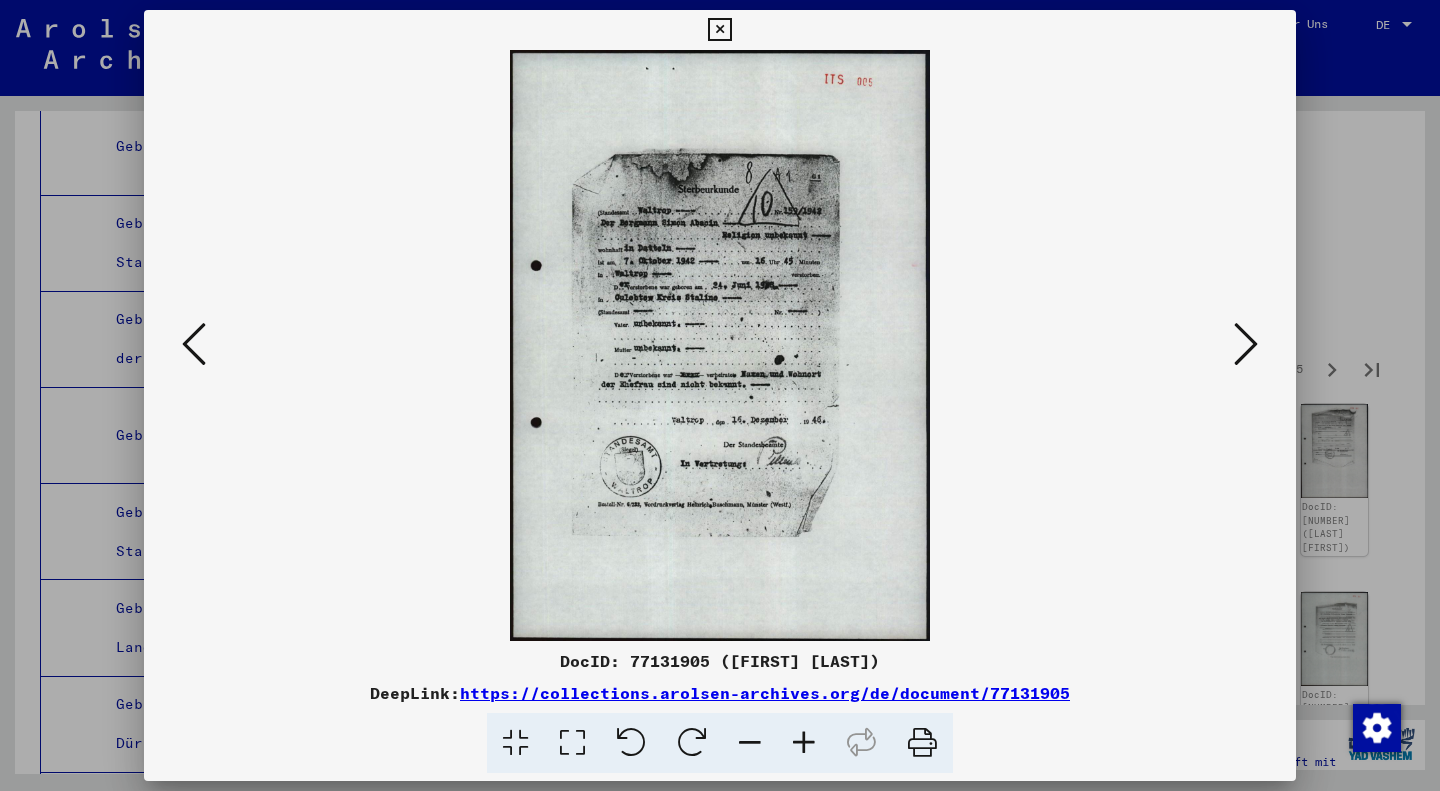 click at bounding box center [1246, 344] 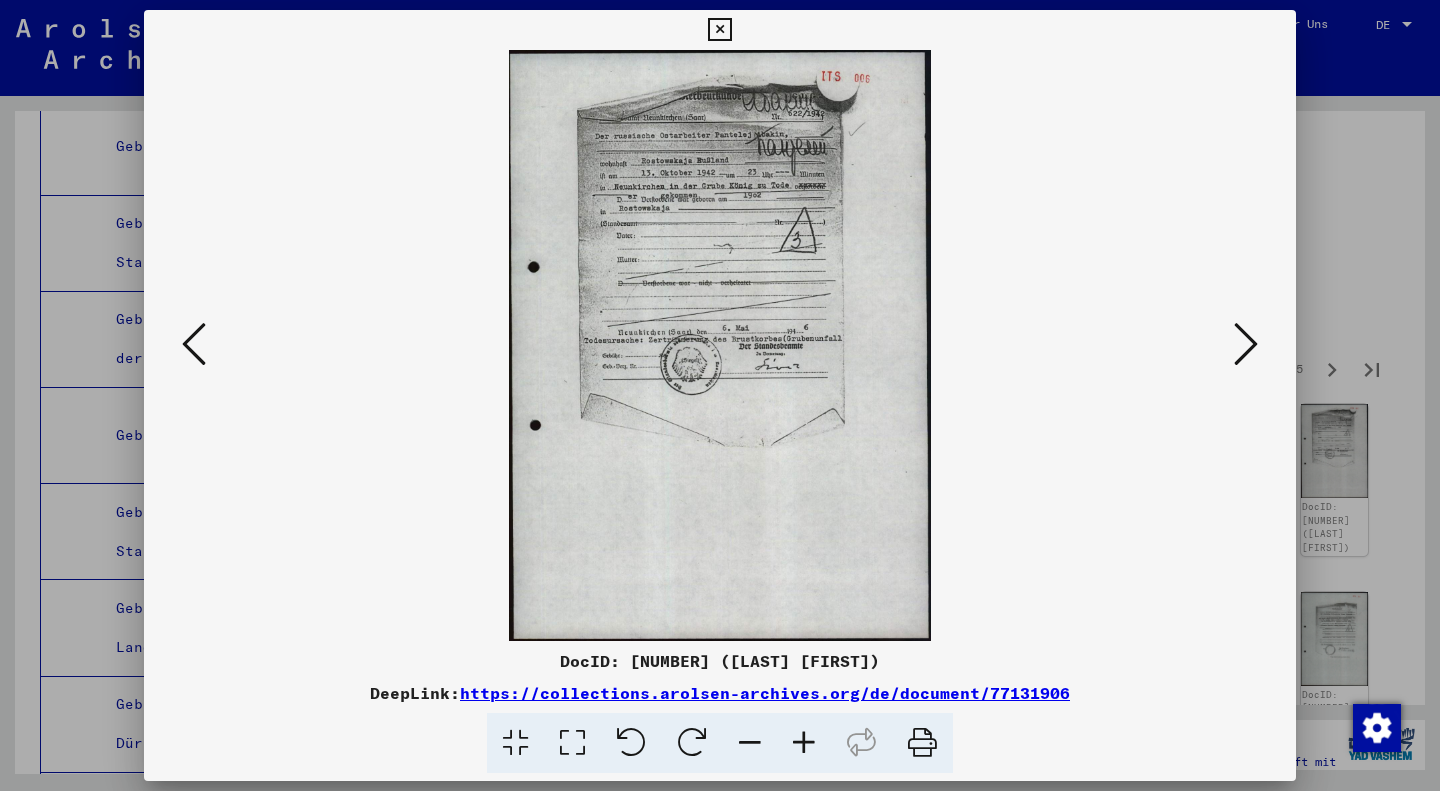click at bounding box center (719, 30) 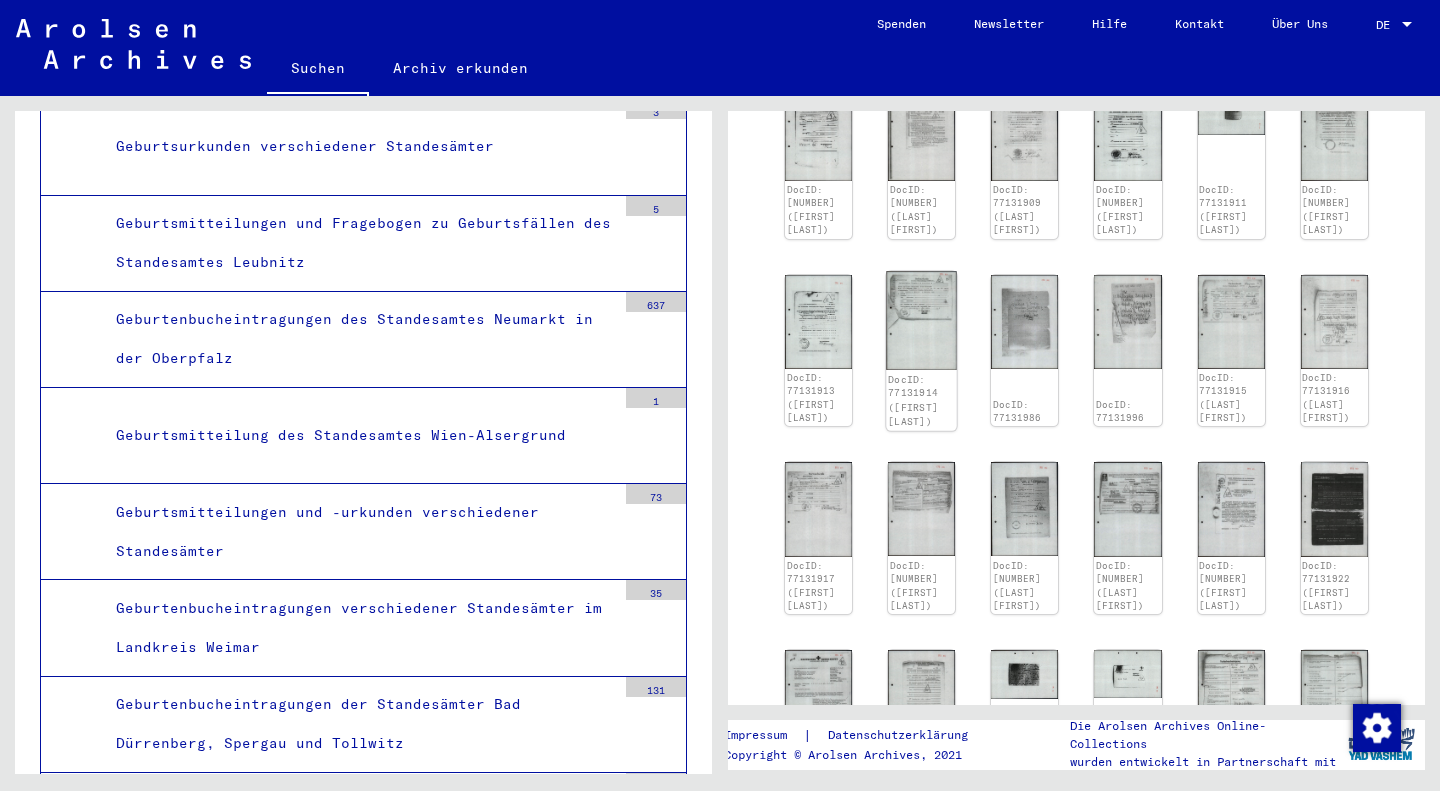 scroll, scrollTop: 644, scrollLeft: 0, axis: vertical 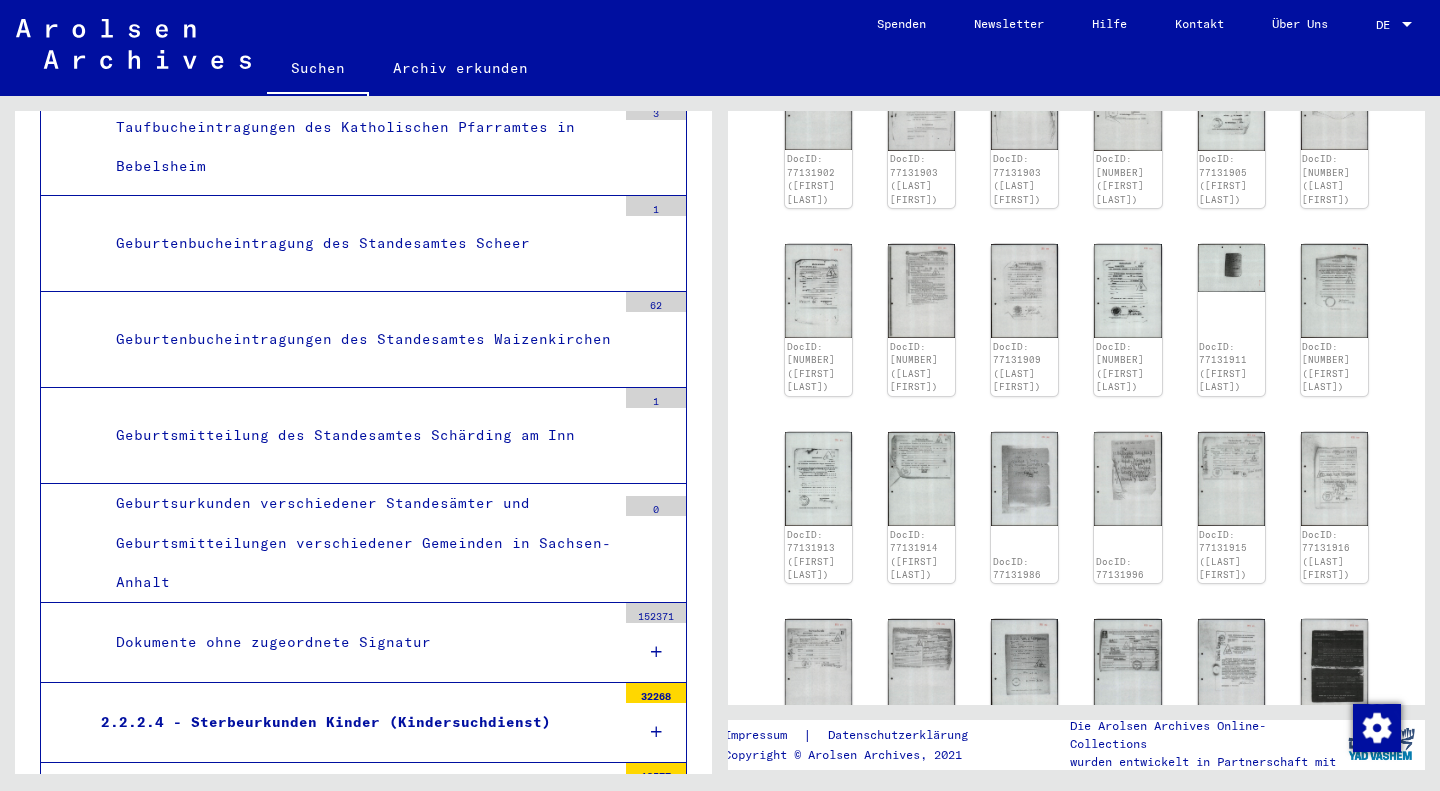 click at bounding box center [657, 1713] 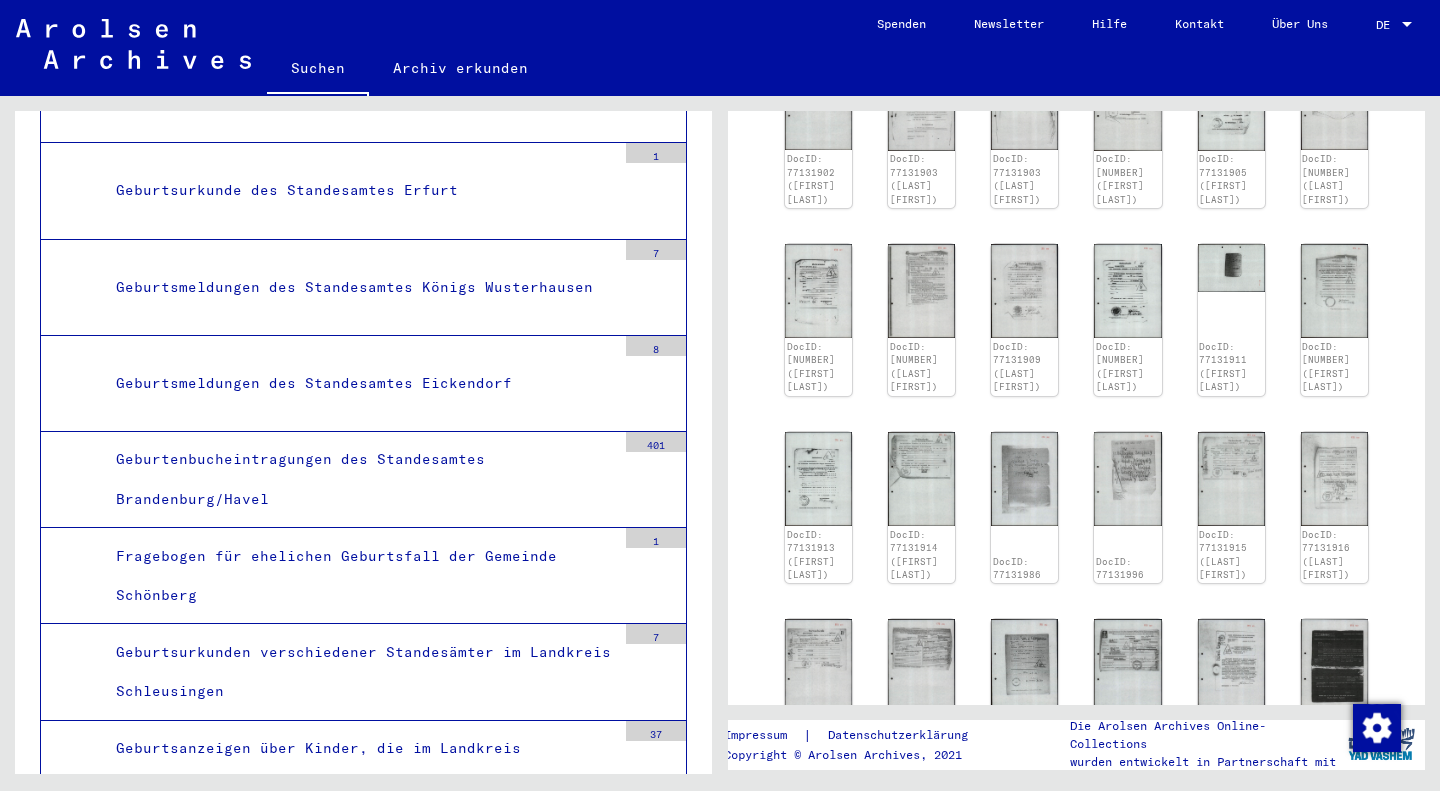 scroll, scrollTop: 6924, scrollLeft: 0, axis: vertical 